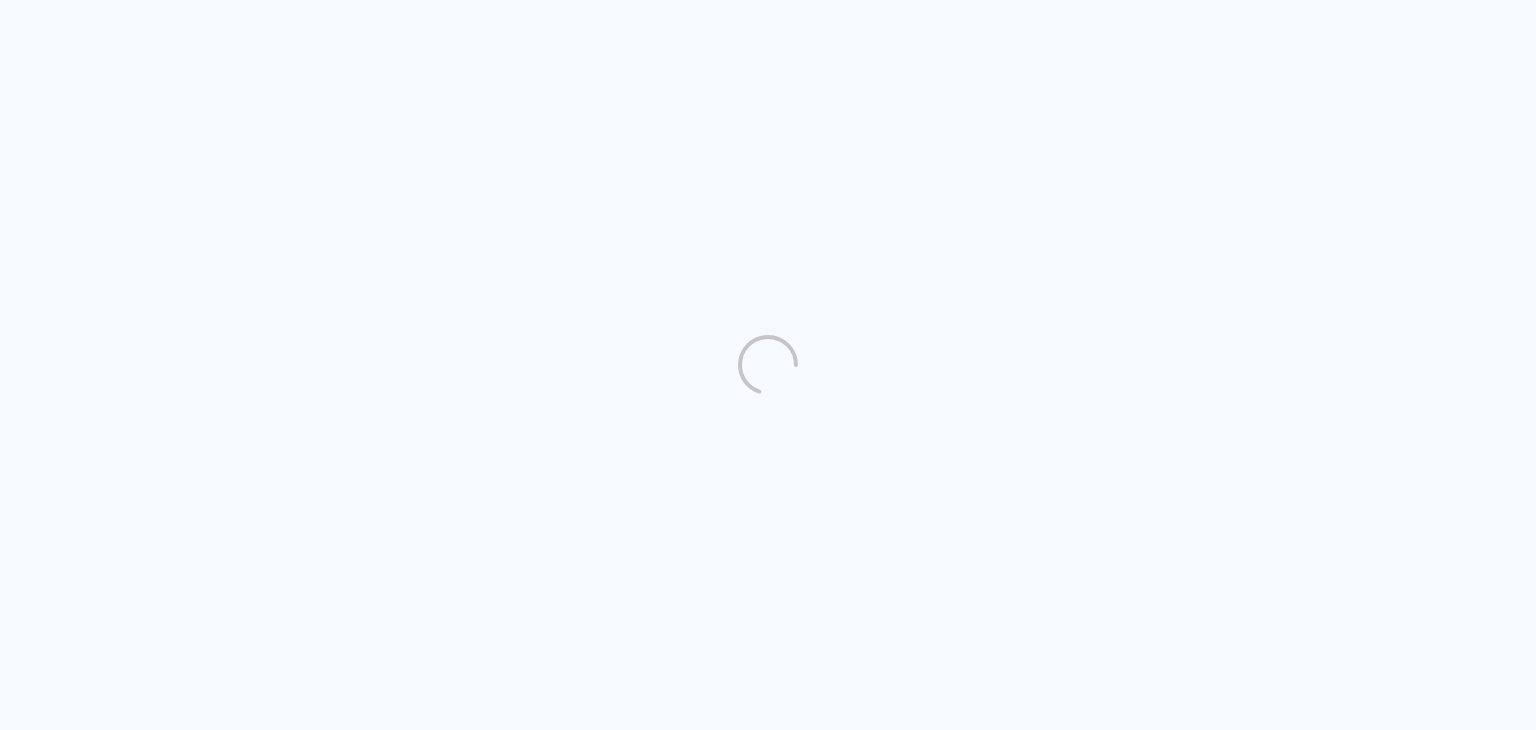 scroll, scrollTop: 0, scrollLeft: 0, axis: both 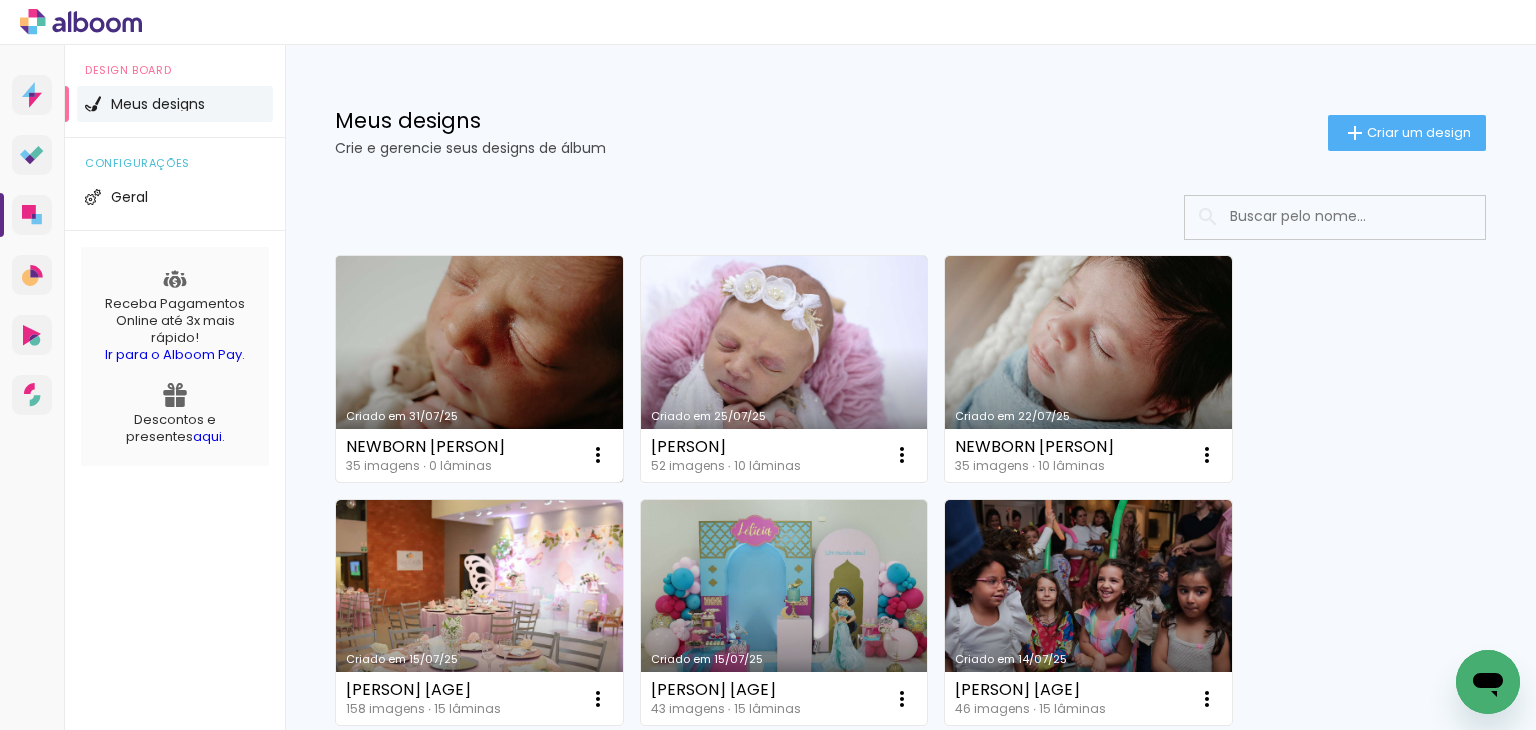 click on "Criado em 31/07/25" at bounding box center [479, 369] 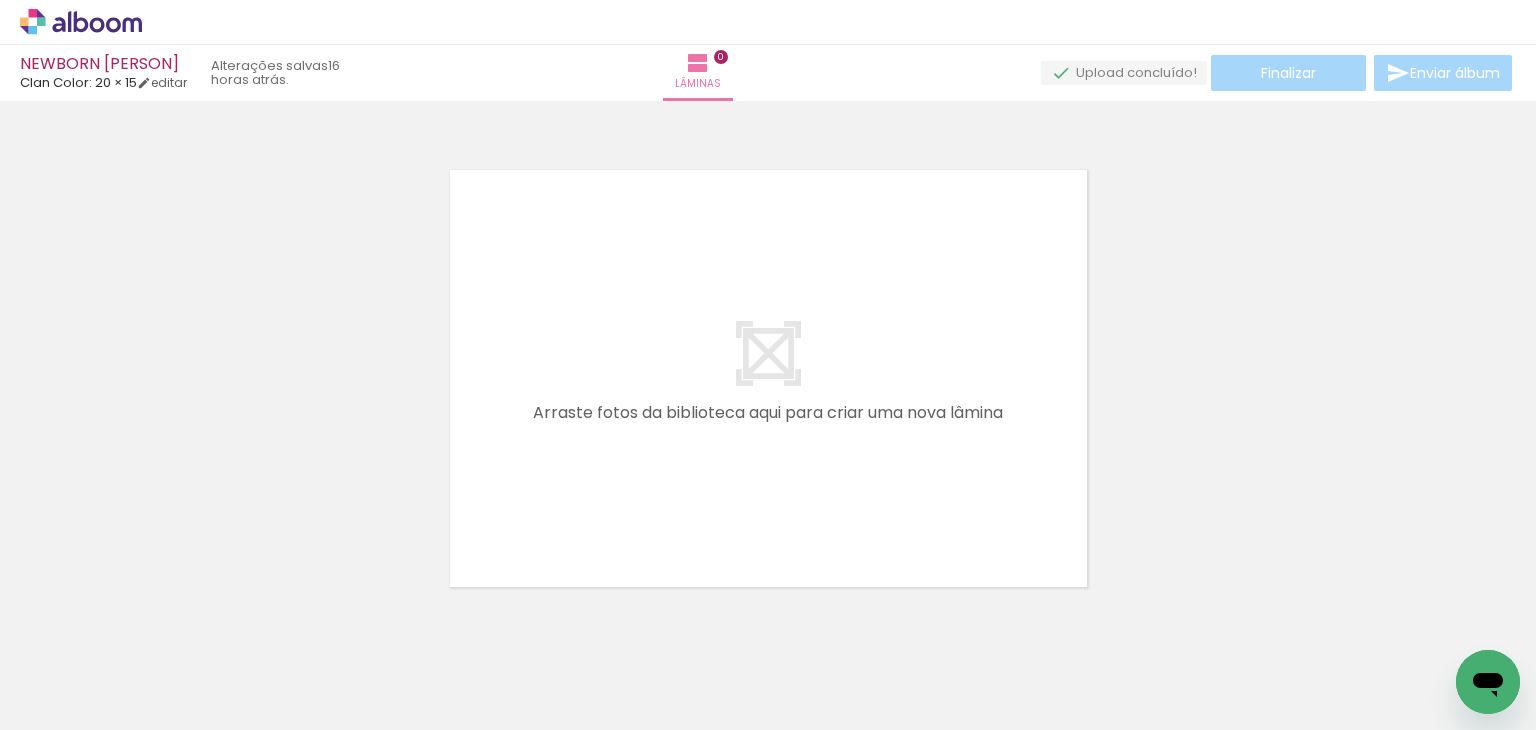 scroll, scrollTop: 0, scrollLeft: 2553, axis: horizontal 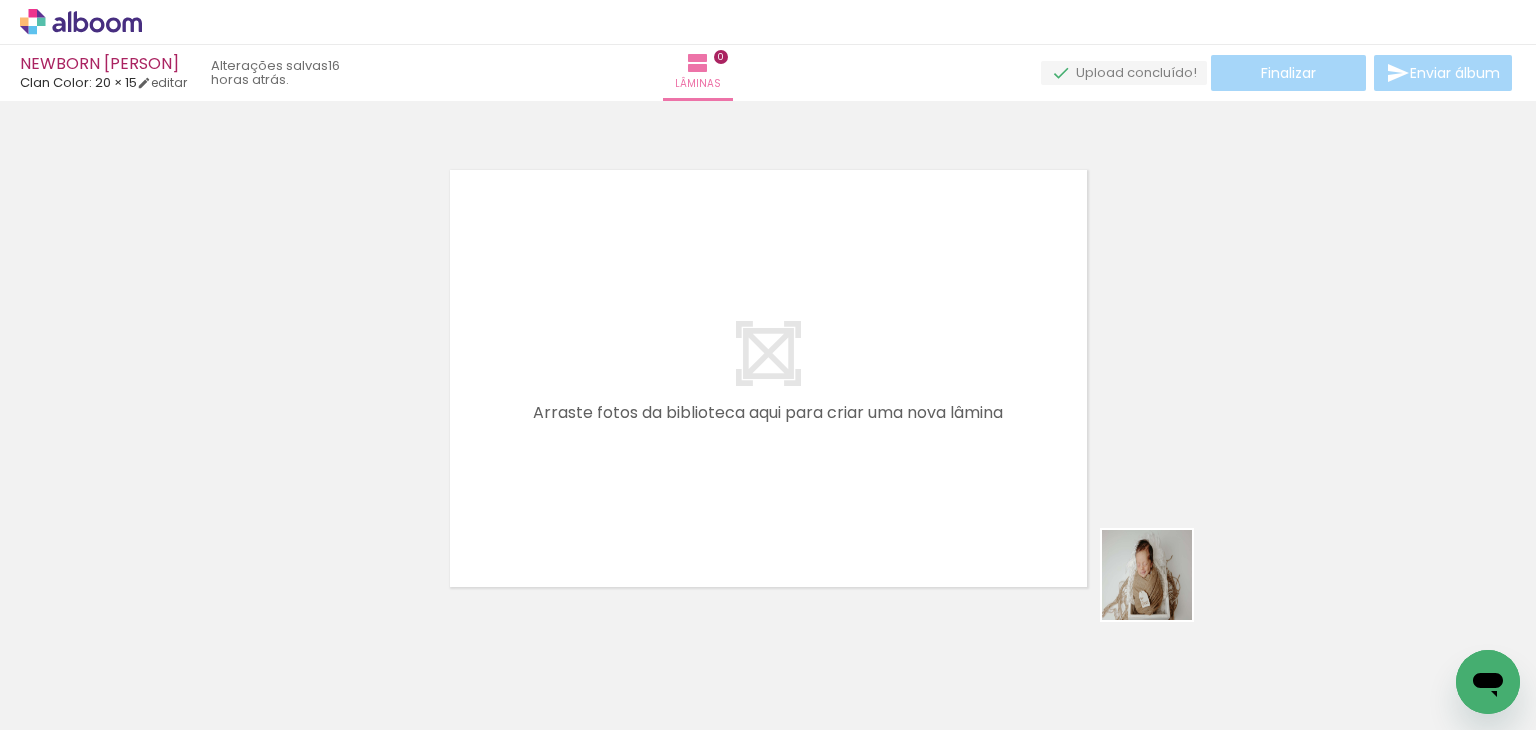 drag, startPoint x: 1337, startPoint y: 662, endPoint x: 614, endPoint y: 391, distance: 772.1205 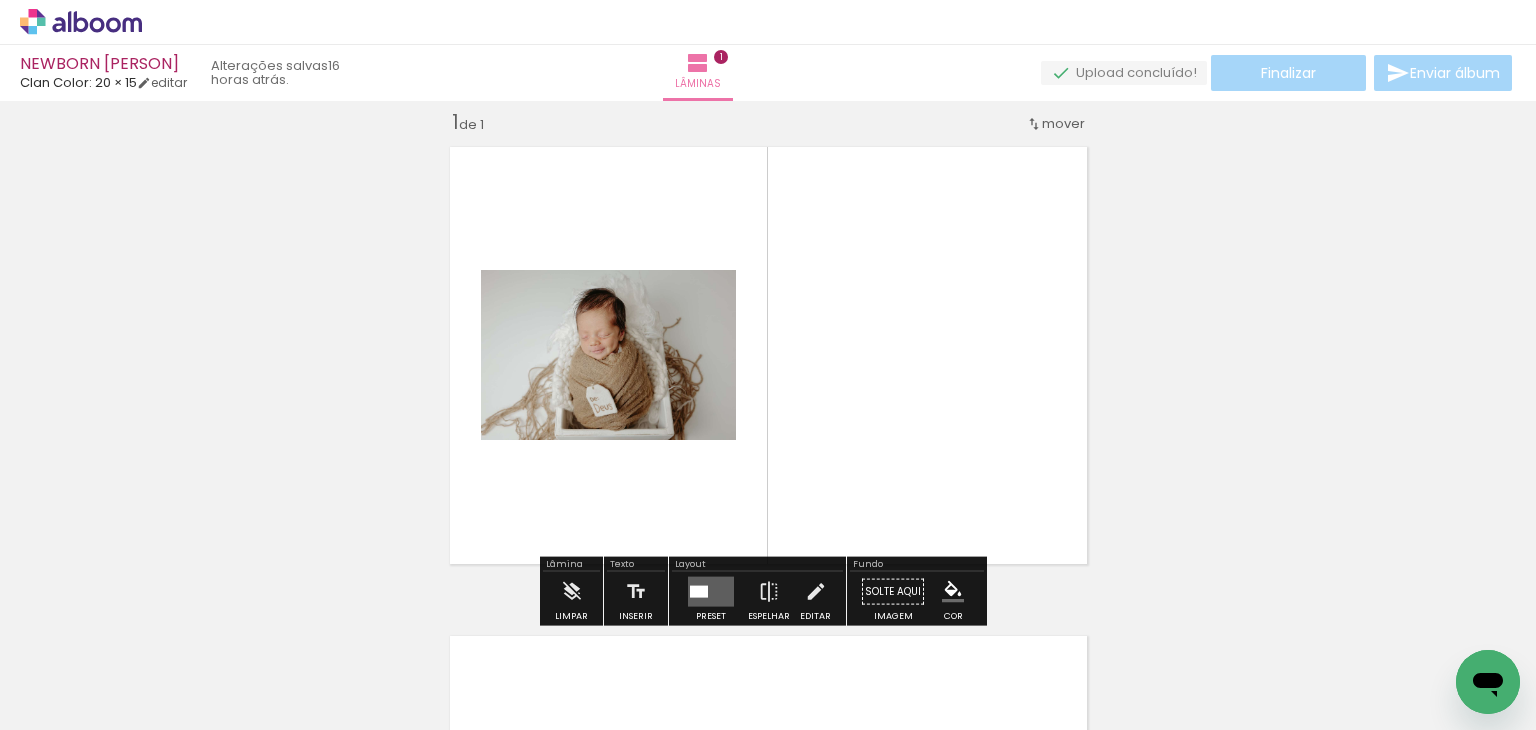 scroll, scrollTop: 25, scrollLeft: 0, axis: vertical 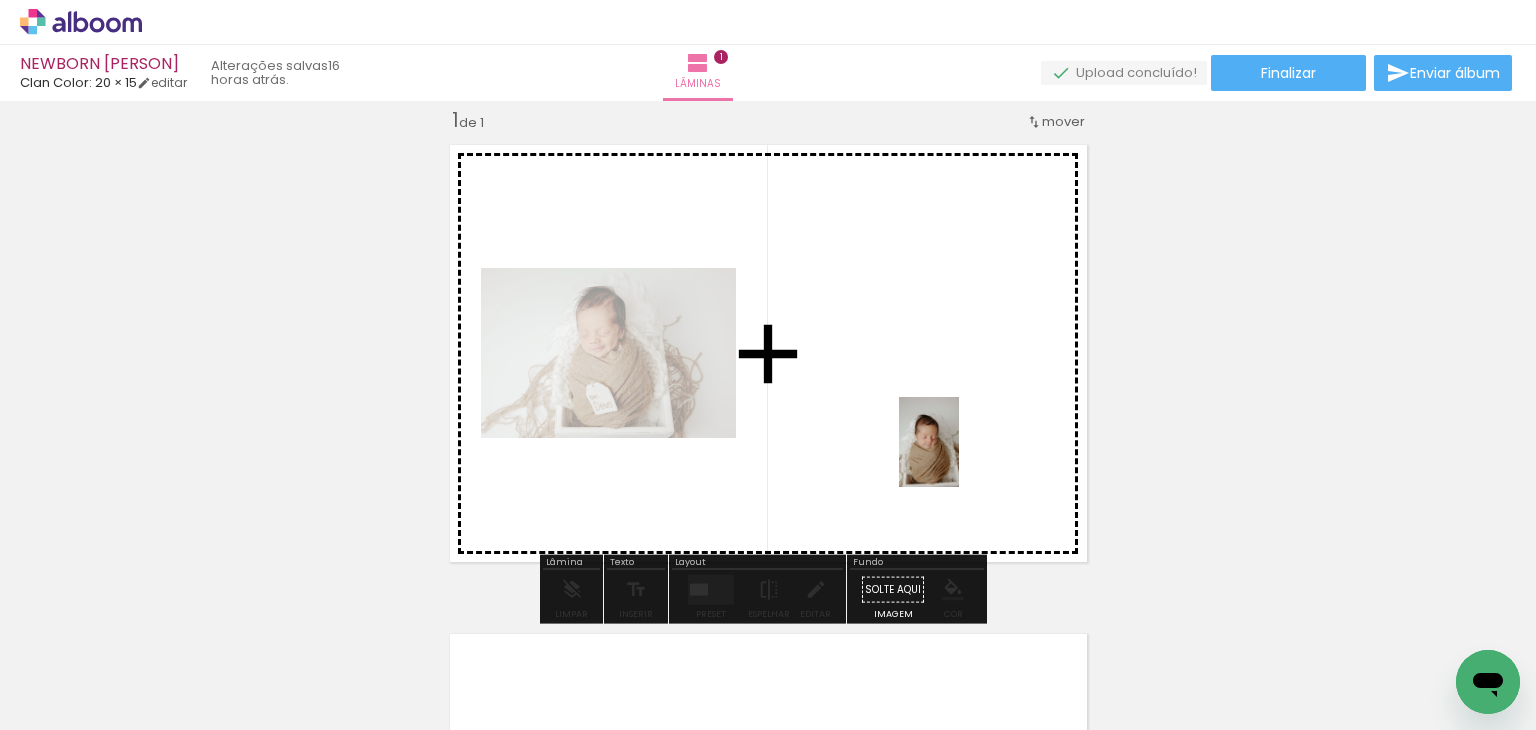 drag, startPoint x: 1238, startPoint y: 645, endPoint x: 885, endPoint y: 379, distance: 442.00113 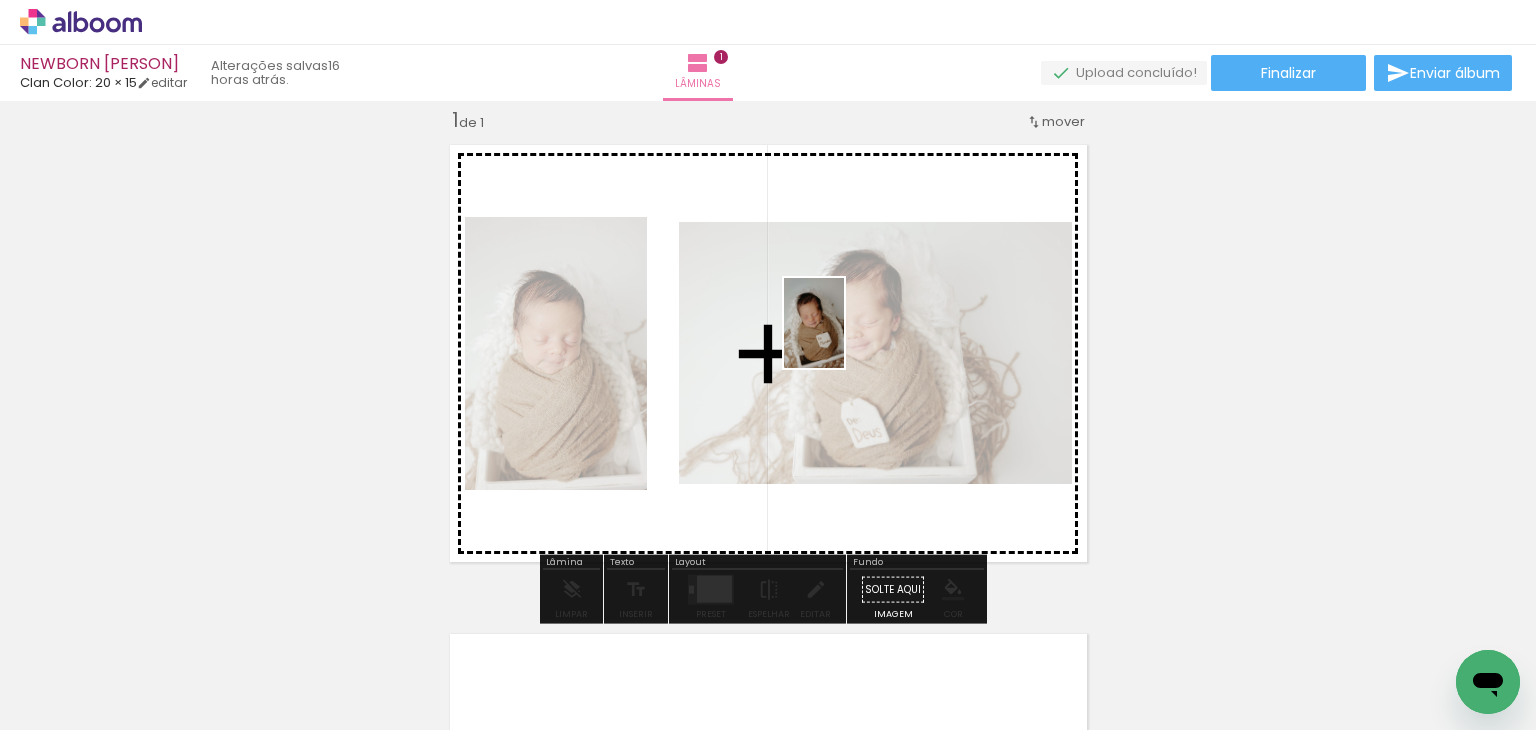 drag, startPoint x: 1454, startPoint y: 634, endPoint x: 844, endPoint y: 338, distance: 678.0236 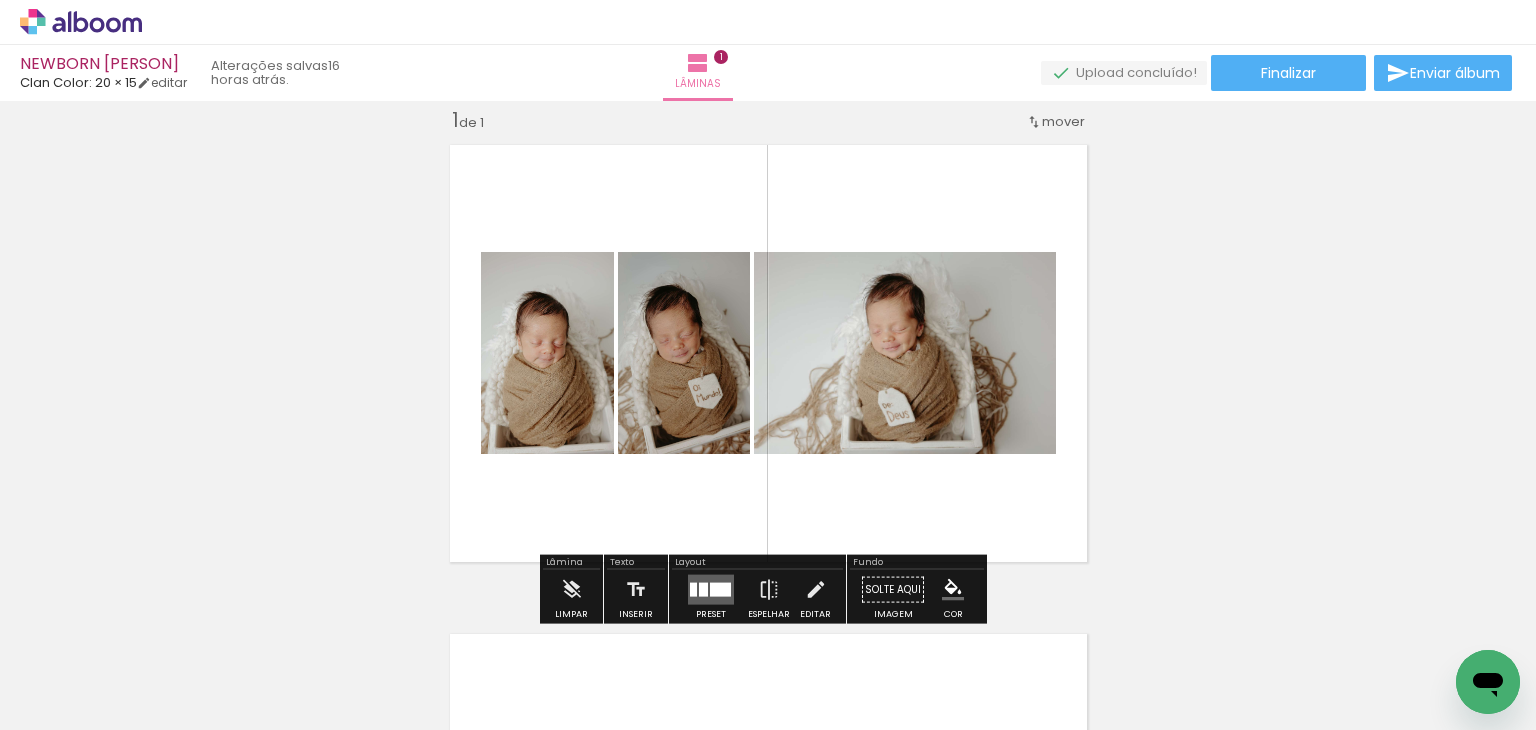 click at bounding box center [711, 590] 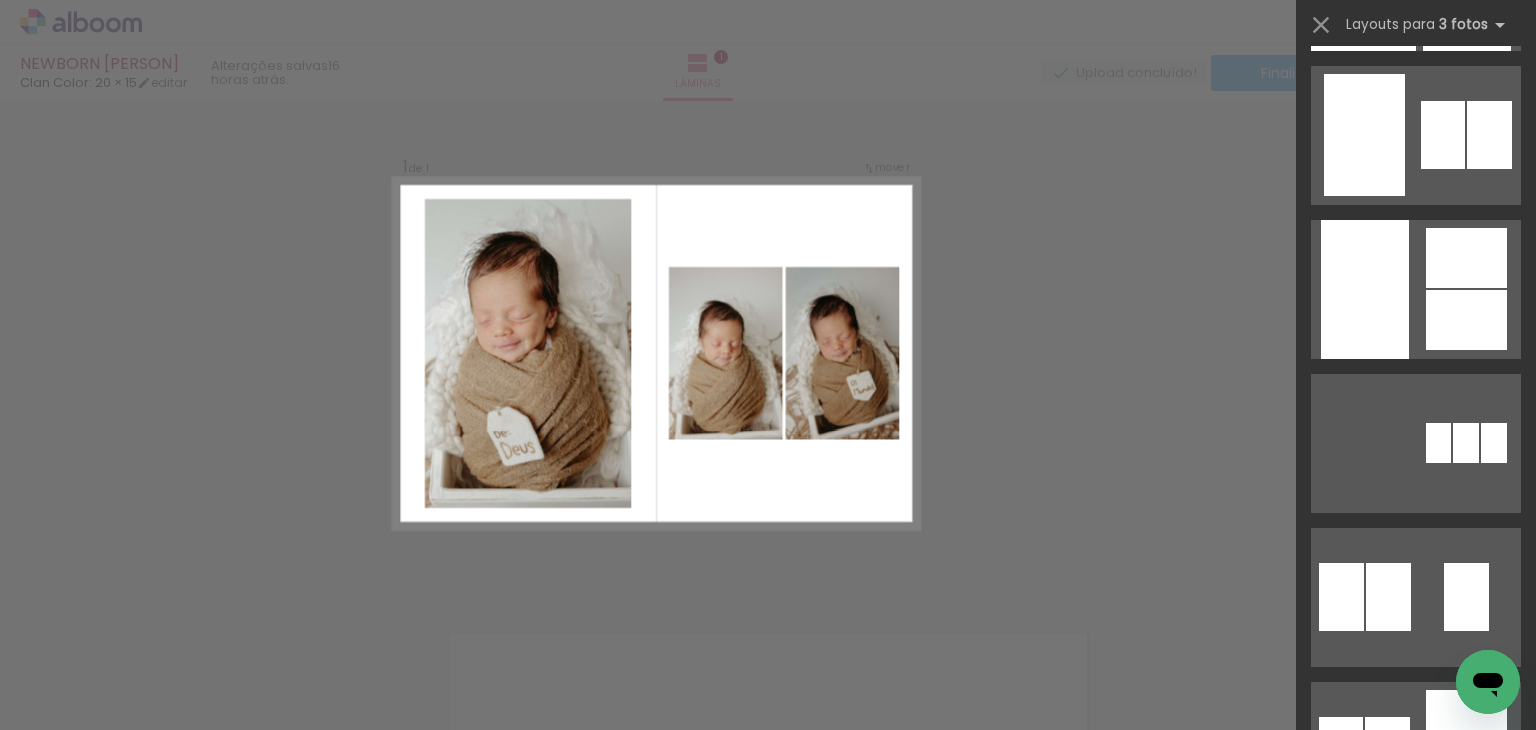 scroll, scrollTop: 11700, scrollLeft: 0, axis: vertical 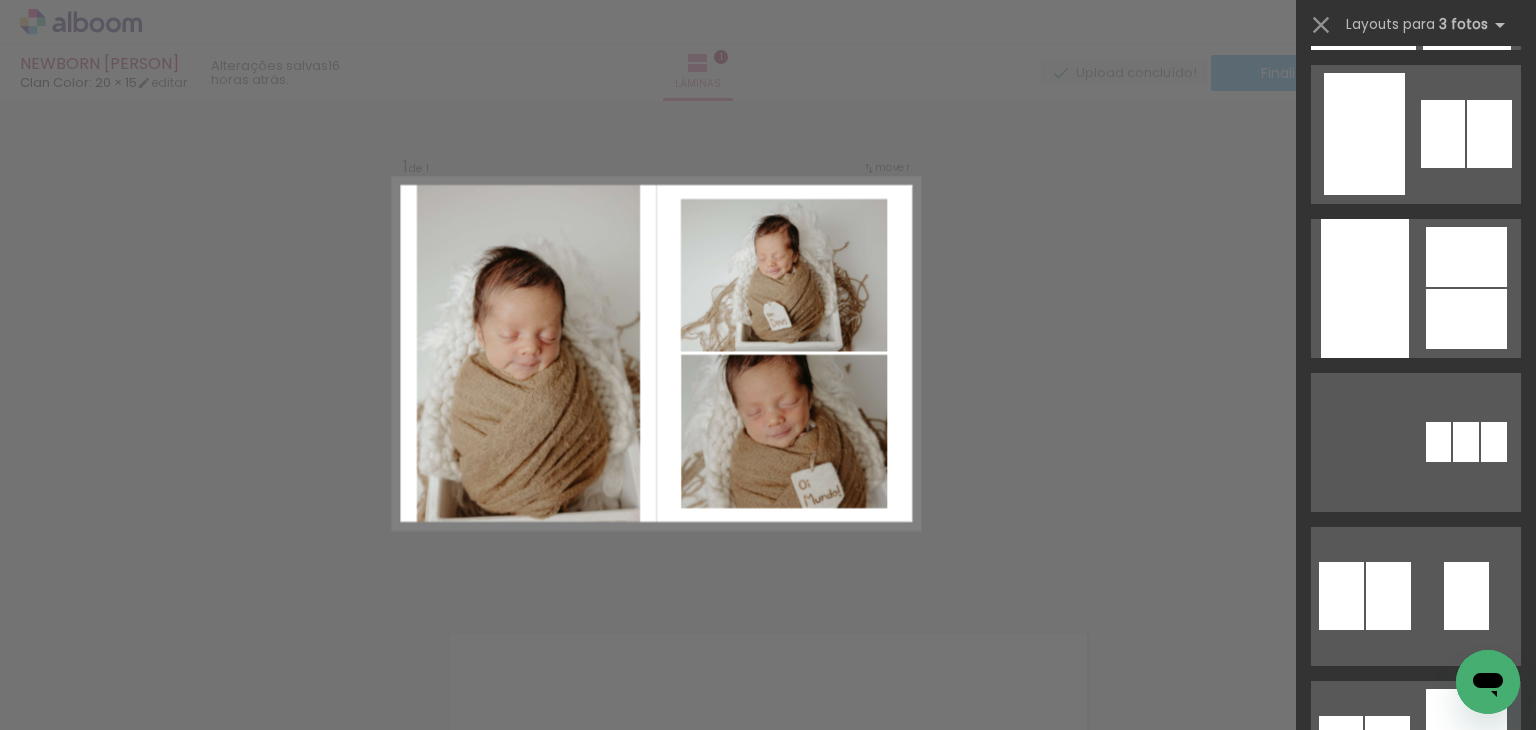click at bounding box center (1416, -328) 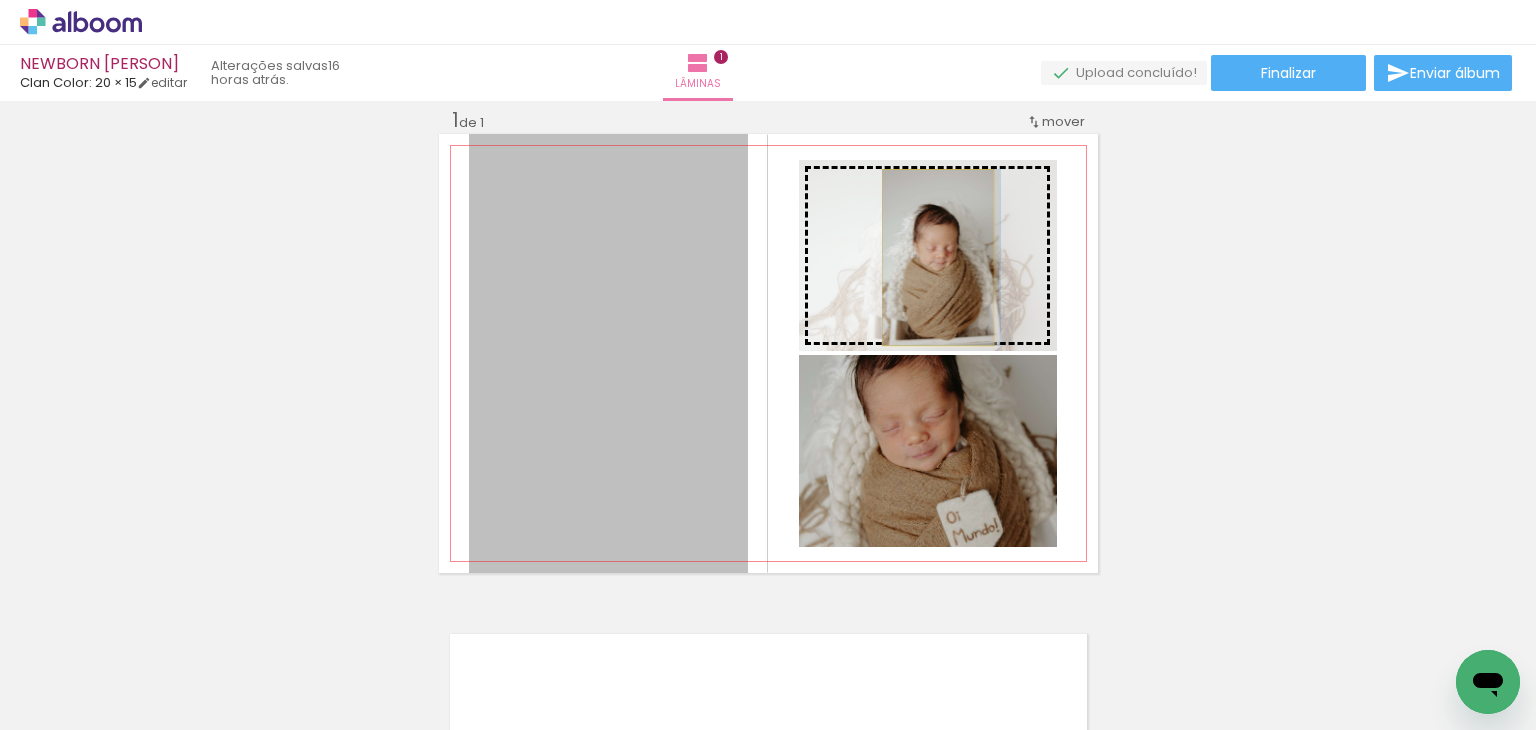 drag, startPoint x: 689, startPoint y: 329, endPoint x: 930, endPoint y: 257, distance: 251.52534 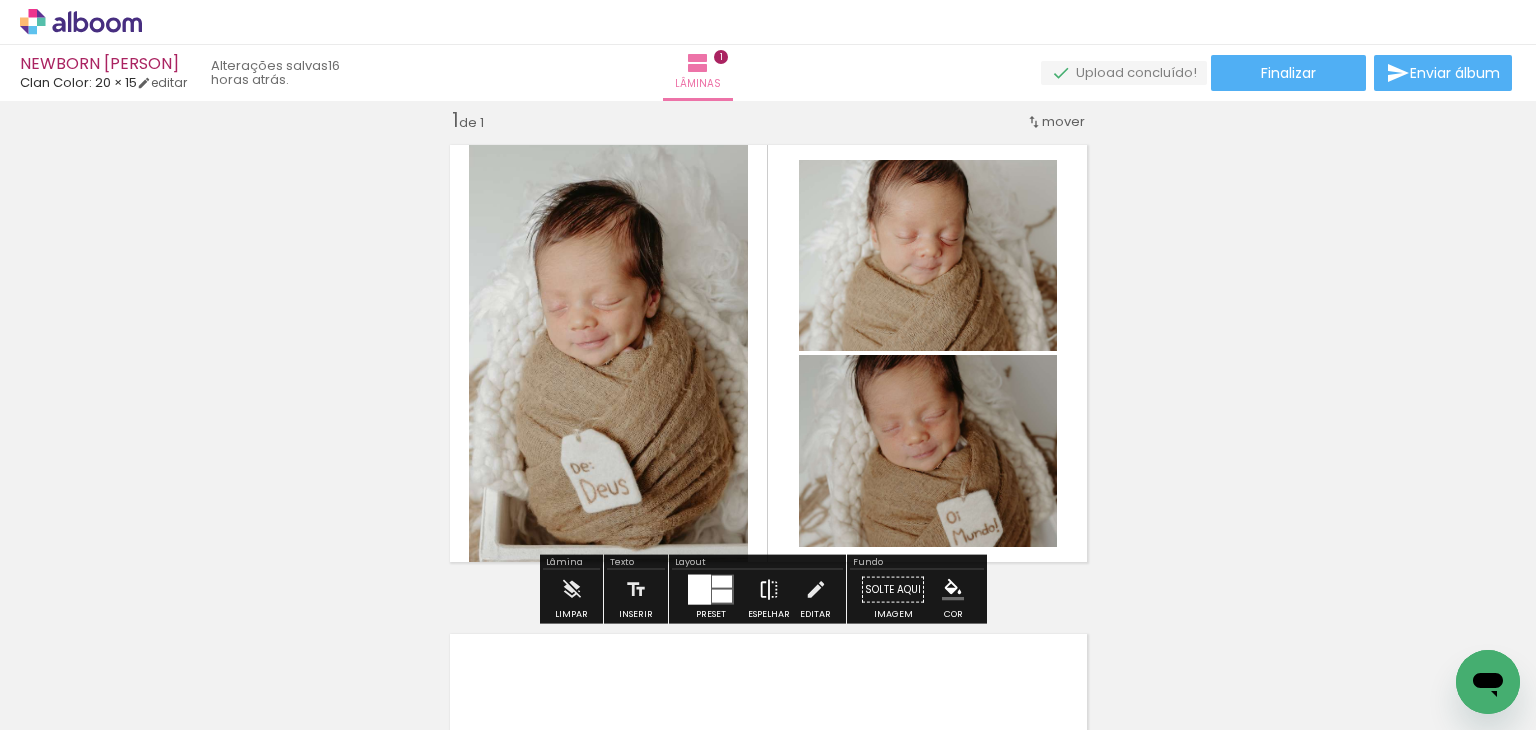 click on "Espelhar" at bounding box center [769, 595] 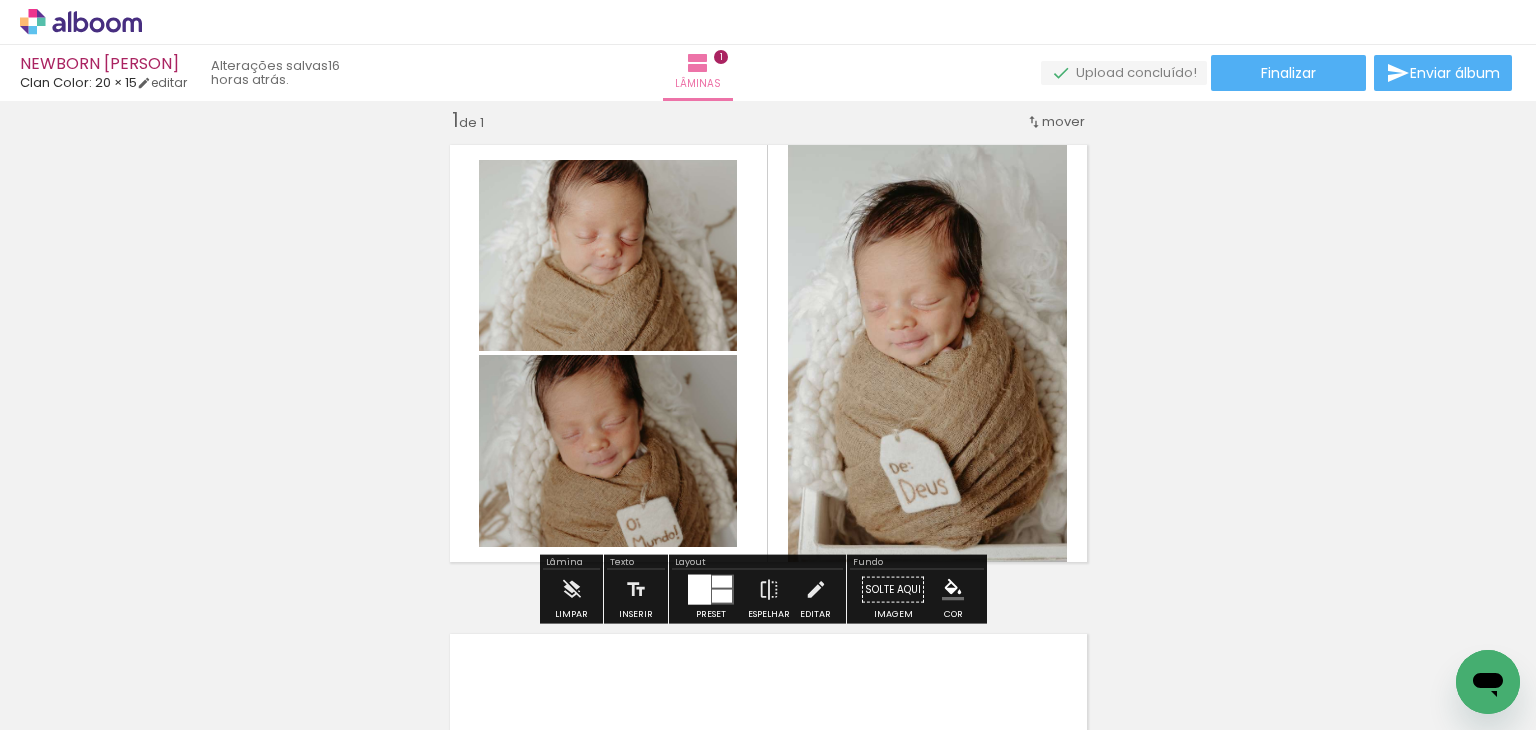 click at bounding box center [0, 0] 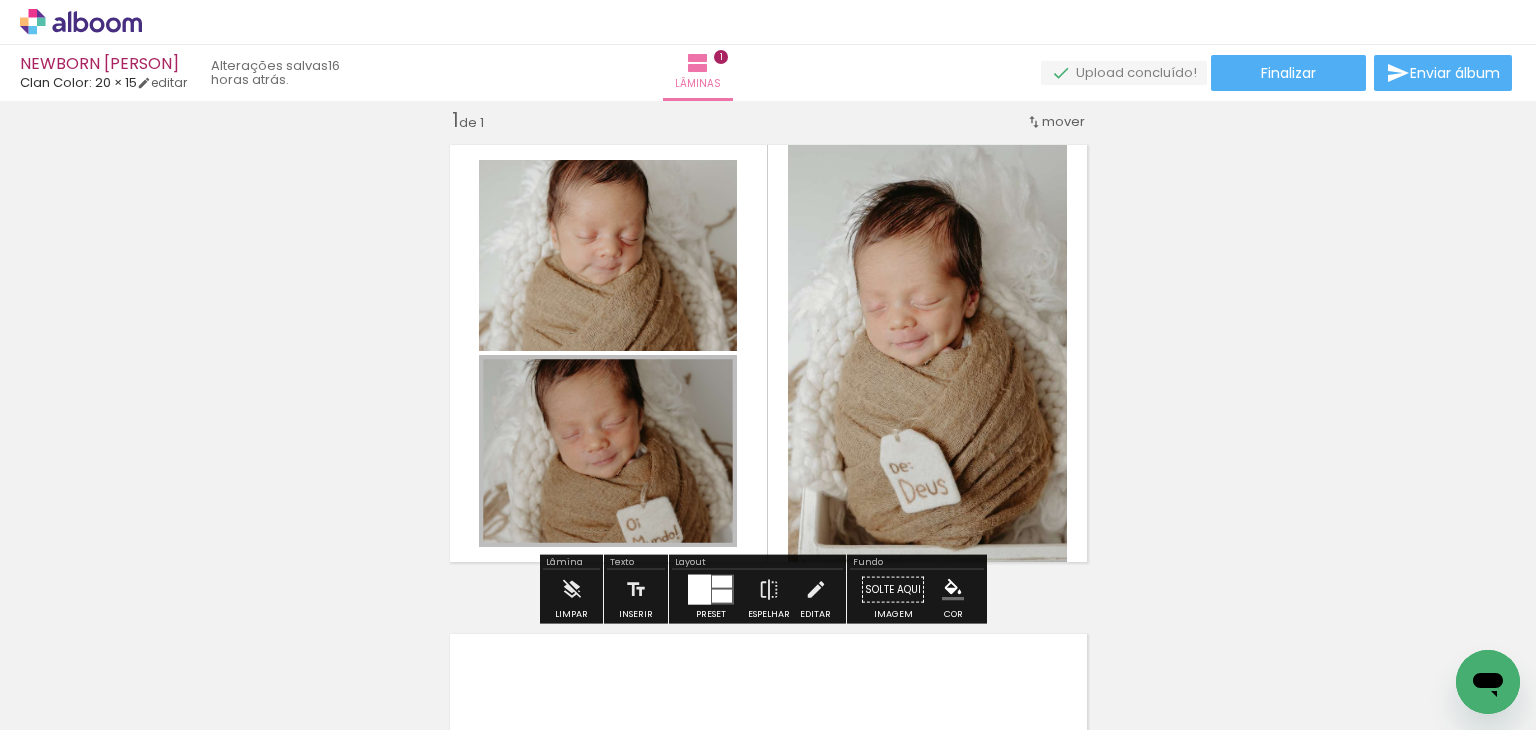 click at bounding box center (0, 0) 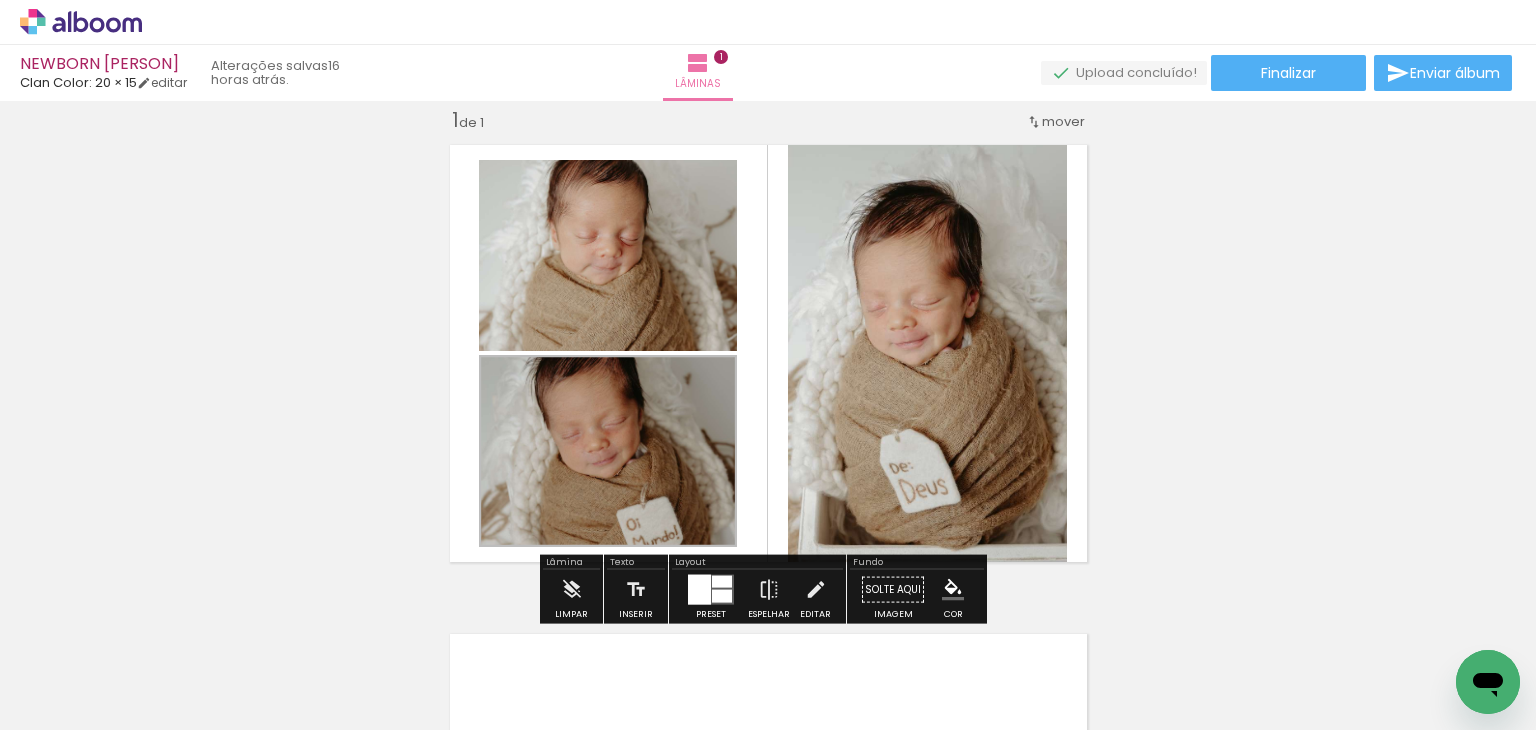 click at bounding box center [991, 155] 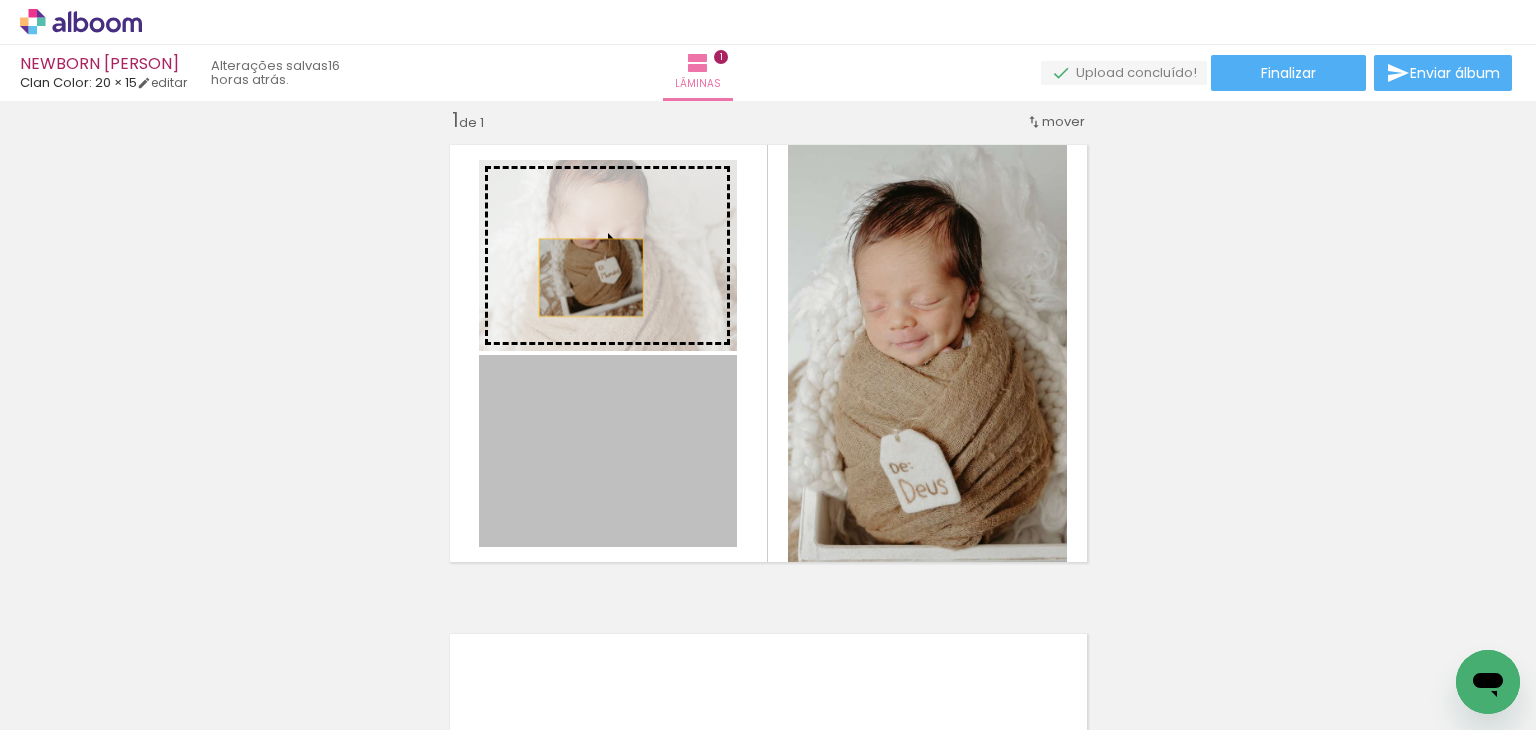 drag, startPoint x: 594, startPoint y: 443, endPoint x: 583, endPoint y: 277, distance: 166.36406 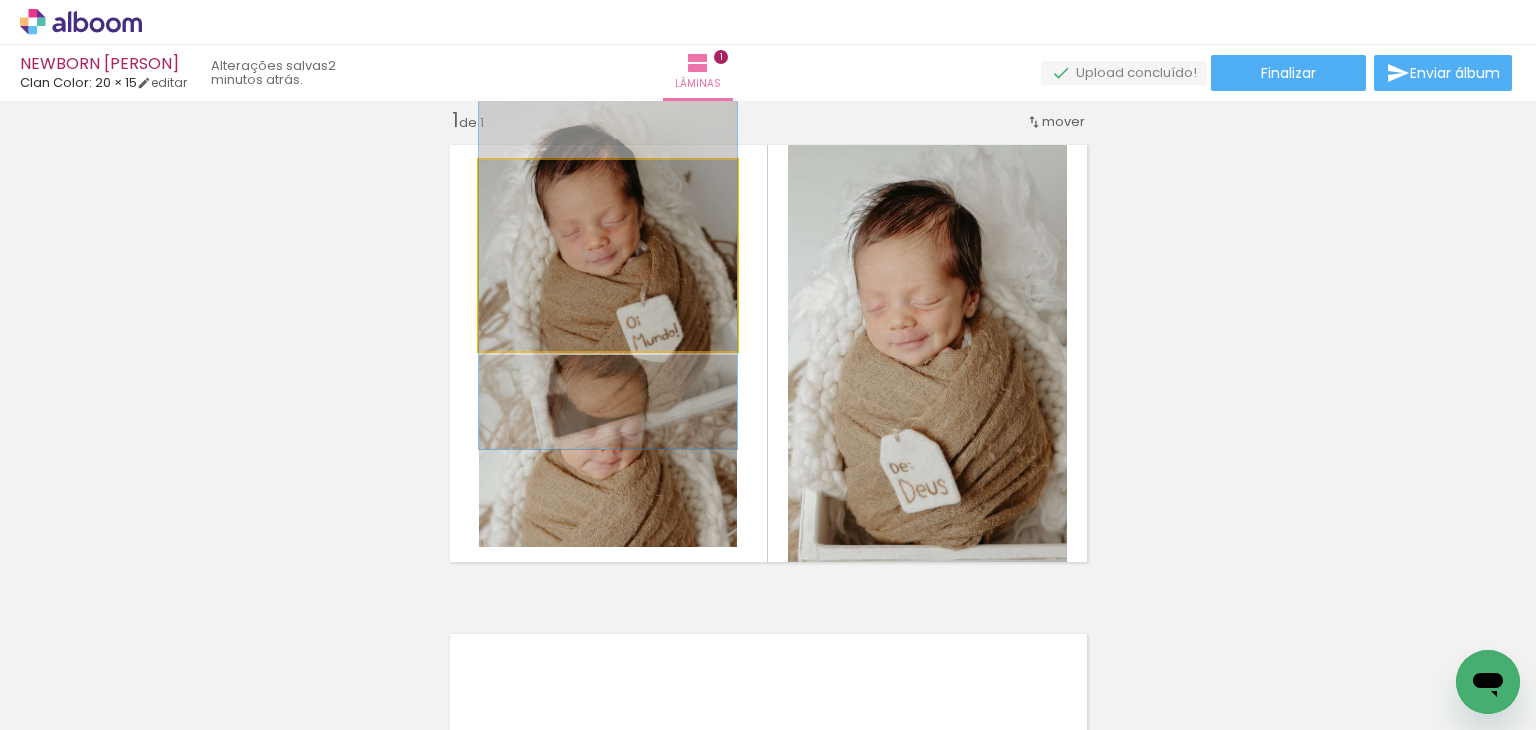 click 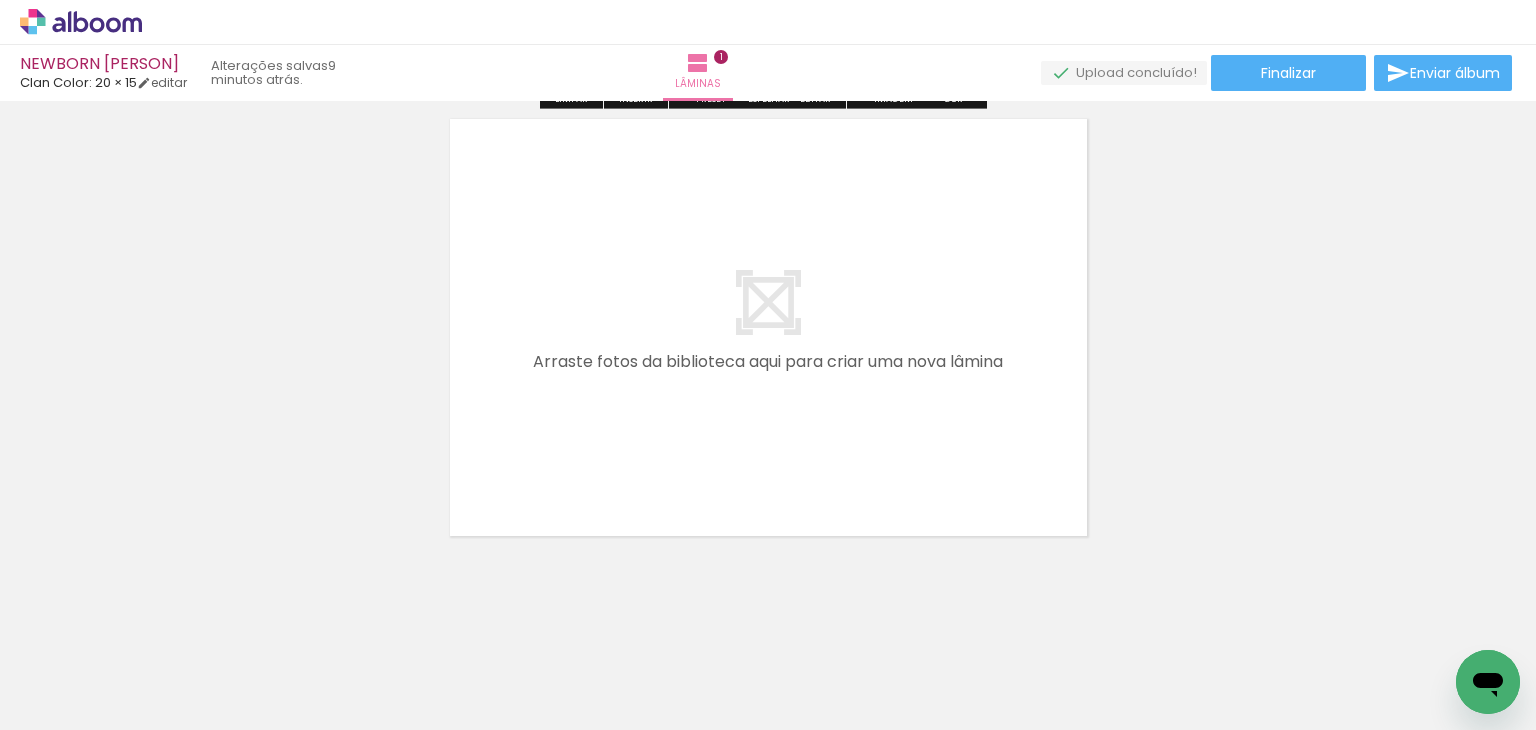 scroll, scrollTop: 552, scrollLeft: 0, axis: vertical 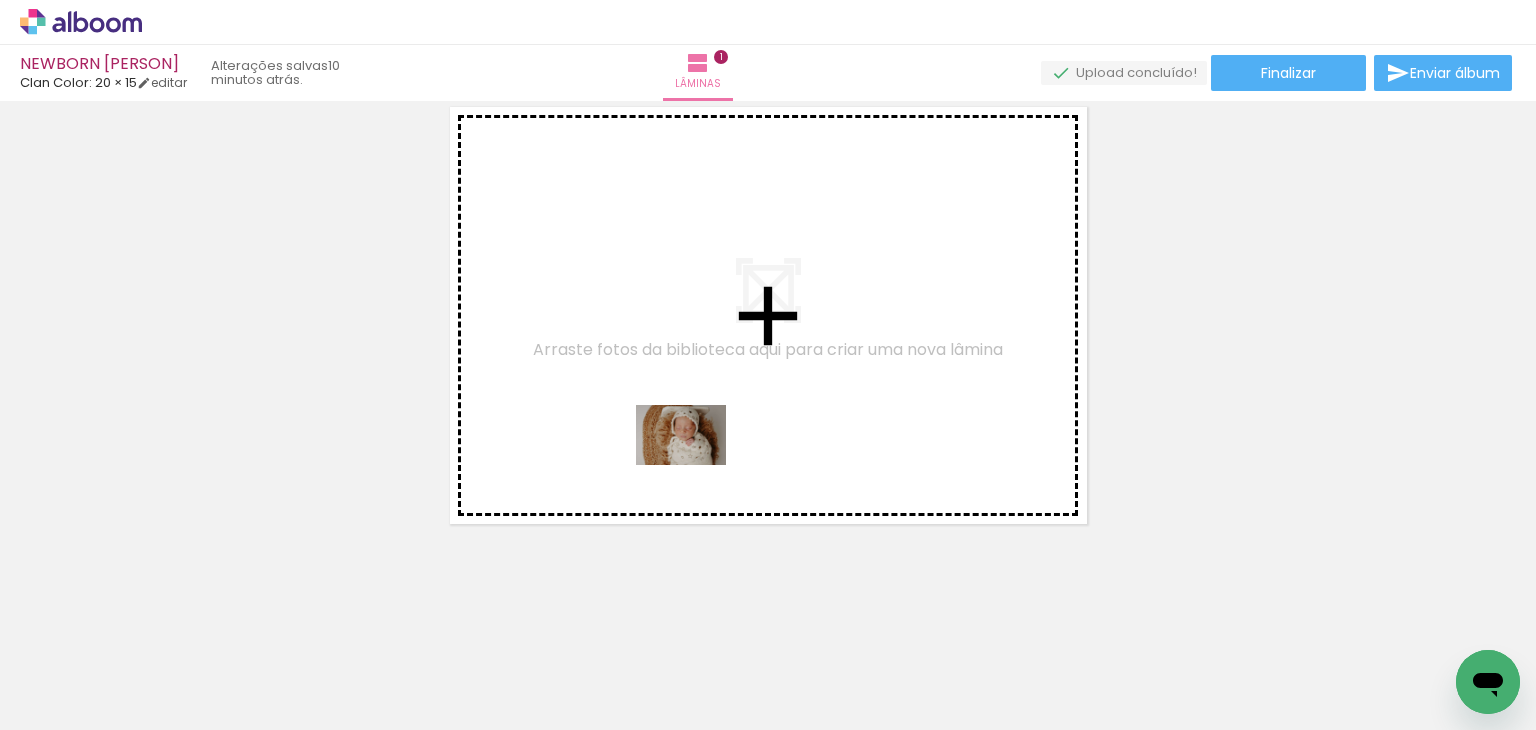 drag, startPoint x: 493, startPoint y: 660, endPoint x: 783, endPoint y: 398, distance: 390.82477 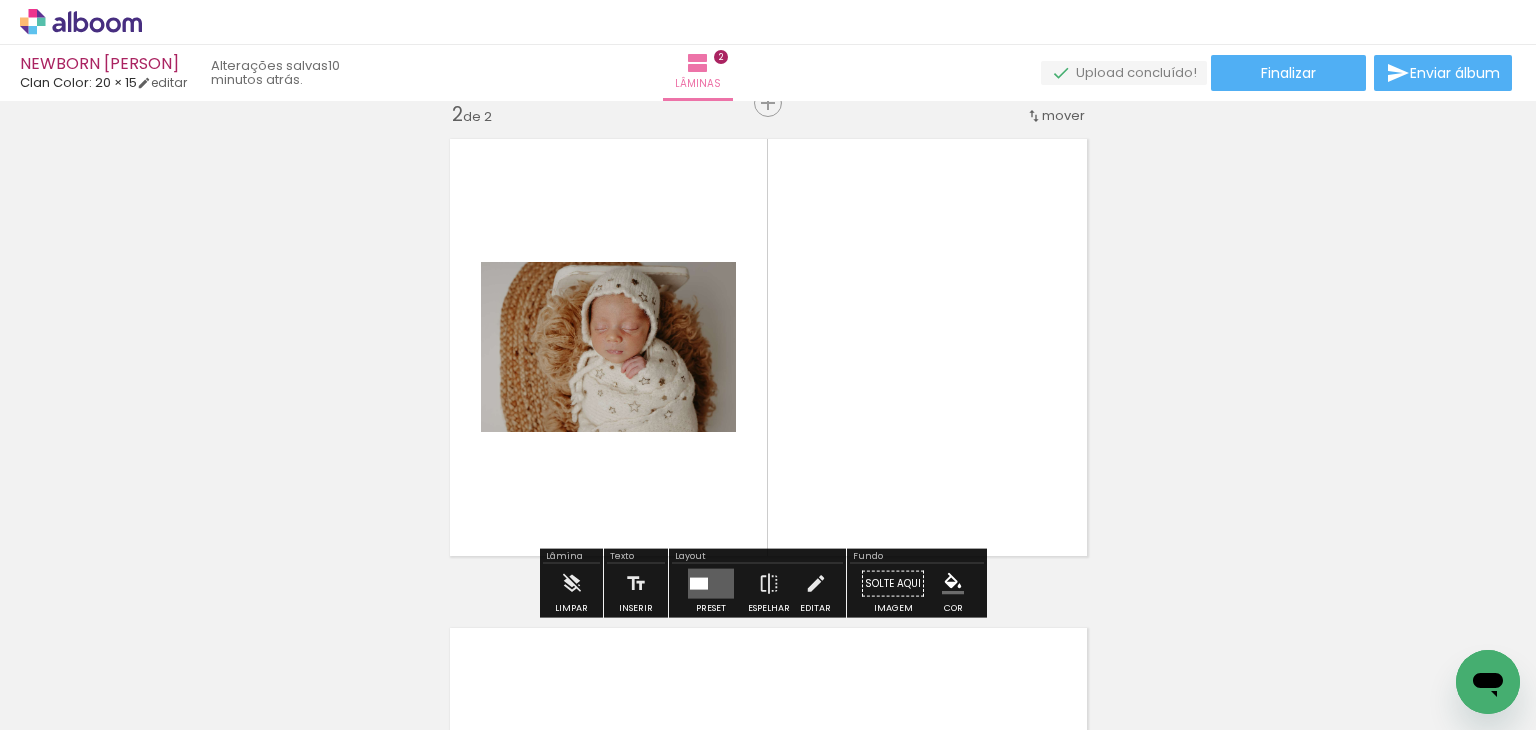scroll, scrollTop: 514, scrollLeft: 0, axis: vertical 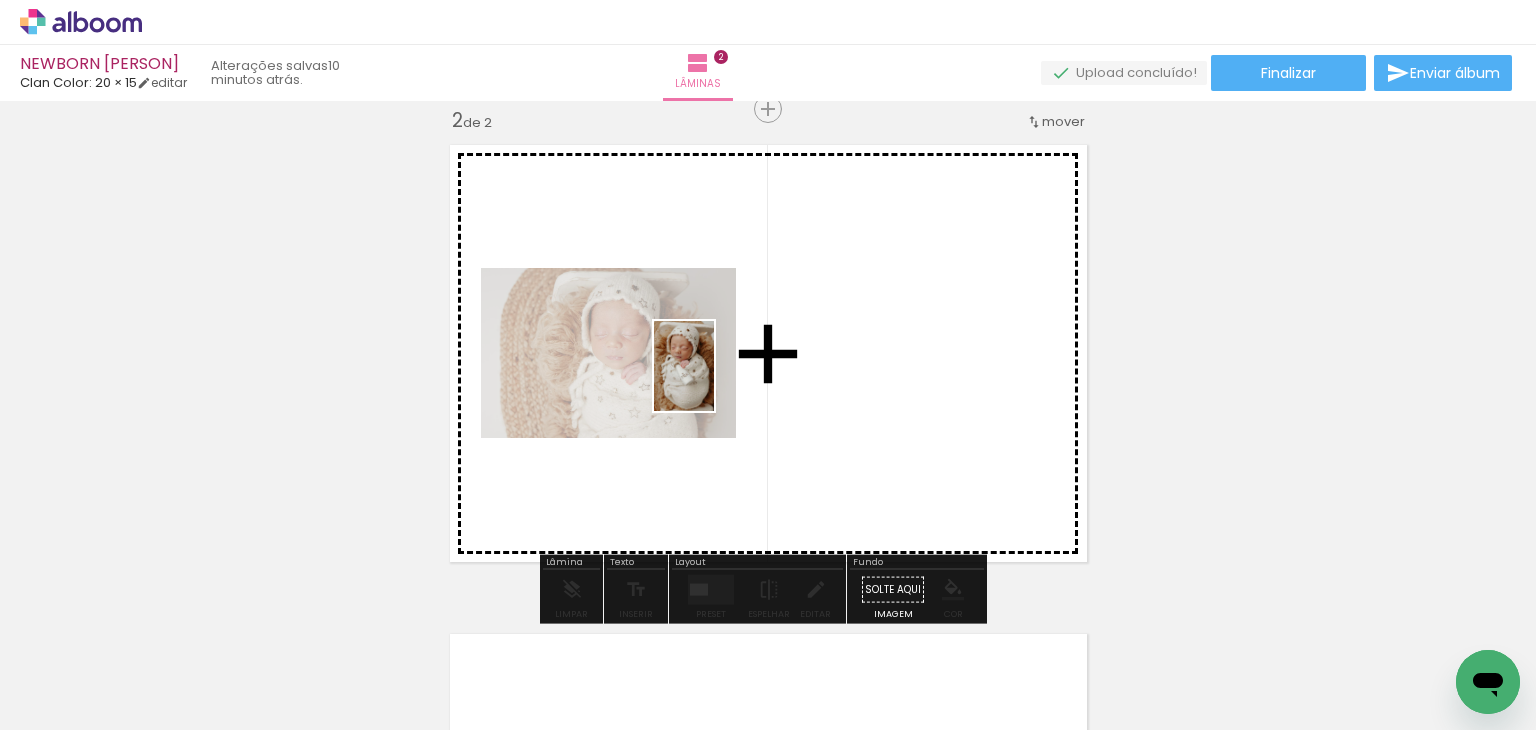 drag, startPoint x: 332, startPoint y: 658, endPoint x: 714, endPoint y: 381, distance: 471.8612 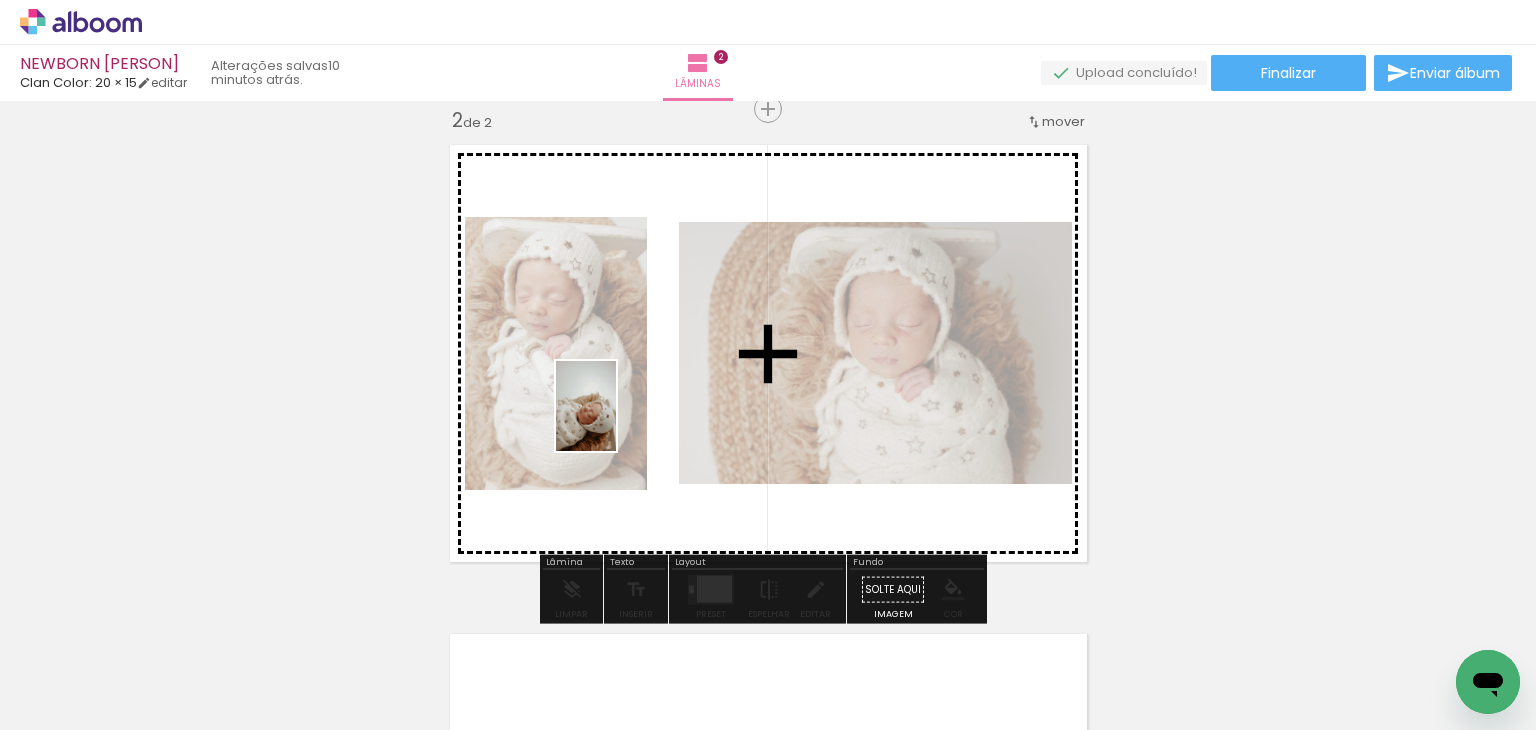drag, startPoint x: 217, startPoint y: 679, endPoint x: 629, endPoint y: 413, distance: 490.408 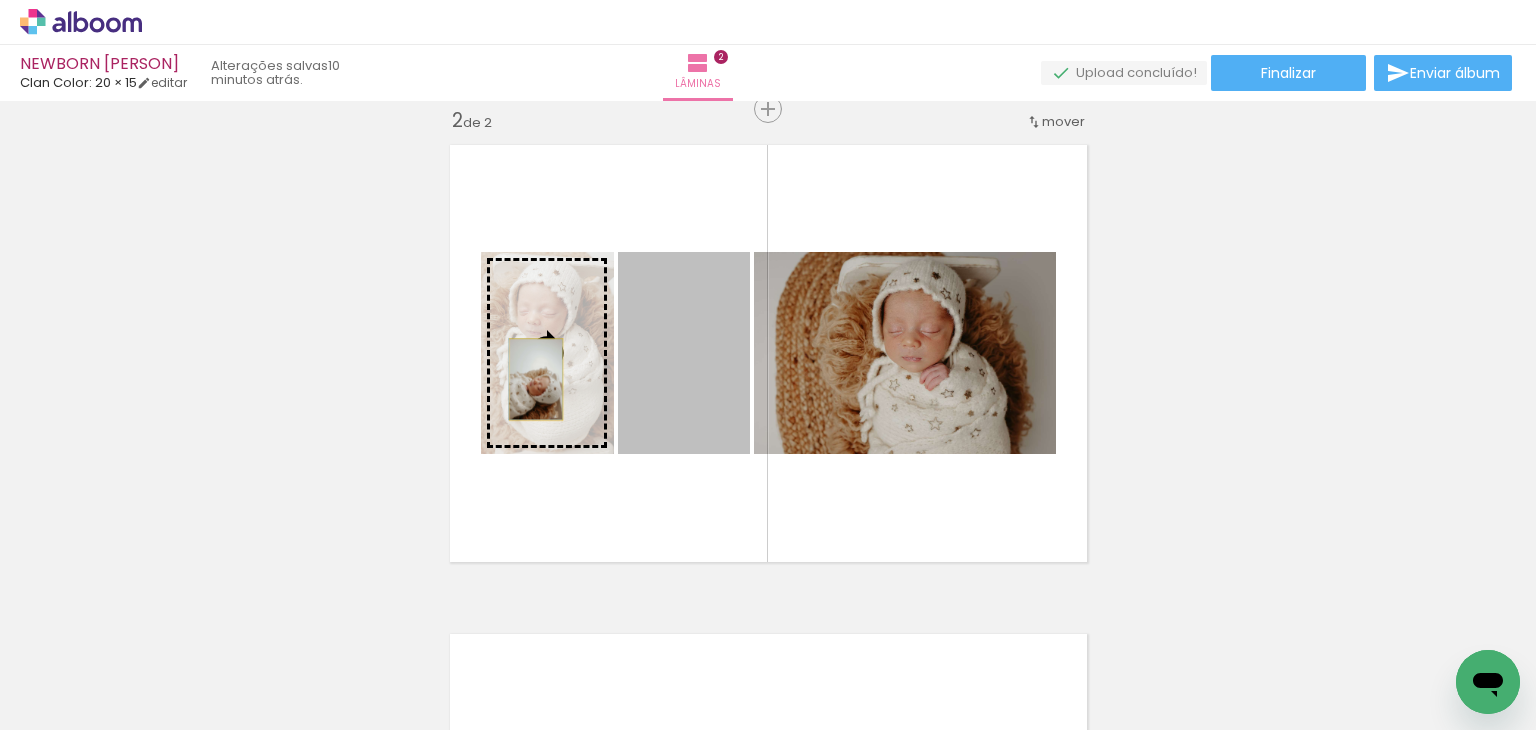 drag, startPoint x: 576, startPoint y: 383, endPoint x: 528, endPoint y: 379, distance: 48.166378 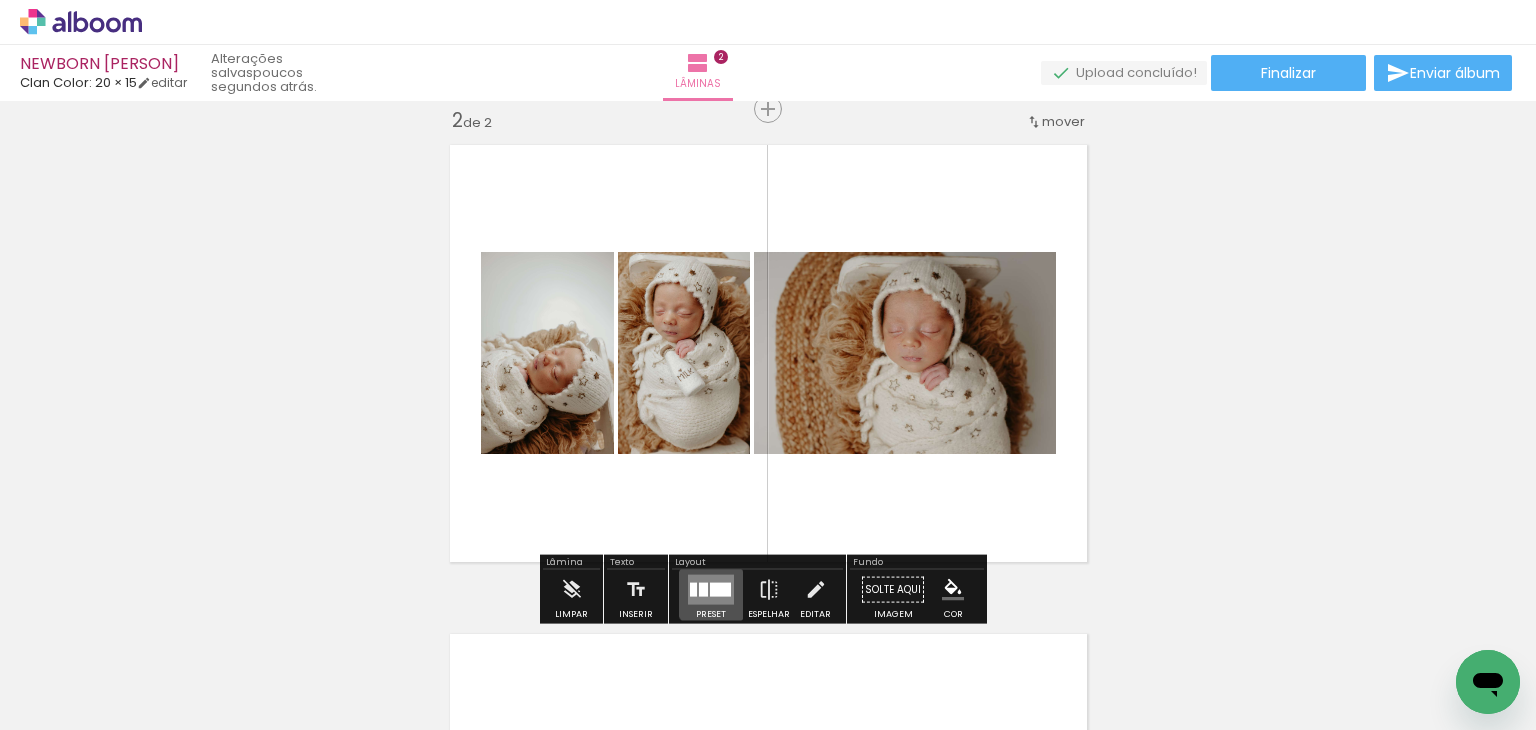 click at bounding box center [720, 590] 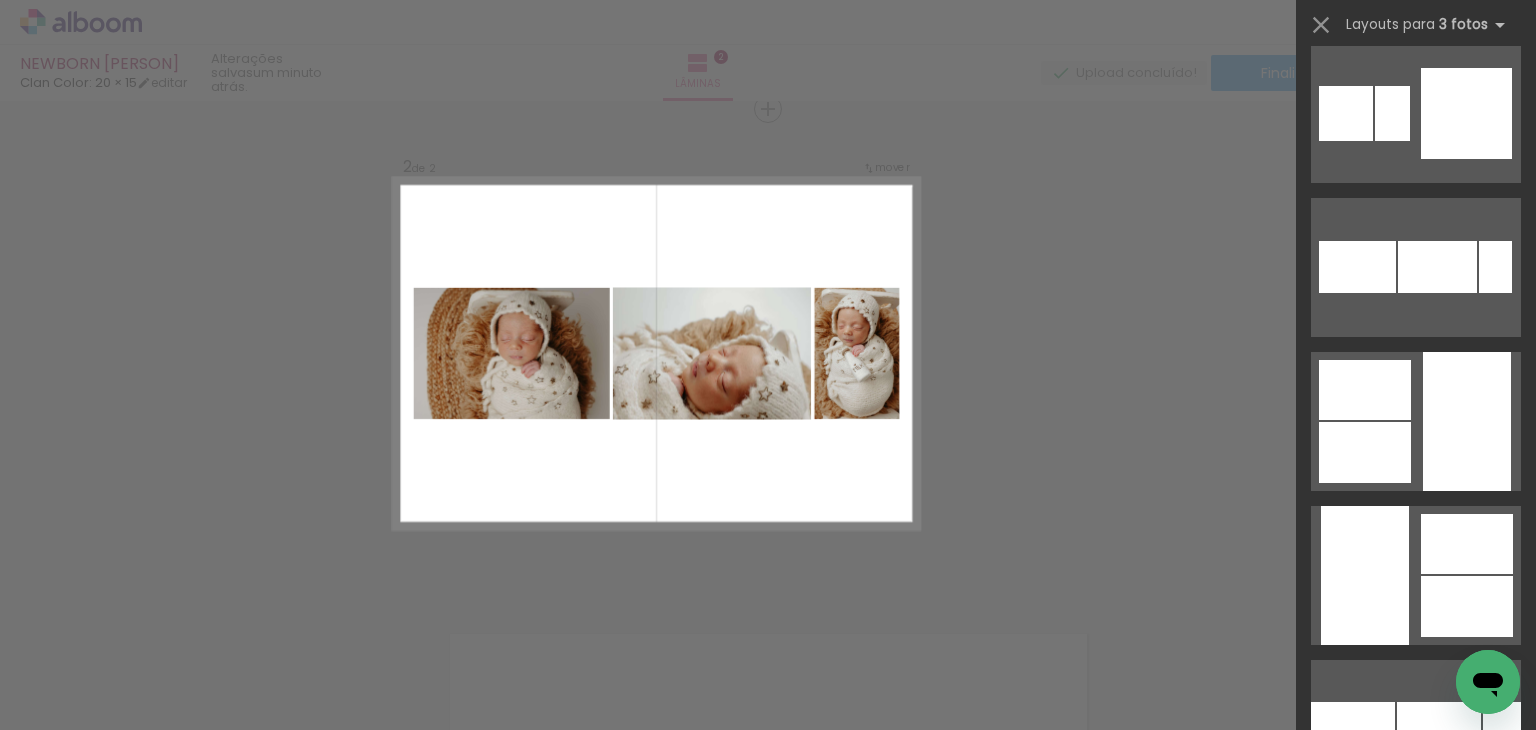 scroll, scrollTop: 13600, scrollLeft: 0, axis: vertical 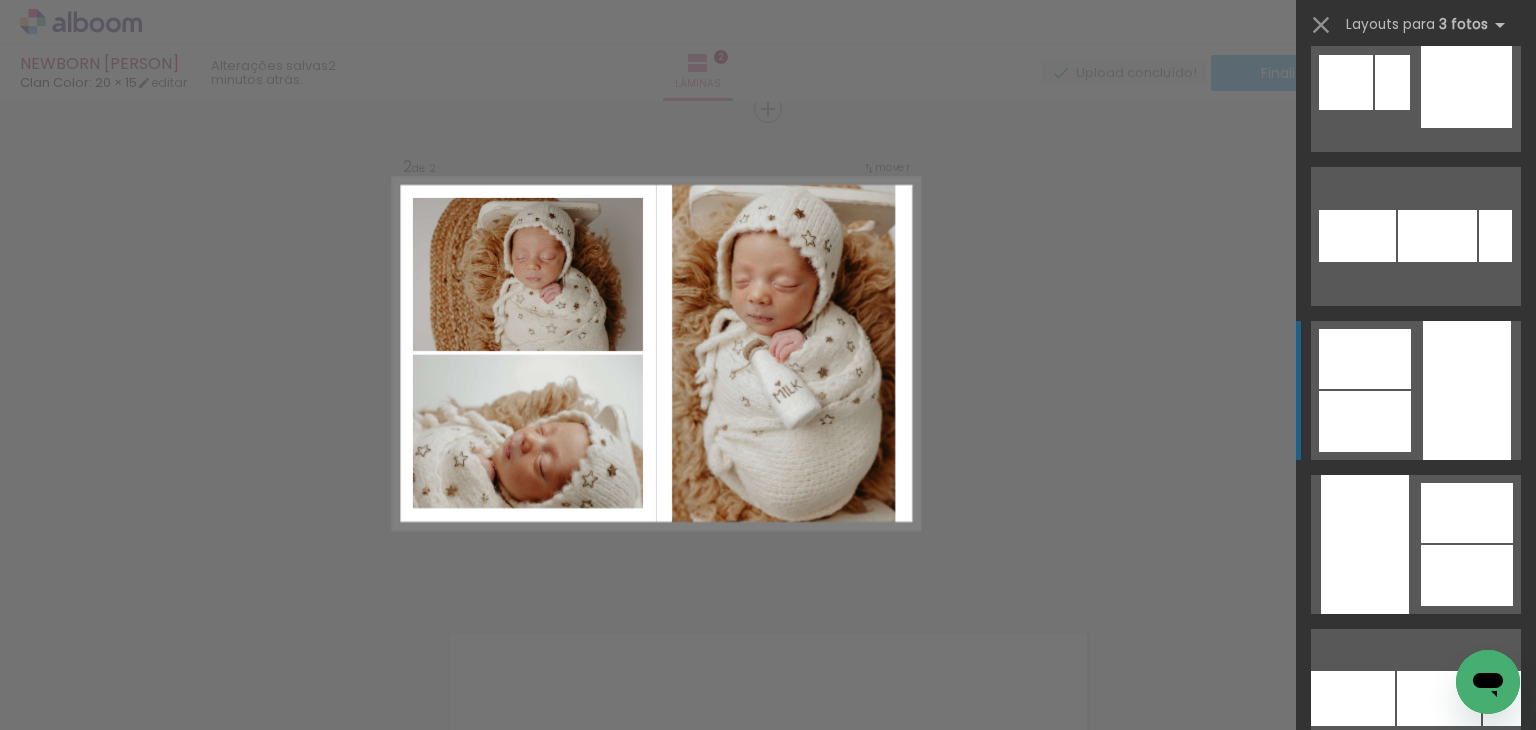 click at bounding box center (1416, -380) 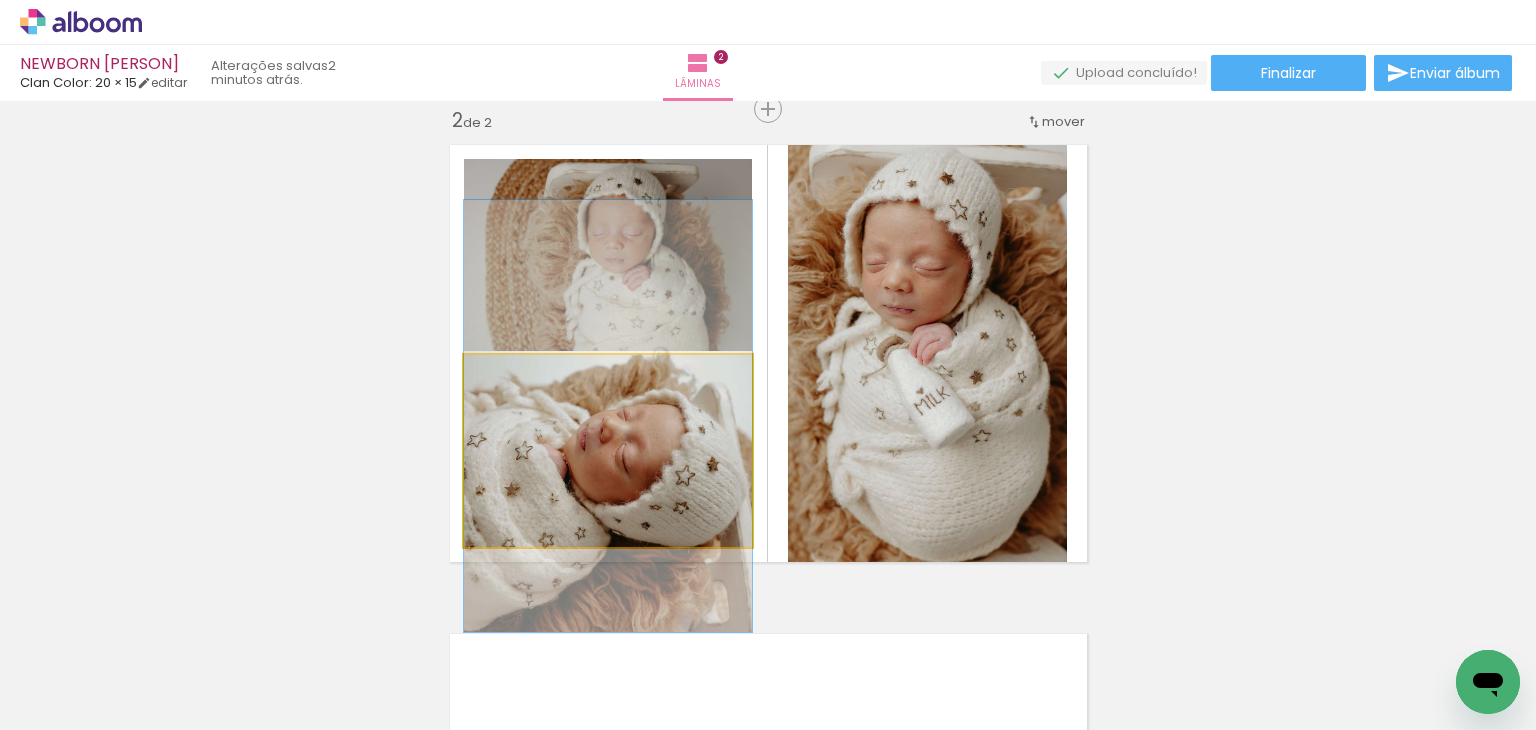 drag, startPoint x: 721, startPoint y: 491, endPoint x: 739, endPoint y: 459, distance: 36.71512 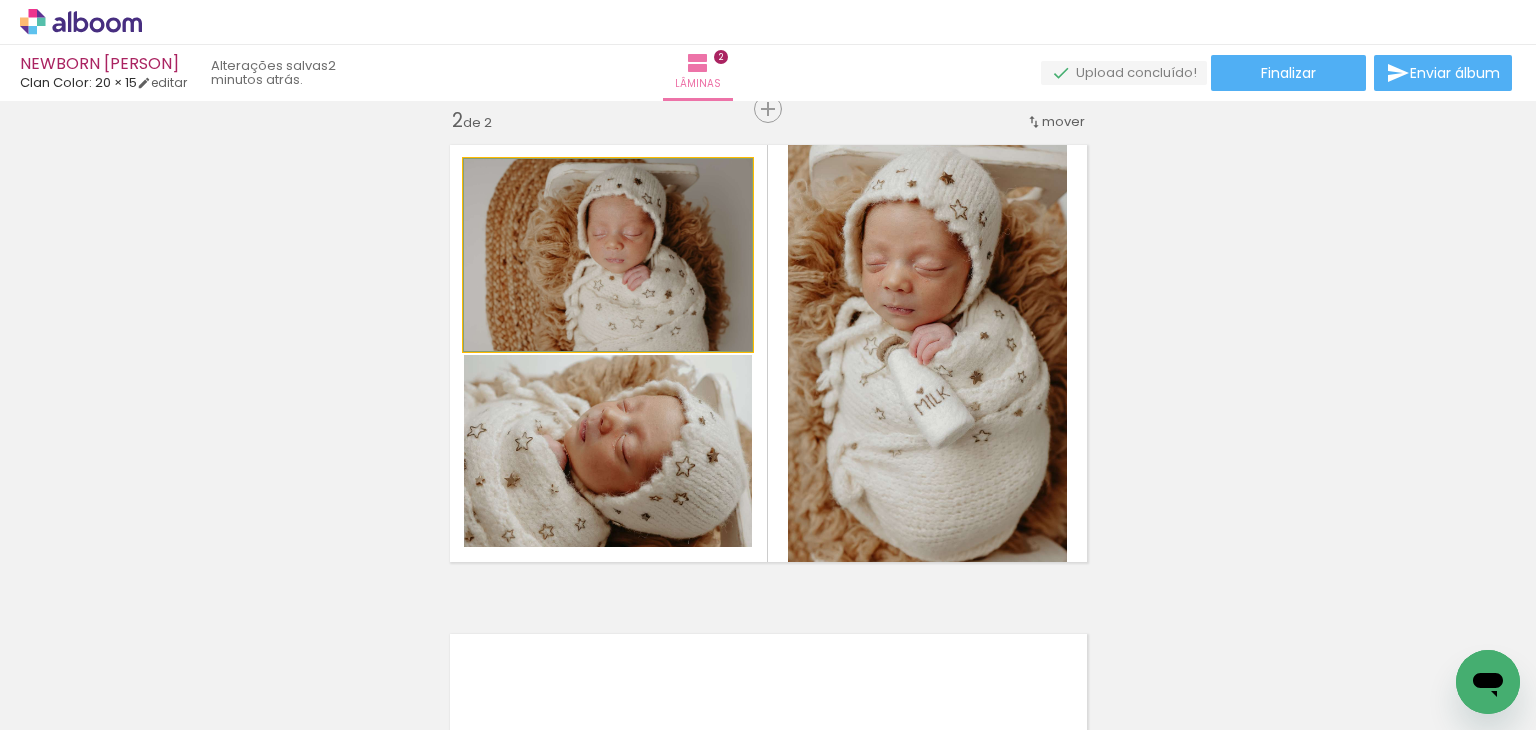 drag, startPoint x: 659, startPoint y: 281, endPoint x: 628, endPoint y: 271, distance: 32.572994 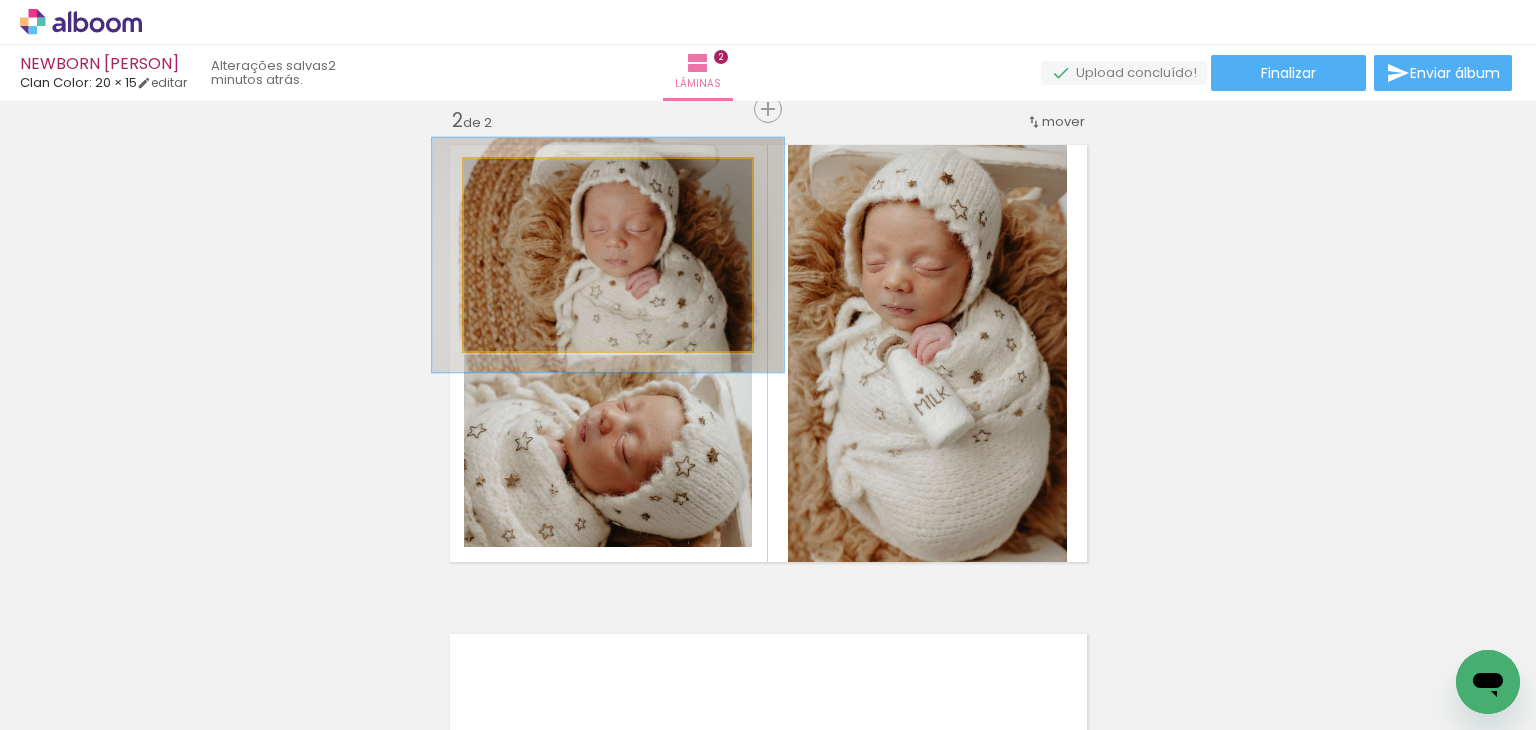 drag, startPoint x: 504, startPoint y: 185, endPoint x: 521, endPoint y: 188, distance: 17.262676 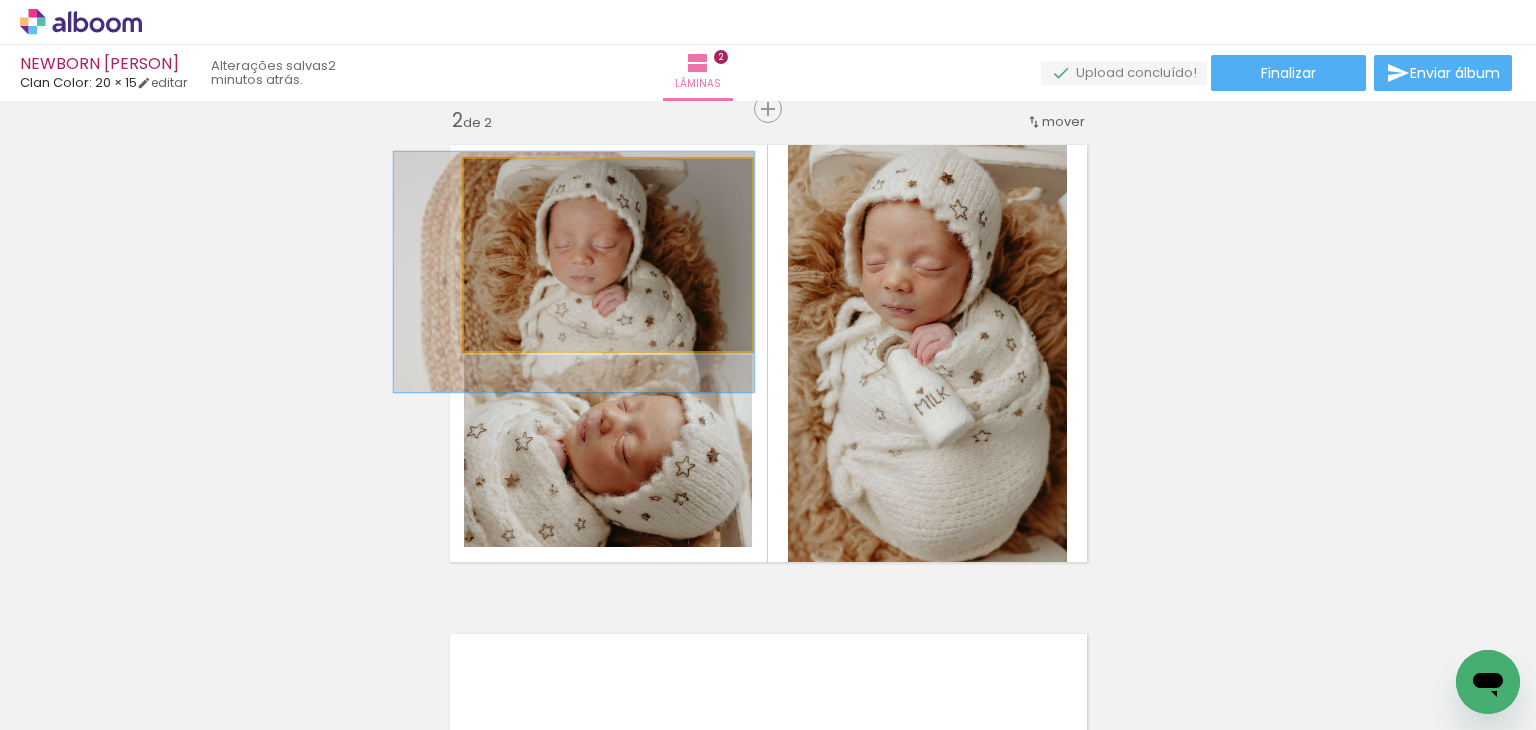 drag, startPoint x: 610, startPoint y: 260, endPoint x: 578, endPoint y: 274, distance: 34.928497 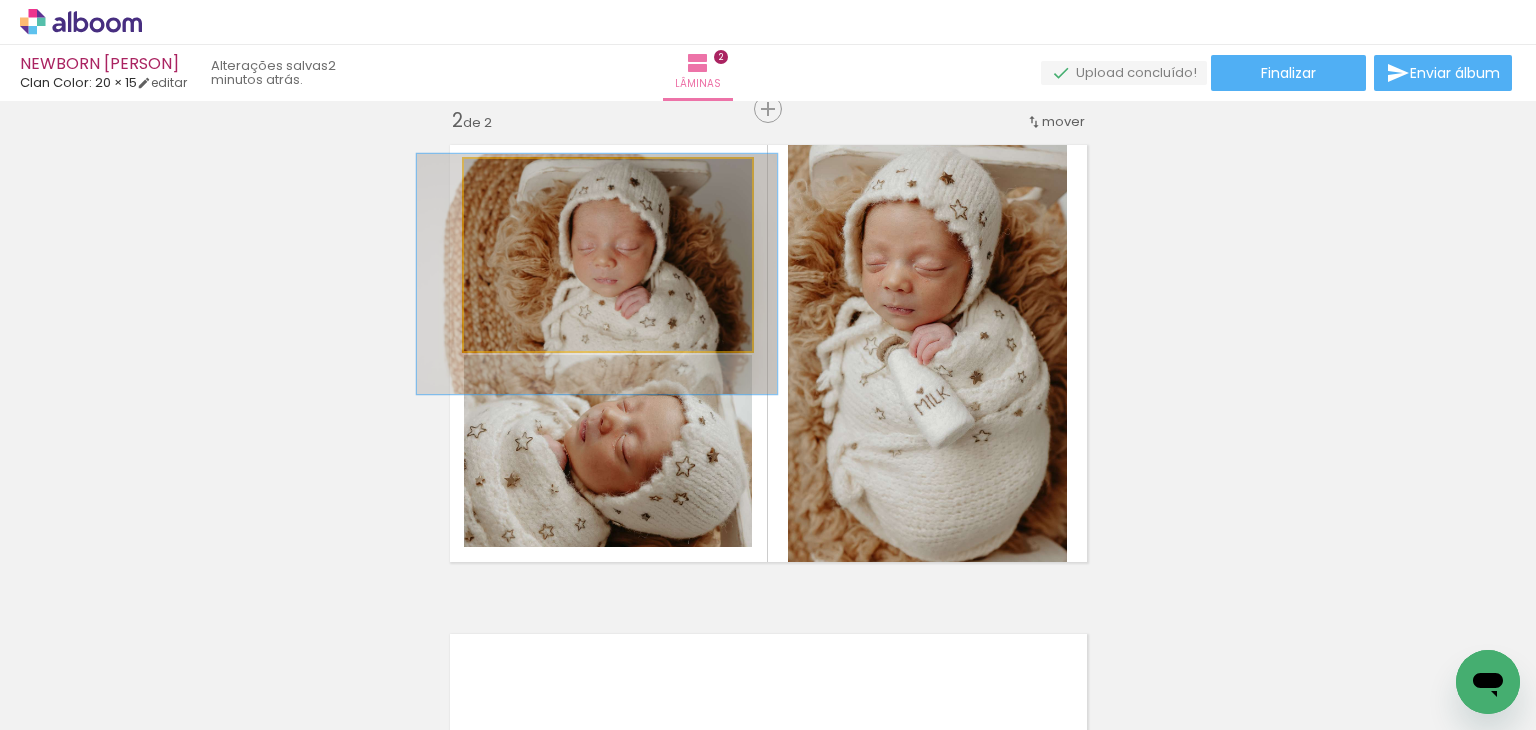 drag, startPoint x: 569, startPoint y: 255, endPoint x: 594, endPoint y: 257, distance: 25.079872 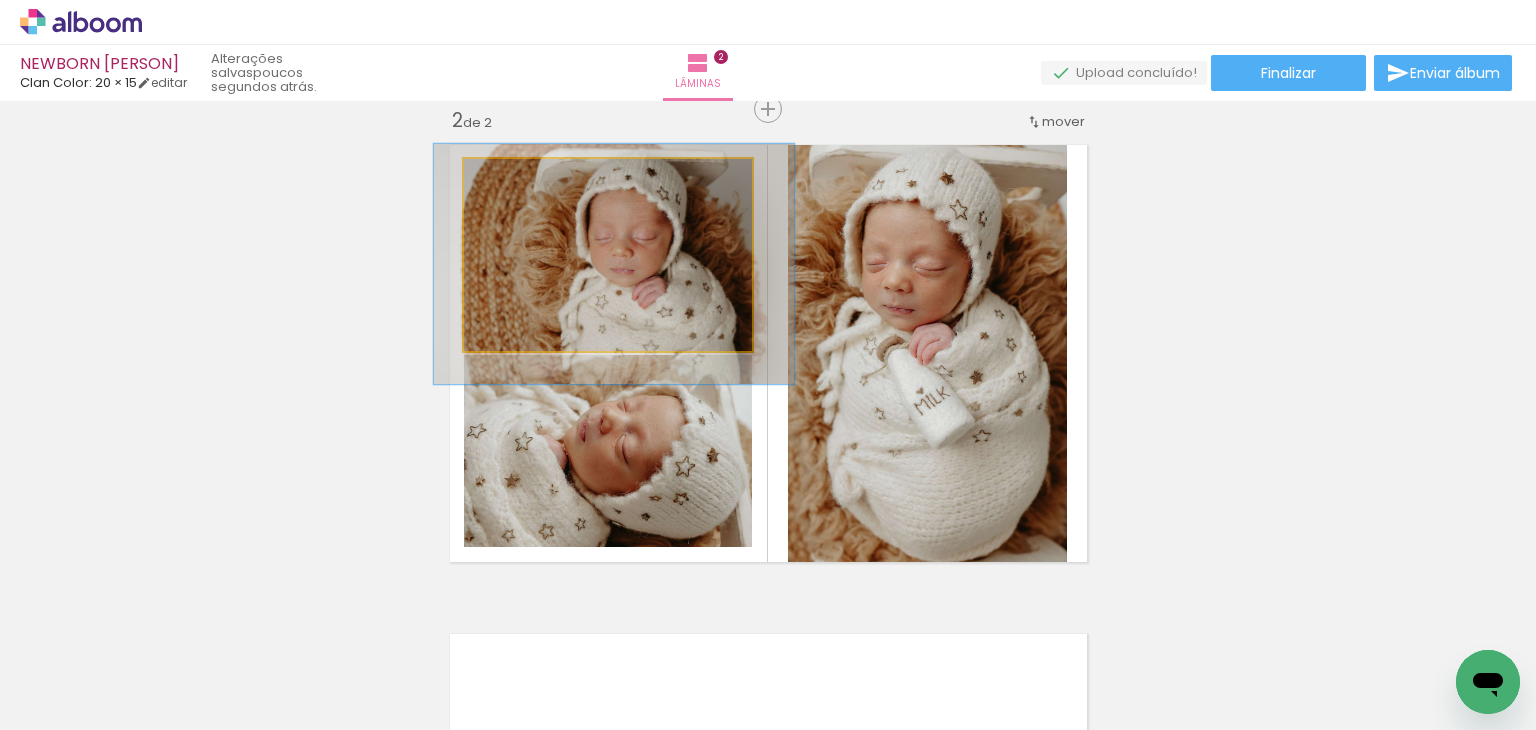 drag, startPoint x: 655, startPoint y: 299, endPoint x: 660, endPoint y: 289, distance: 11.18034 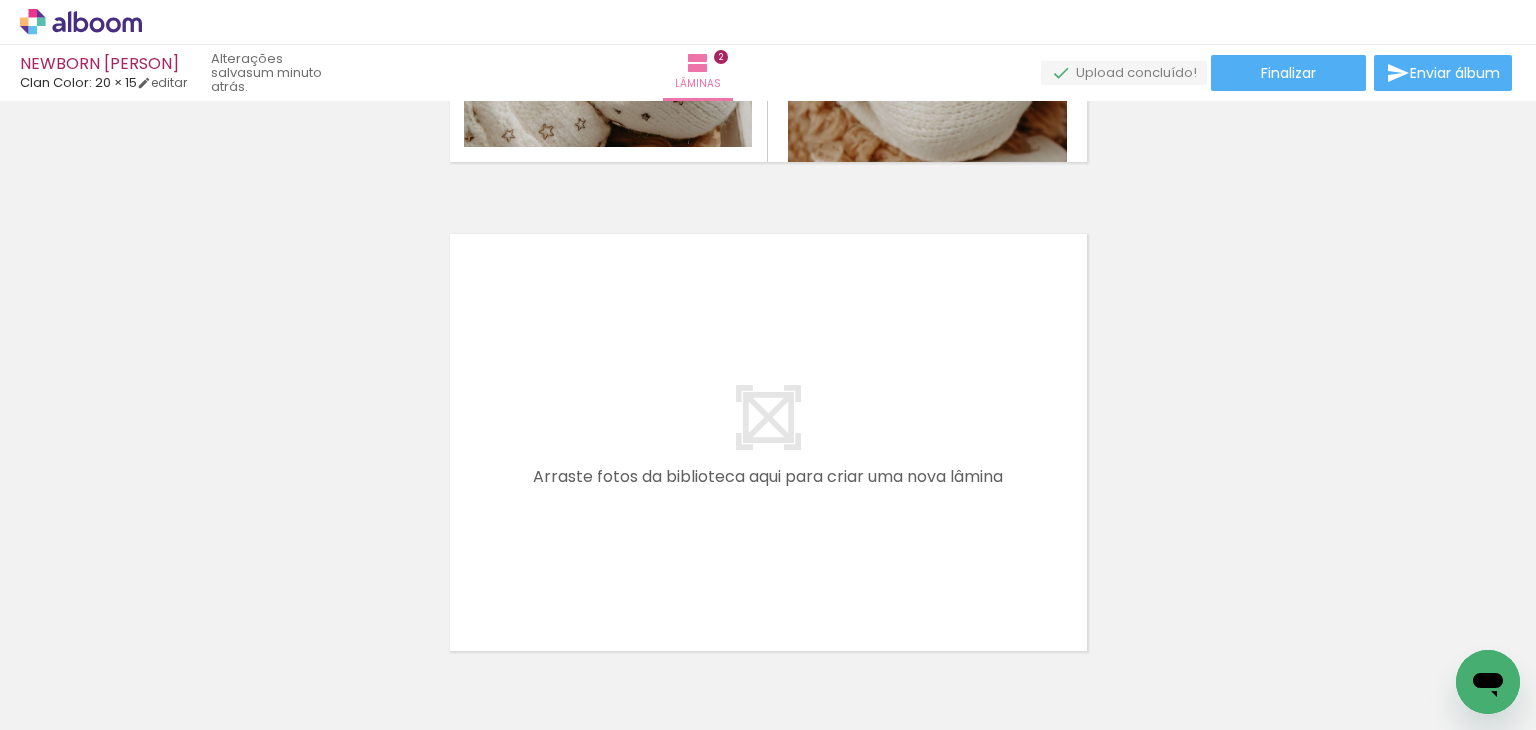 scroll, scrollTop: 1014, scrollLeft: 0, axis: vertical 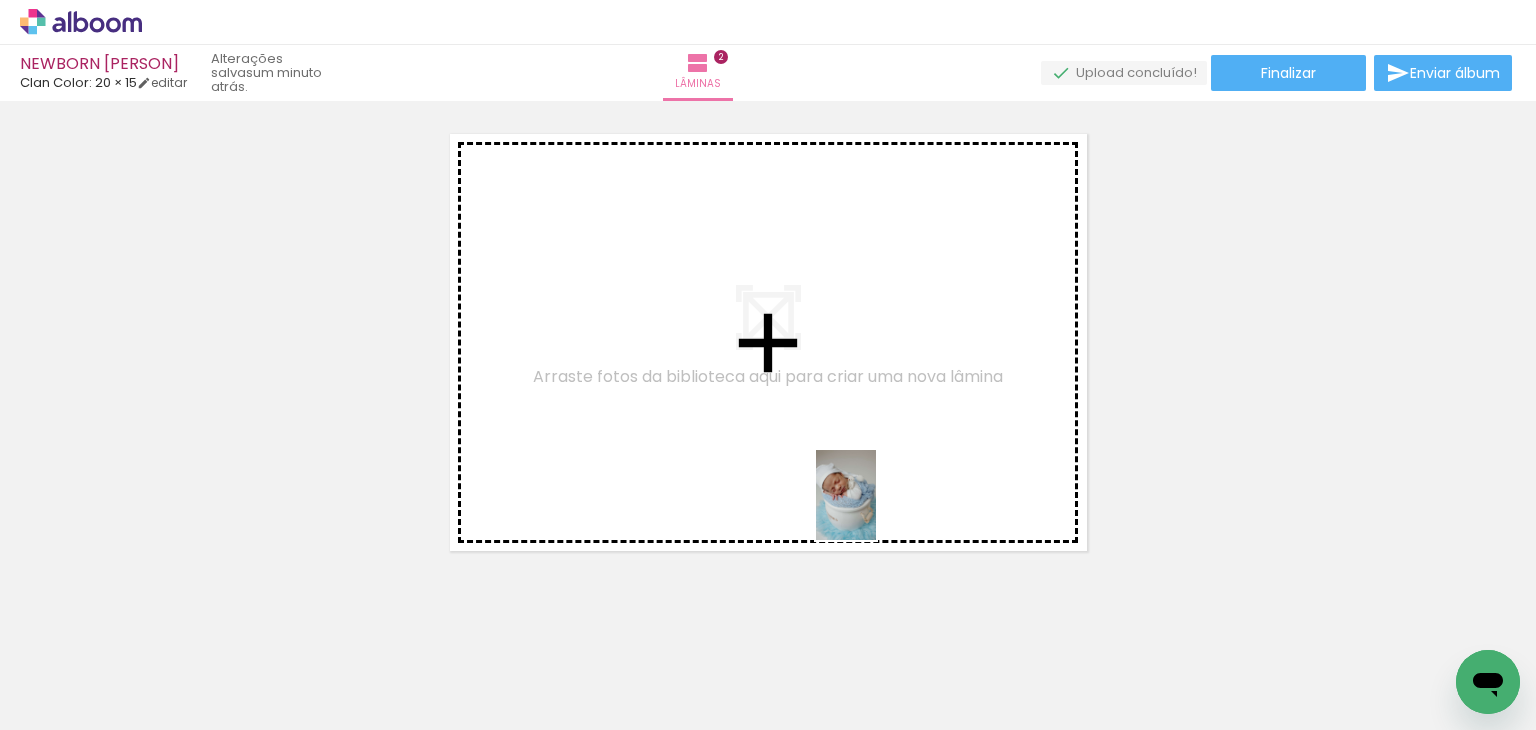 drag, startPoint x: 889, startPoint y: 585, endPoint x: 866, endPoint y: 434, distance: 152.74161 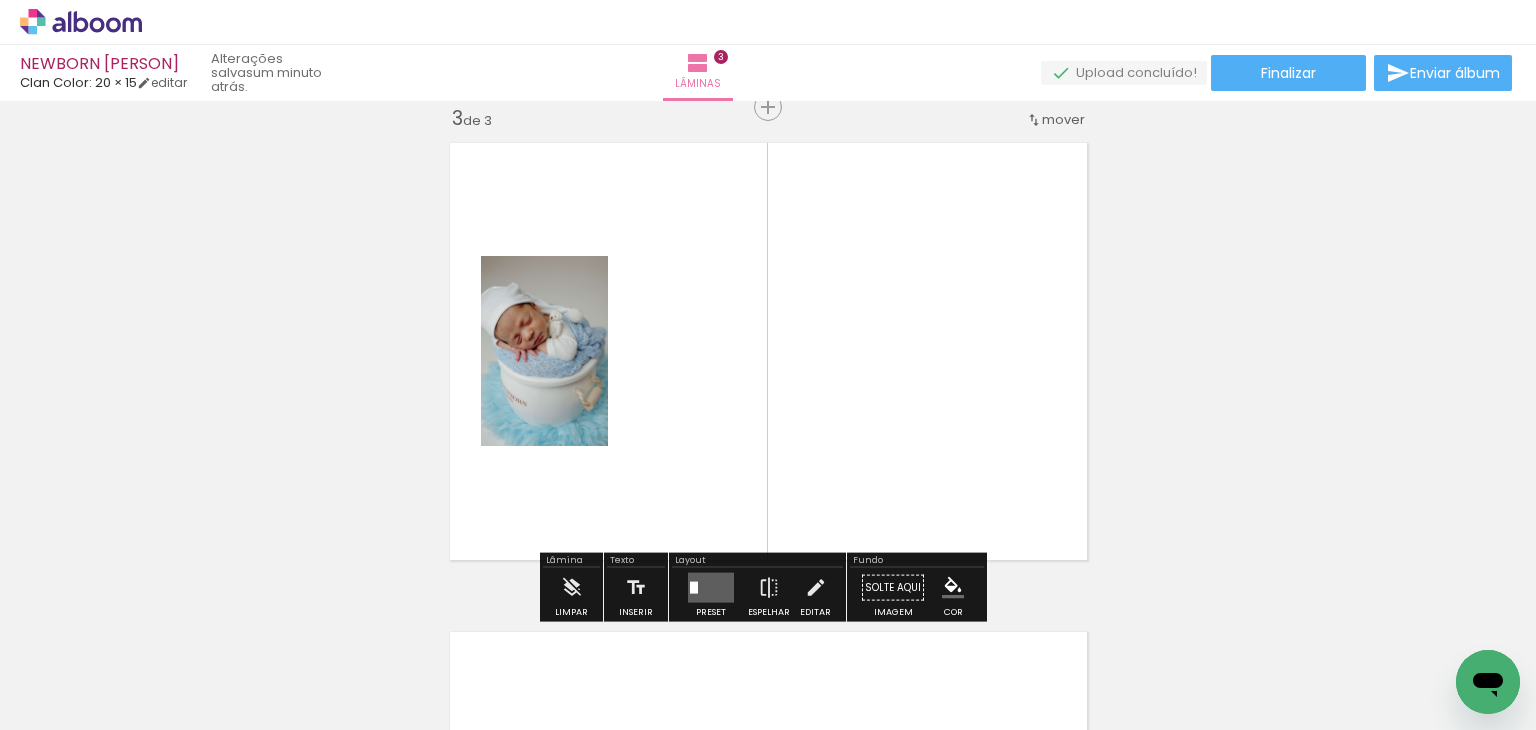 scroll, scrollTop: 1004, scrollLeft: 0, axis: vertical 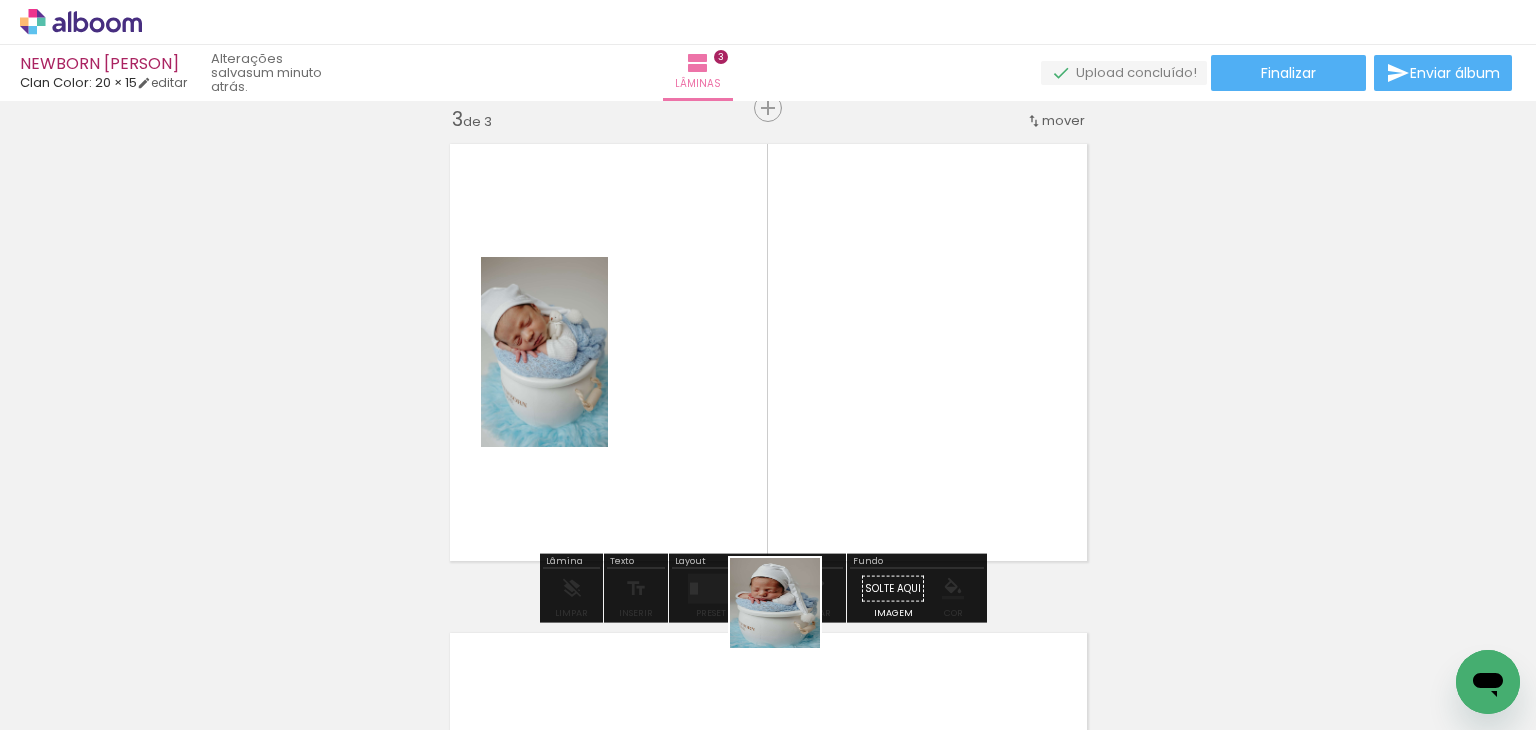 drag, startPoint x: 790, startPoint y: 618, endPoint x: 761, endPoint y: 526, distance: 96.462425 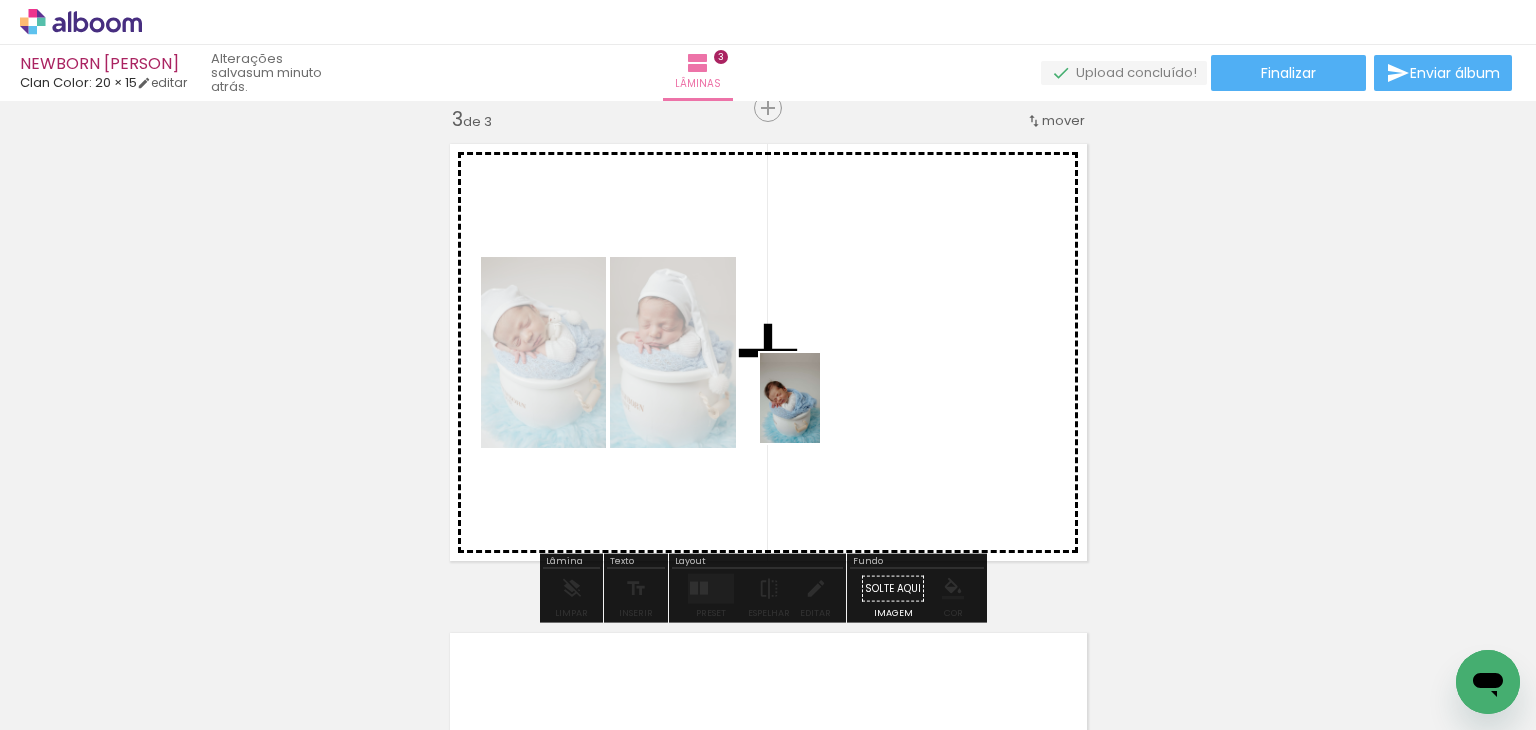 drag, startPoint x: 668, startPoint y: 617, endPoint x: 820, endPoint y: 411, distance: 256.0078 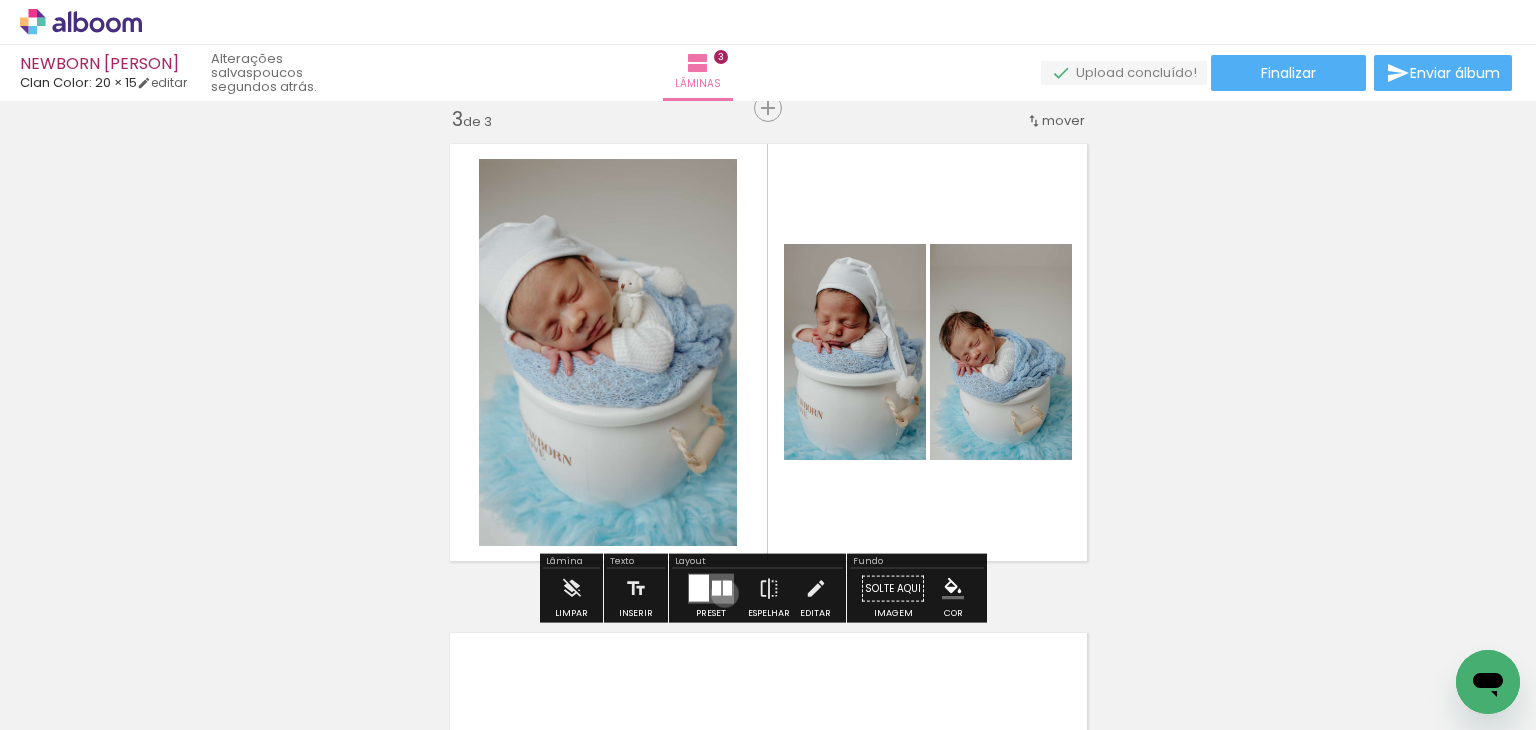 click at bounding box center (727, 588) 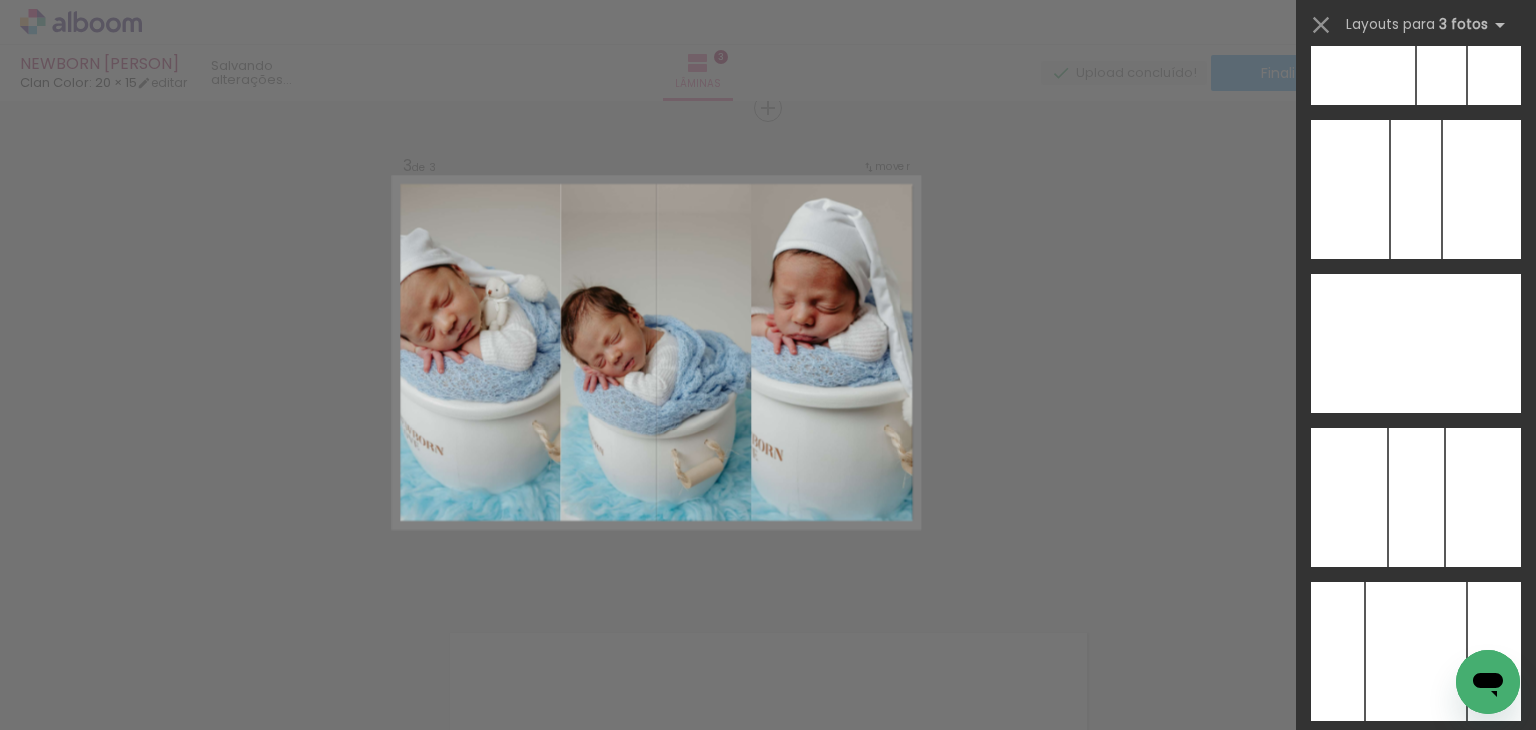 scroll, scrollTop: 11800, scrollLeft: 0, axis: vertical 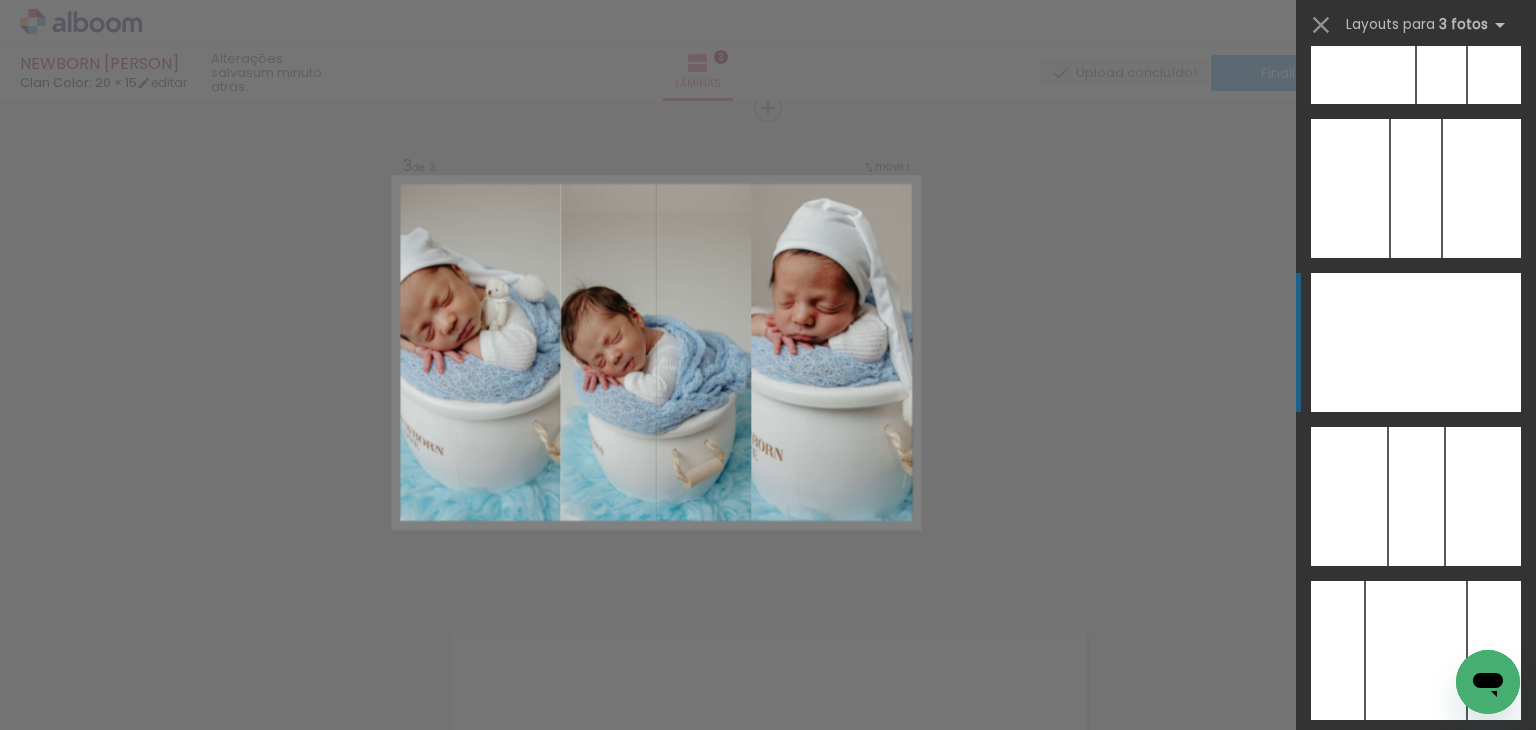 click at bounding box center [1416, -274] 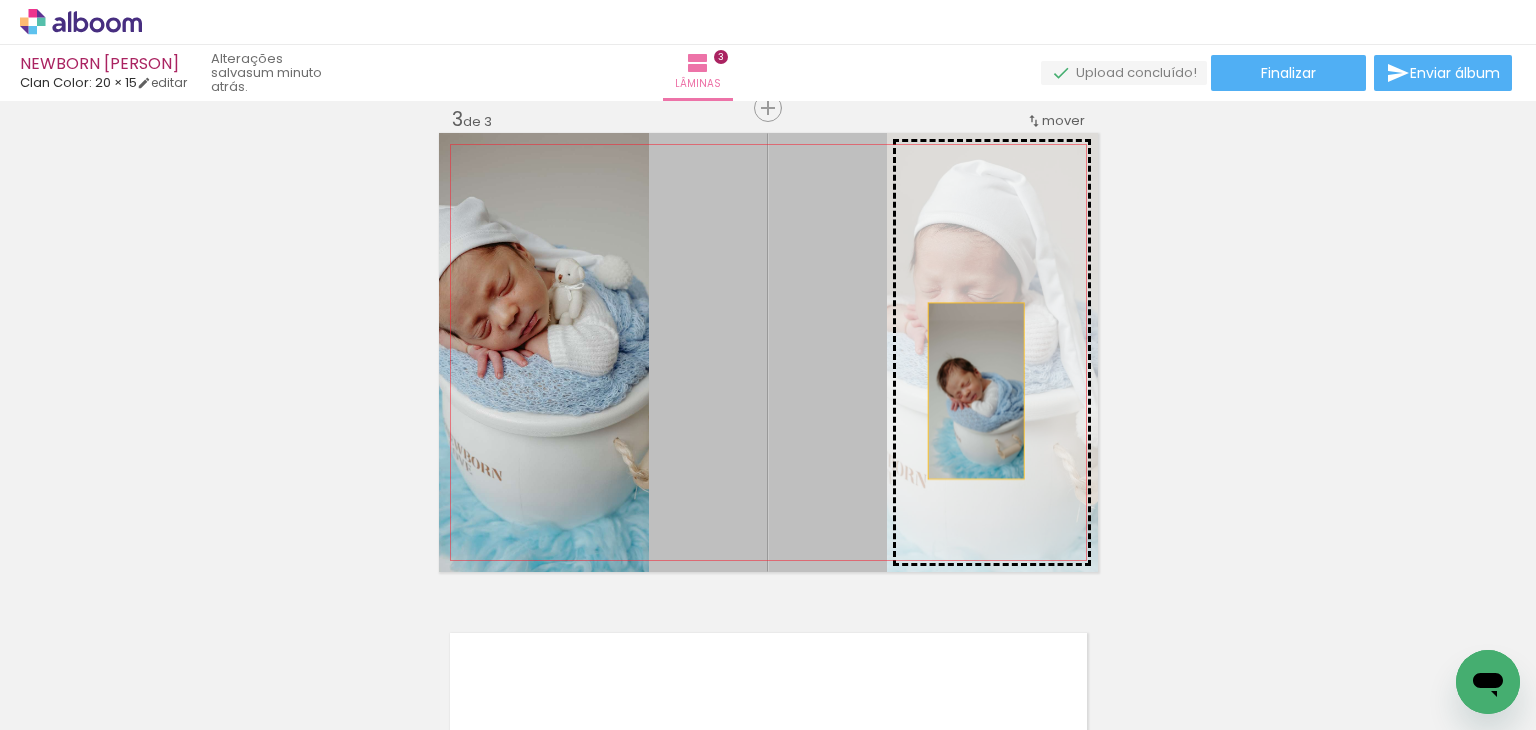 drag, startPoint x: 736, startPoint y: 412, endPoint x: 968, endPoint y: 391, distance: 232.94849 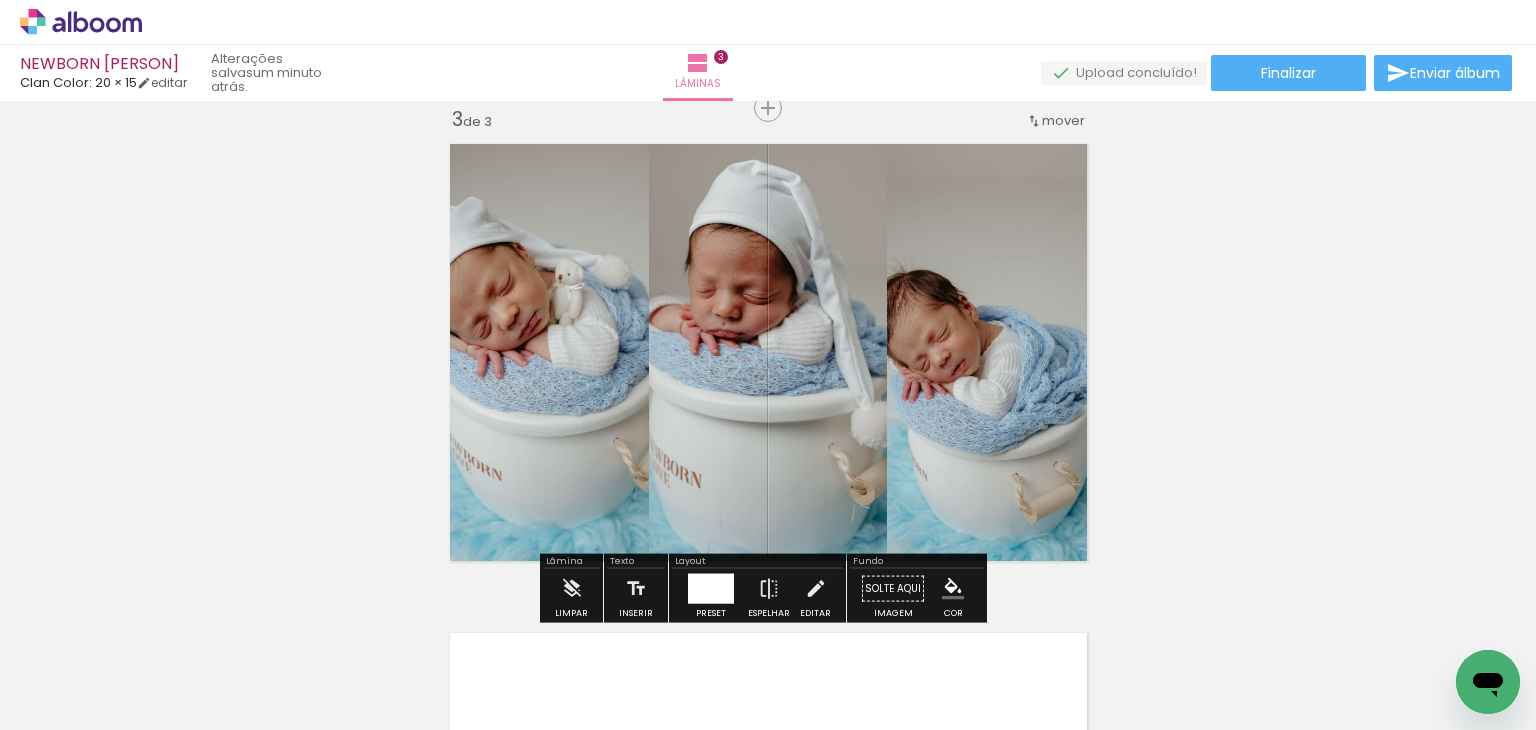 click at bounding box center [711, 589] 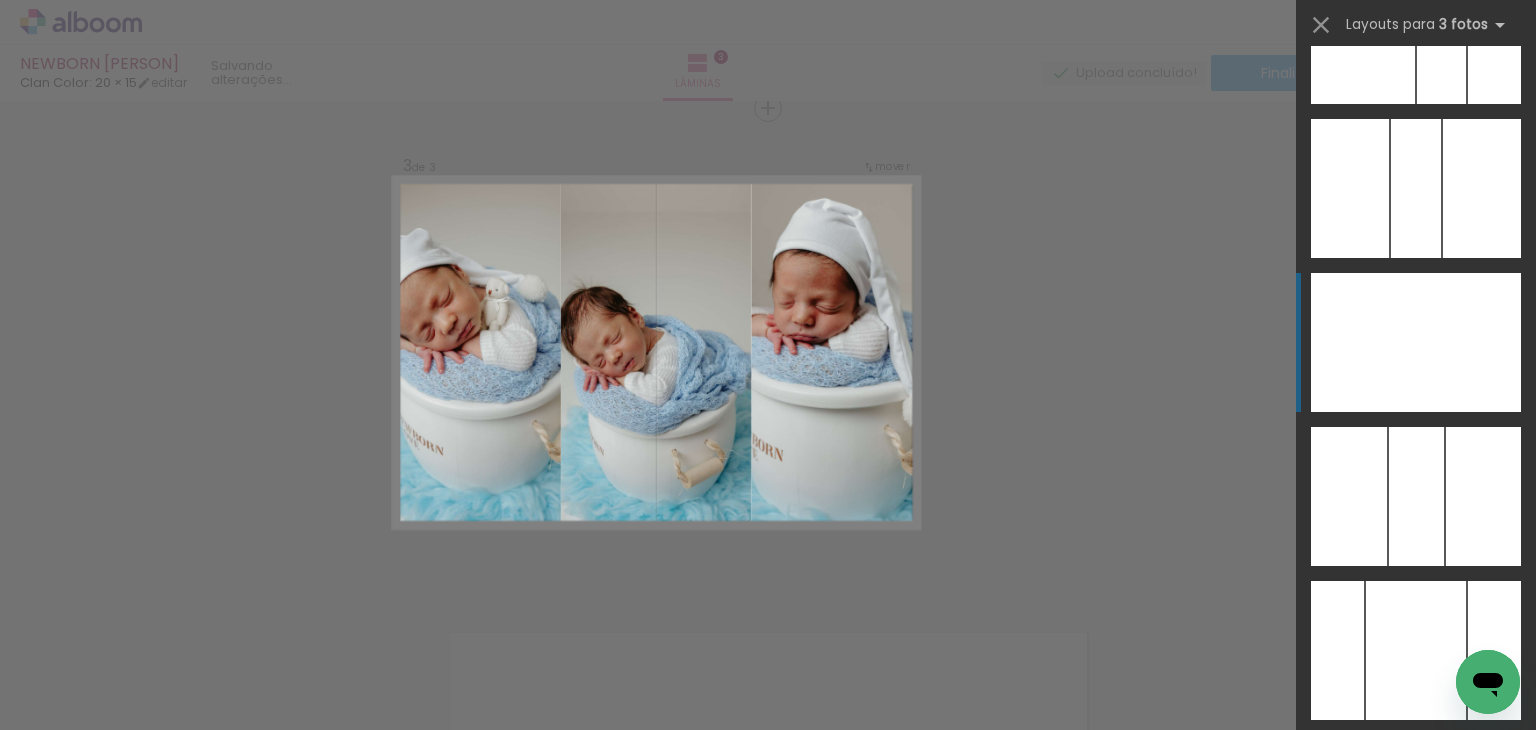 scroll, scrollTop: 12012, scrollLeft: 0, axis: vertical 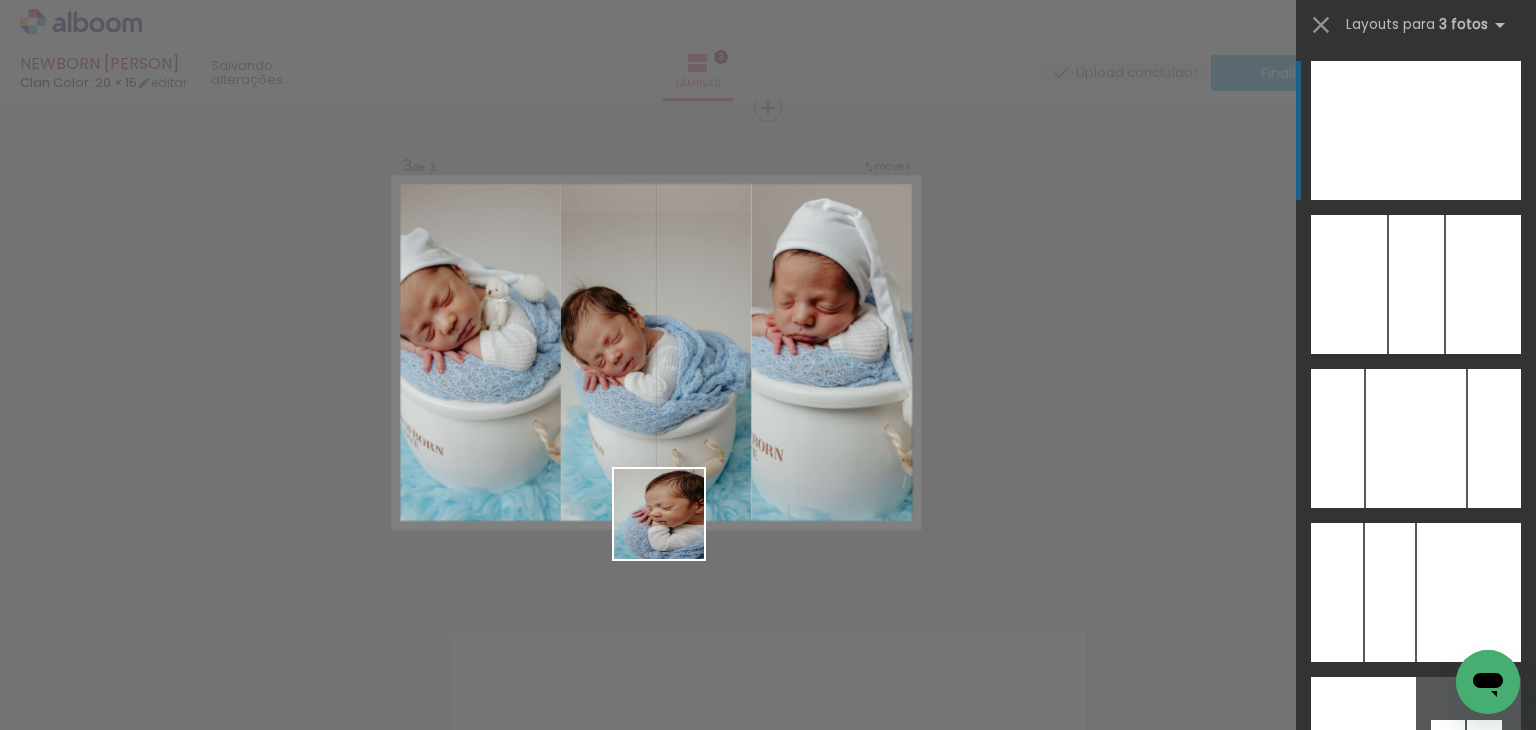 drag, startPoint x: 683, startPoint y: 645, endPoint x: 684, endPoint y: 395, distance: 250.002 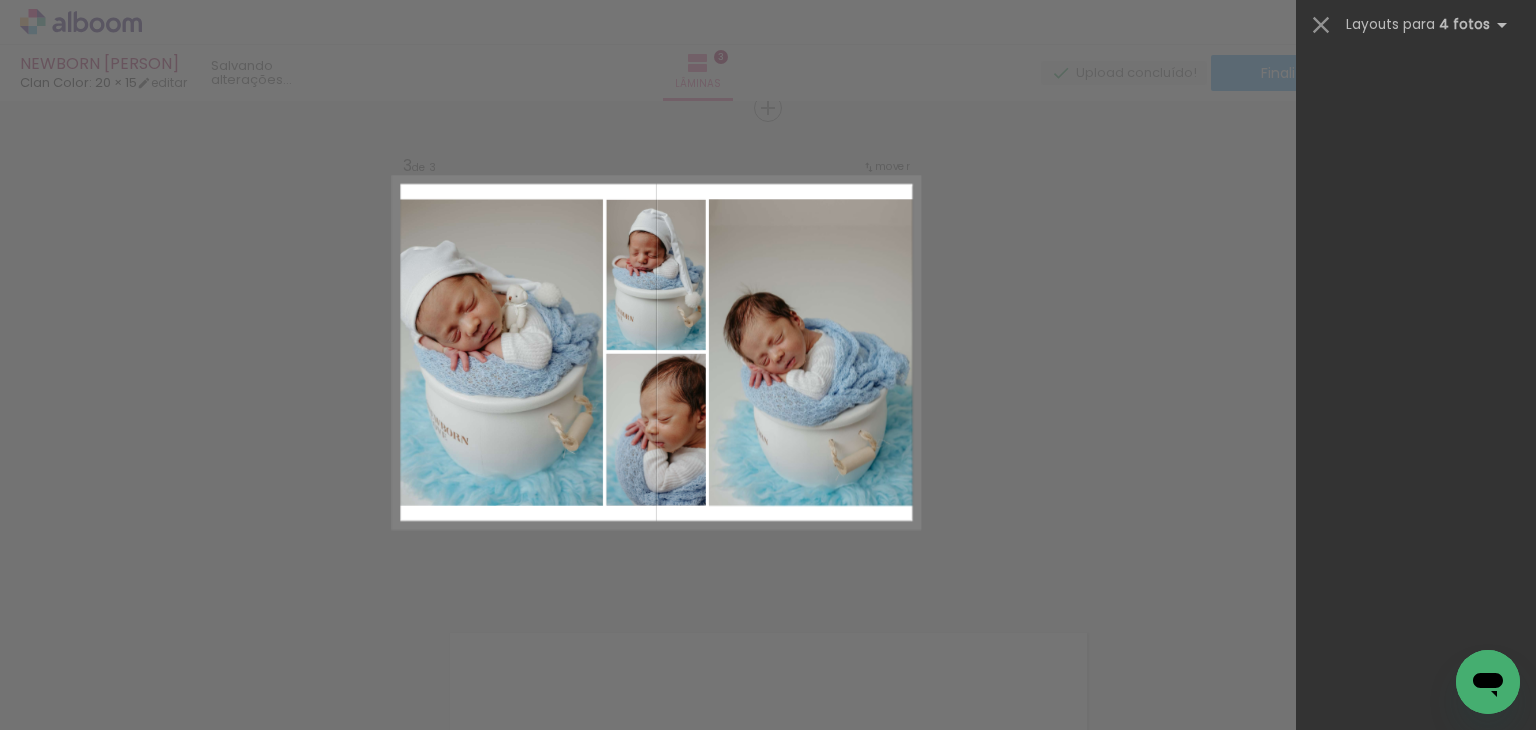 scroll, scrollTop: 0, scrollLeft: 0, axis: both 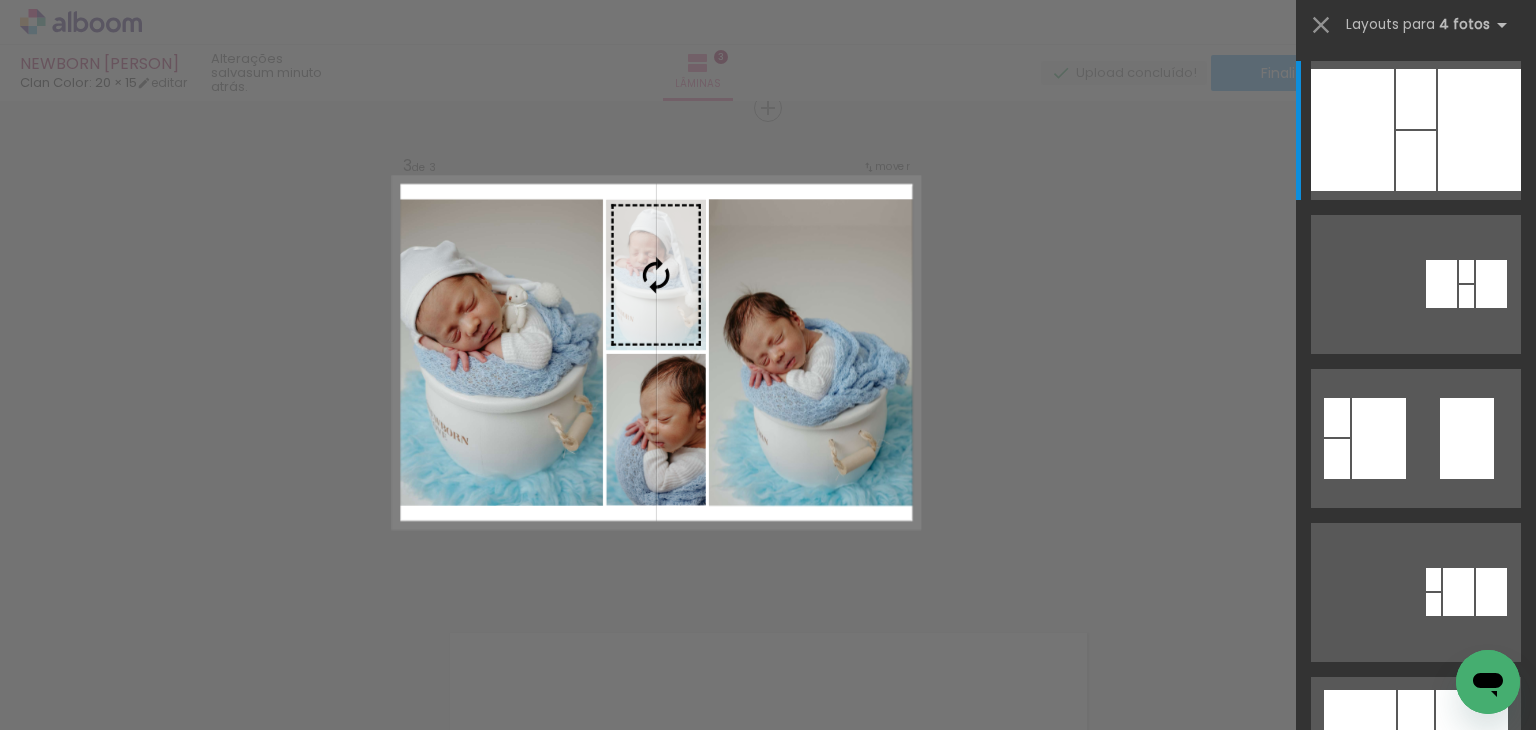 click on "Confirmar Cancelar" at bounding box center (768, 99) 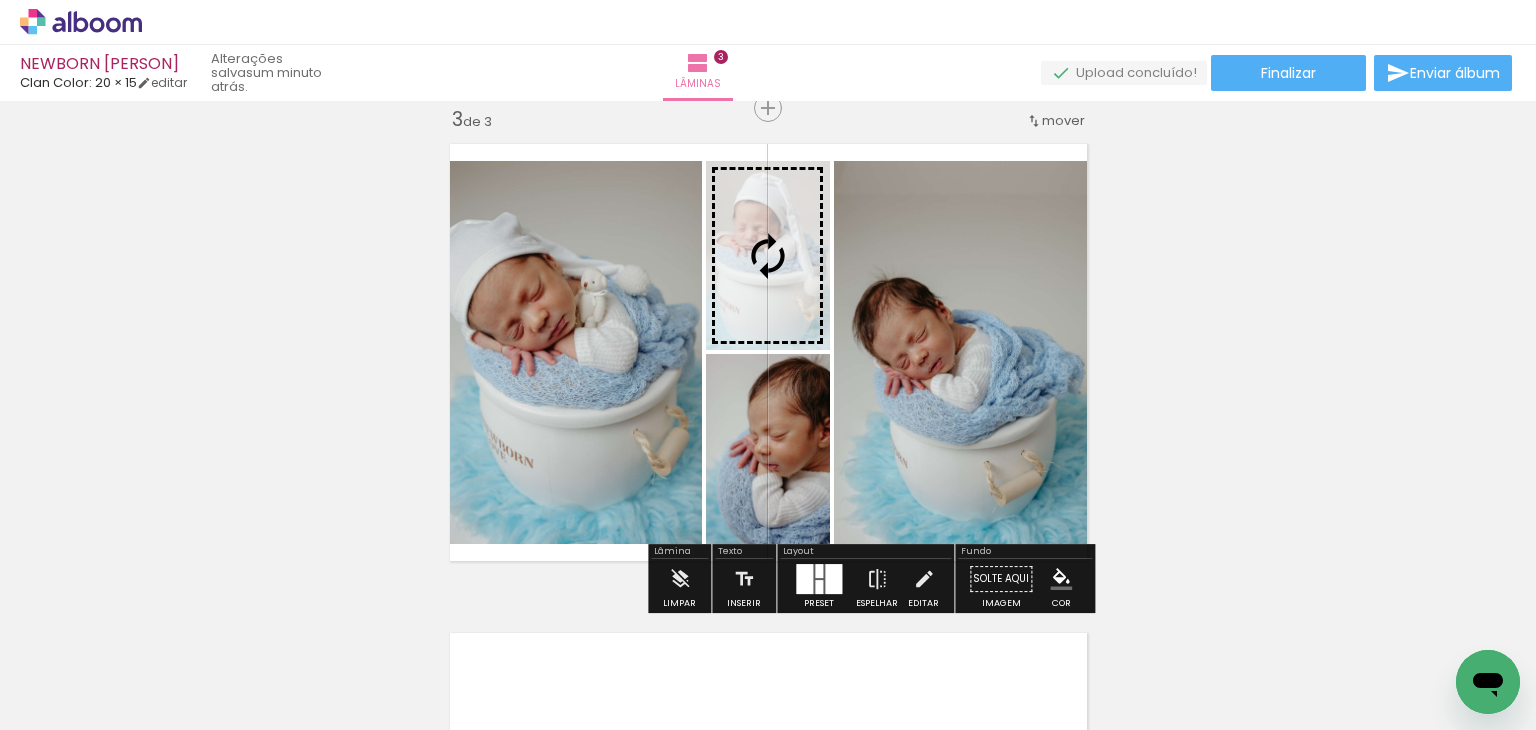 click on "Inserir lâmina 1  de 3  Inserir lâmina 2  de 3  Inserir lâmina 3  de 3" at bounding box center [768, 82] 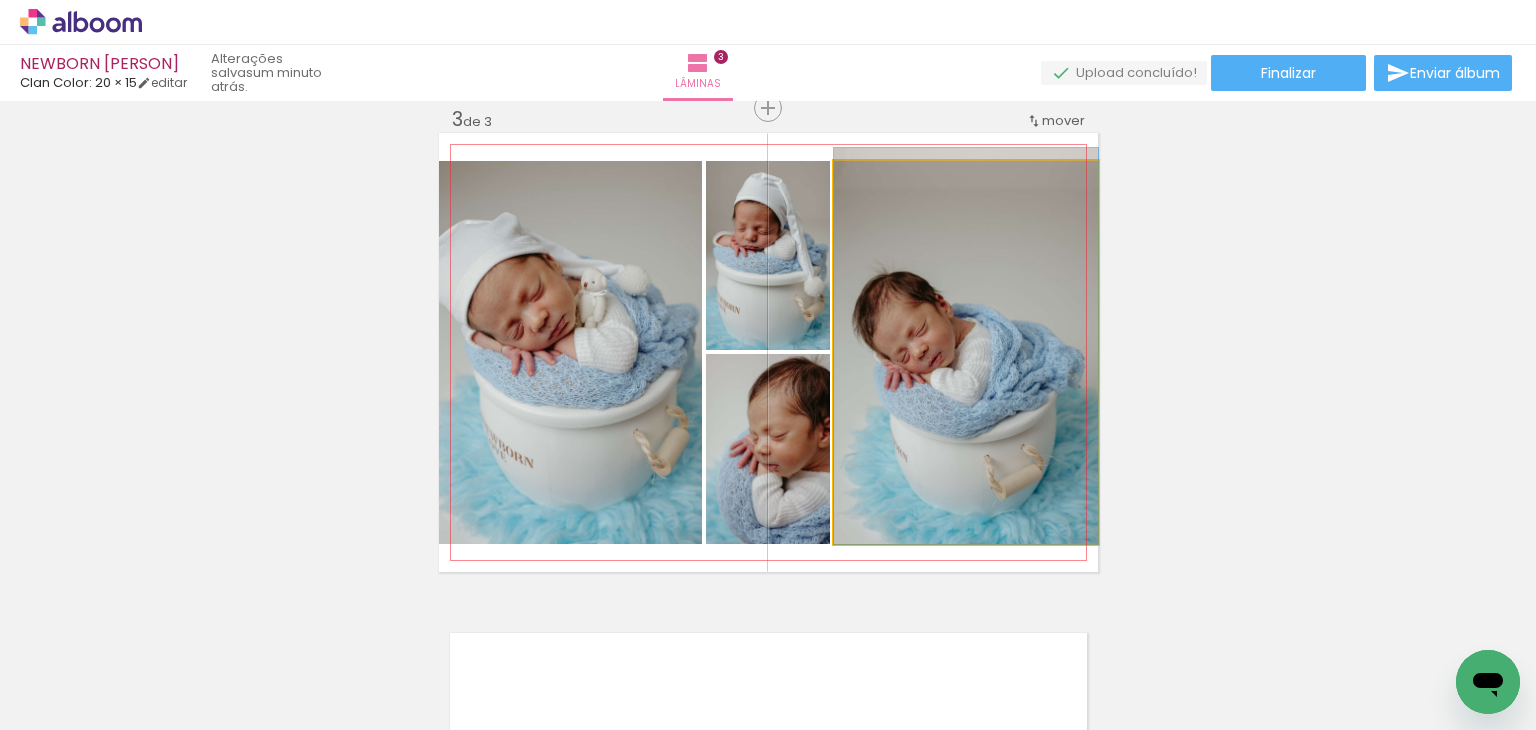 drag, startPoint x: 922, startPoint y: 313, endPoint x: 931, endPoint y: 281, distance: 33.24154 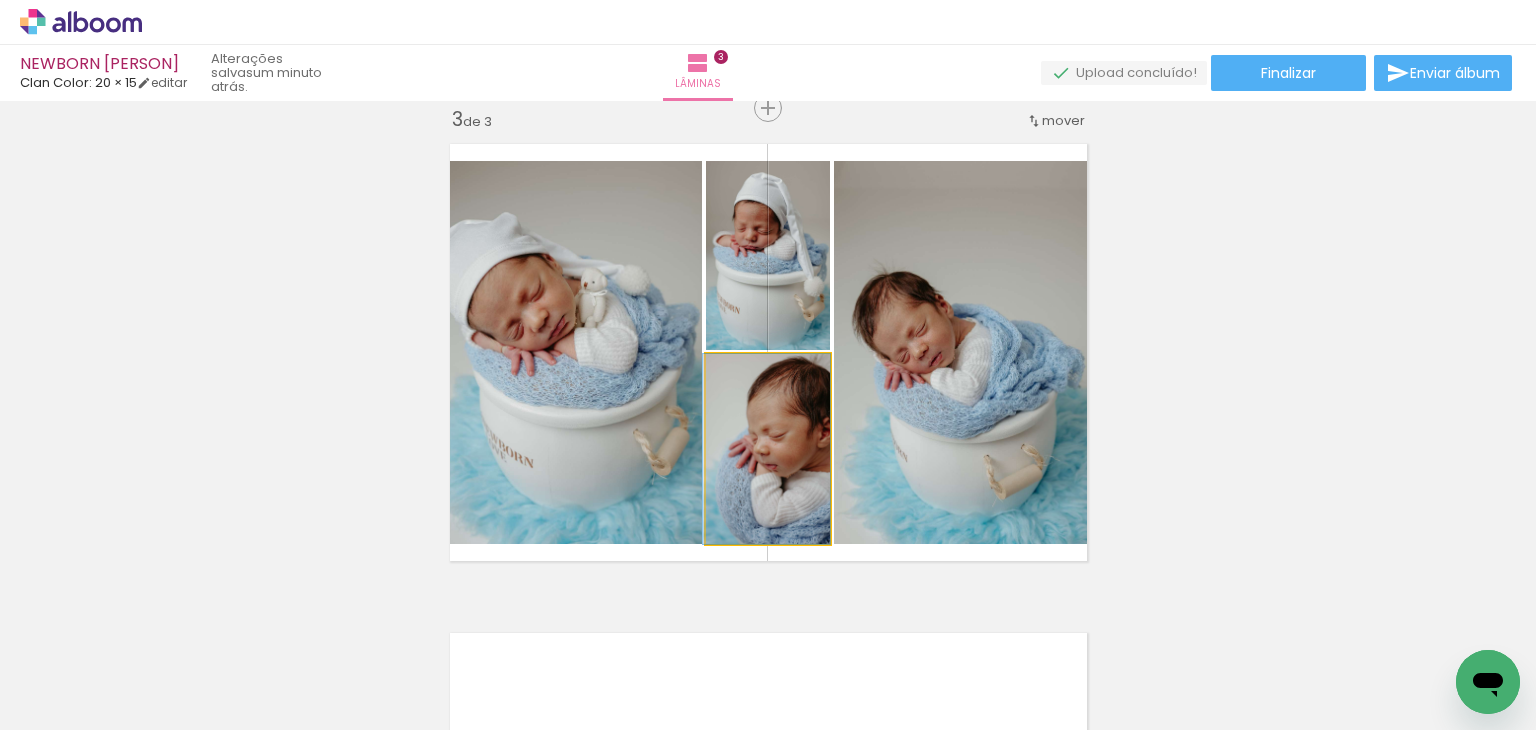 drag, startPoint x: 790, startPoint y: 414, endPoint x: 756, endPoint y: 422, distance: 34.928497 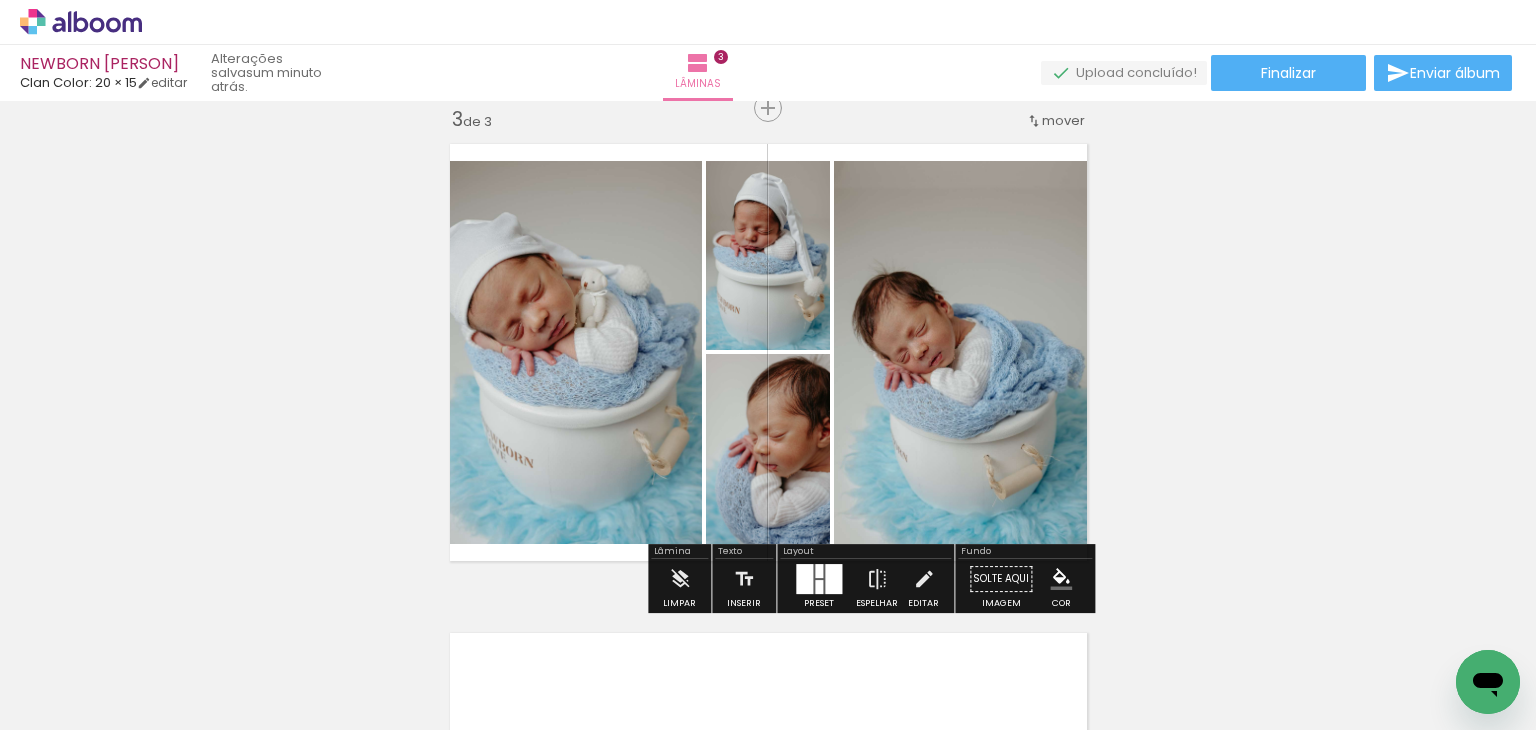 click at bounding box center (804, 579) 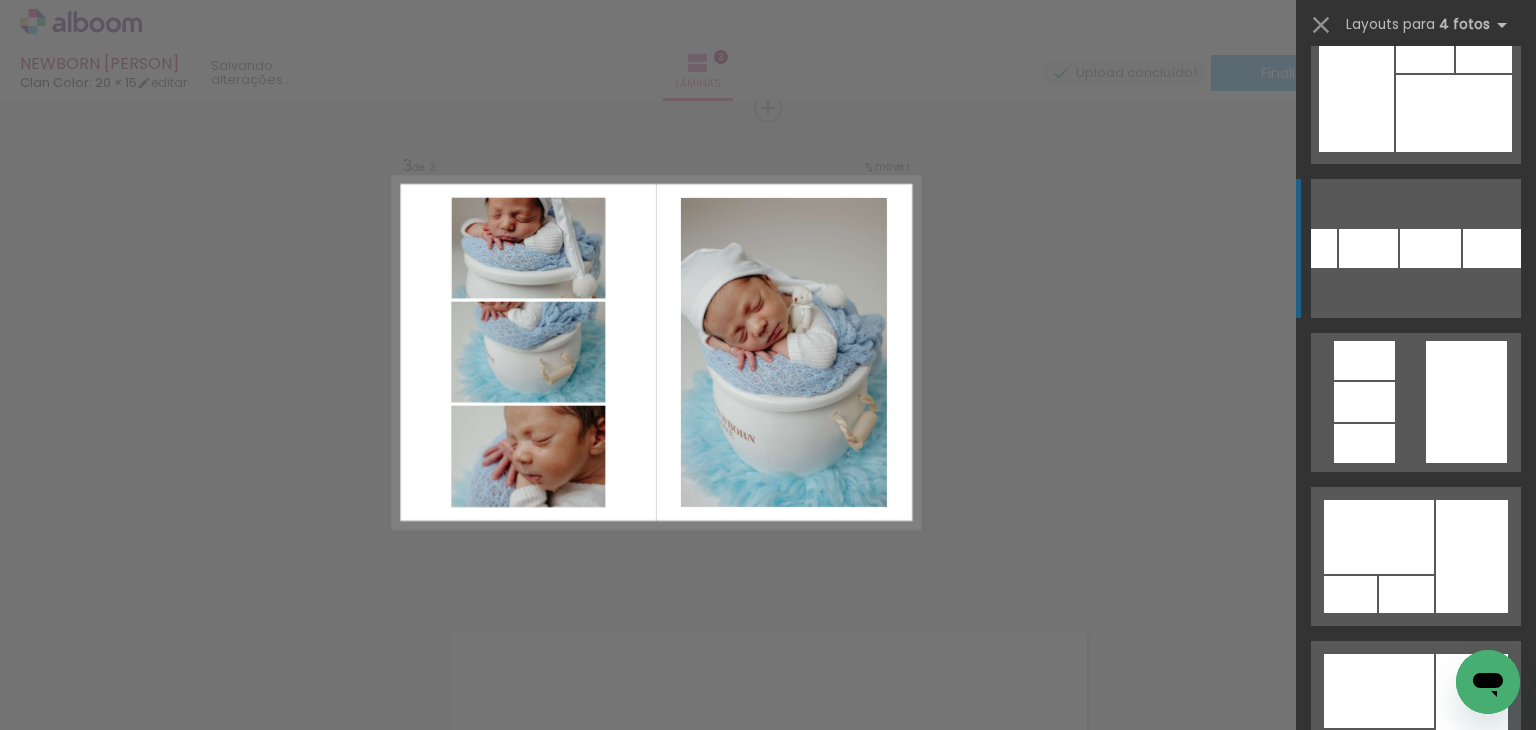 scroll, scrollTop: 31300, scrollLeft: 0, axis: vertical 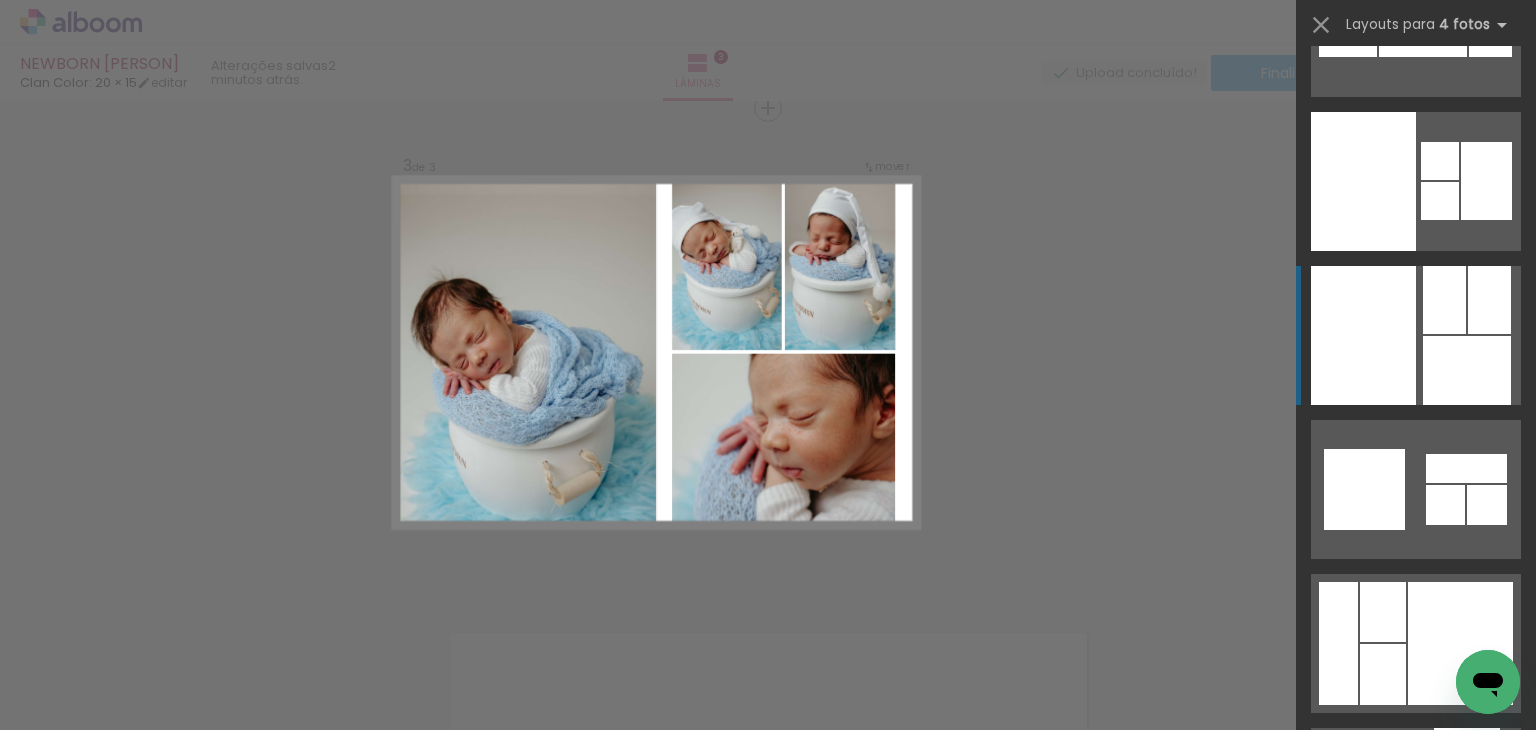 click at bounding box center [1337, -435] 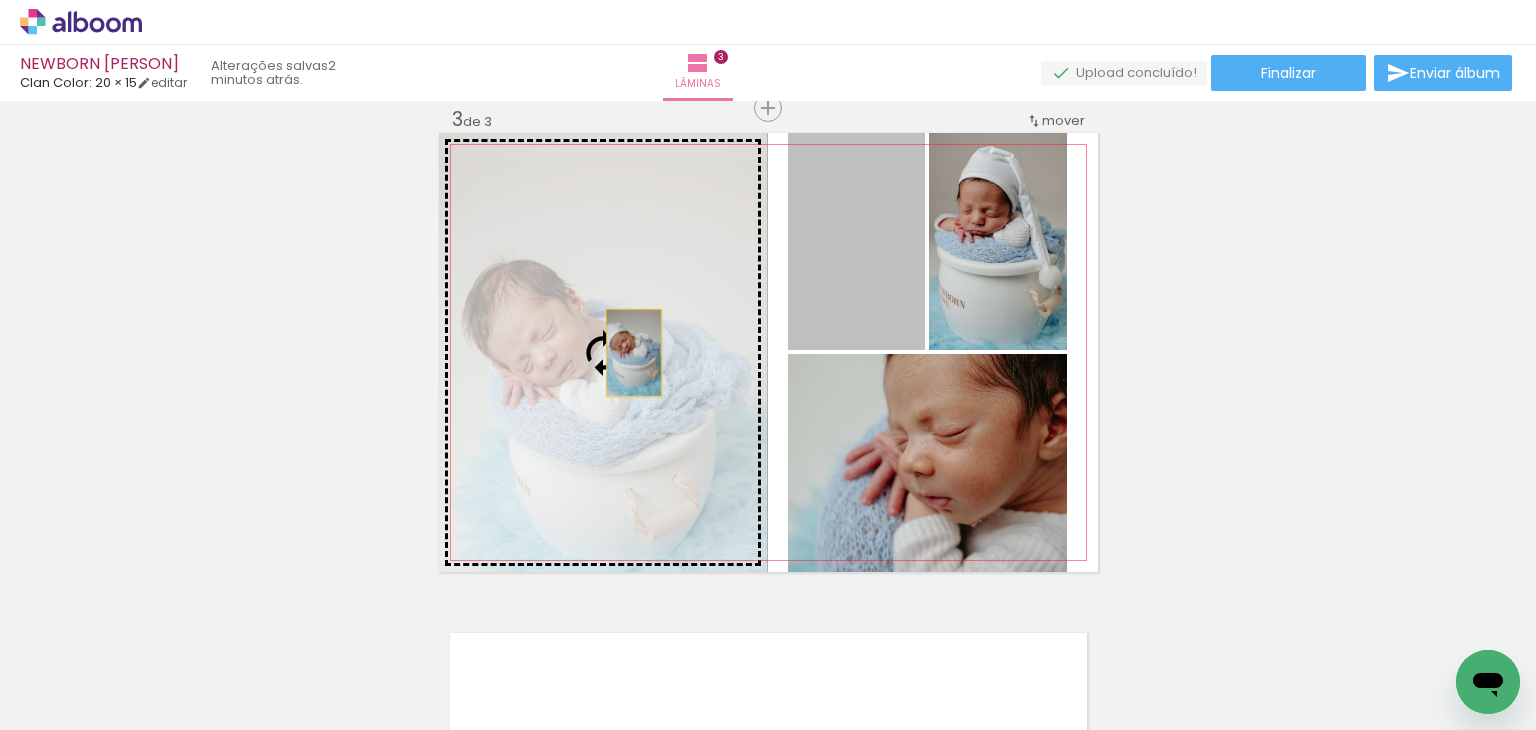 drag, startPoint x: 838, startPoint y: 295, endPoint x: 626, endPoint y: 353, distance: 219.79082 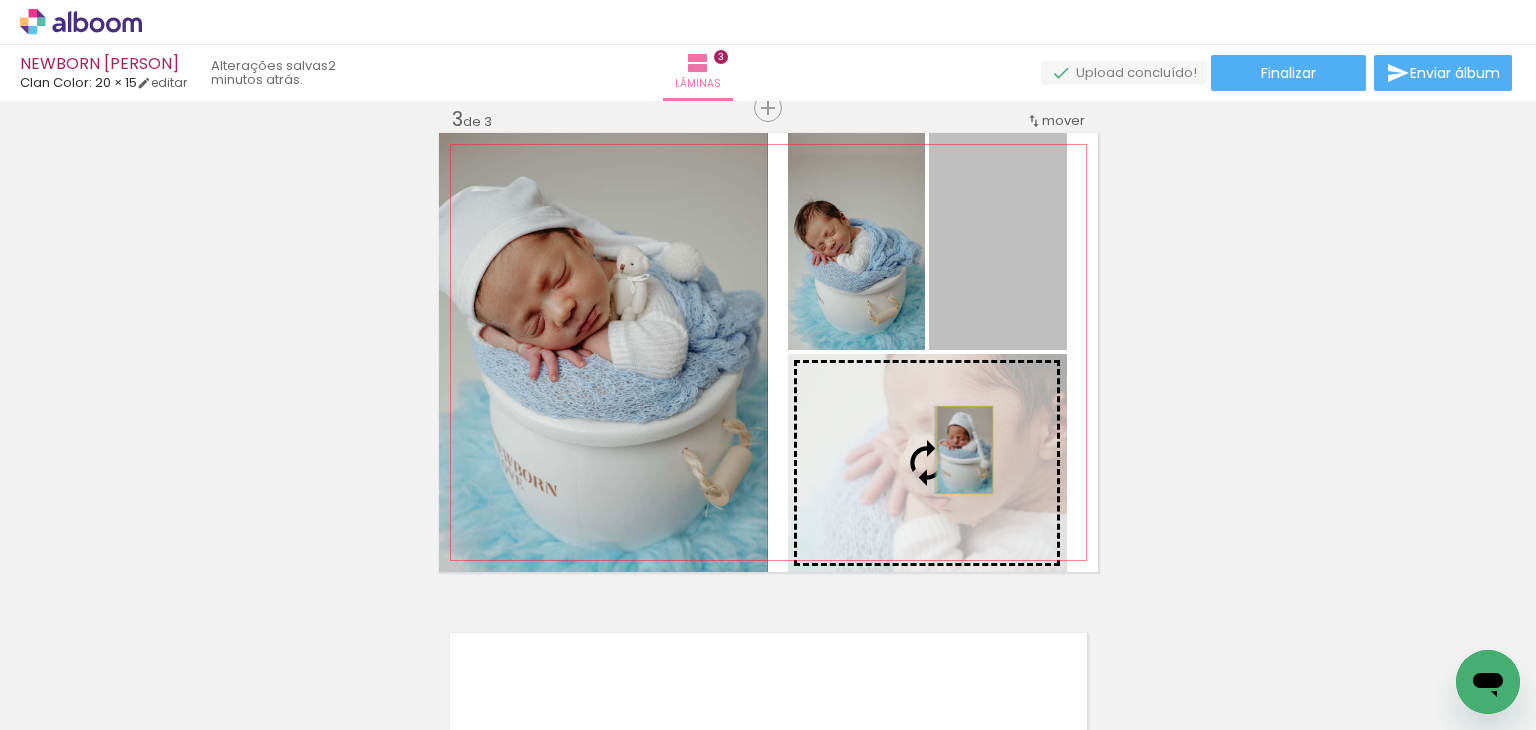 drag, startPoint x: 977, startPoint y: 291, endPoint x: 957, endPoint y: 450, distance: 160.25293 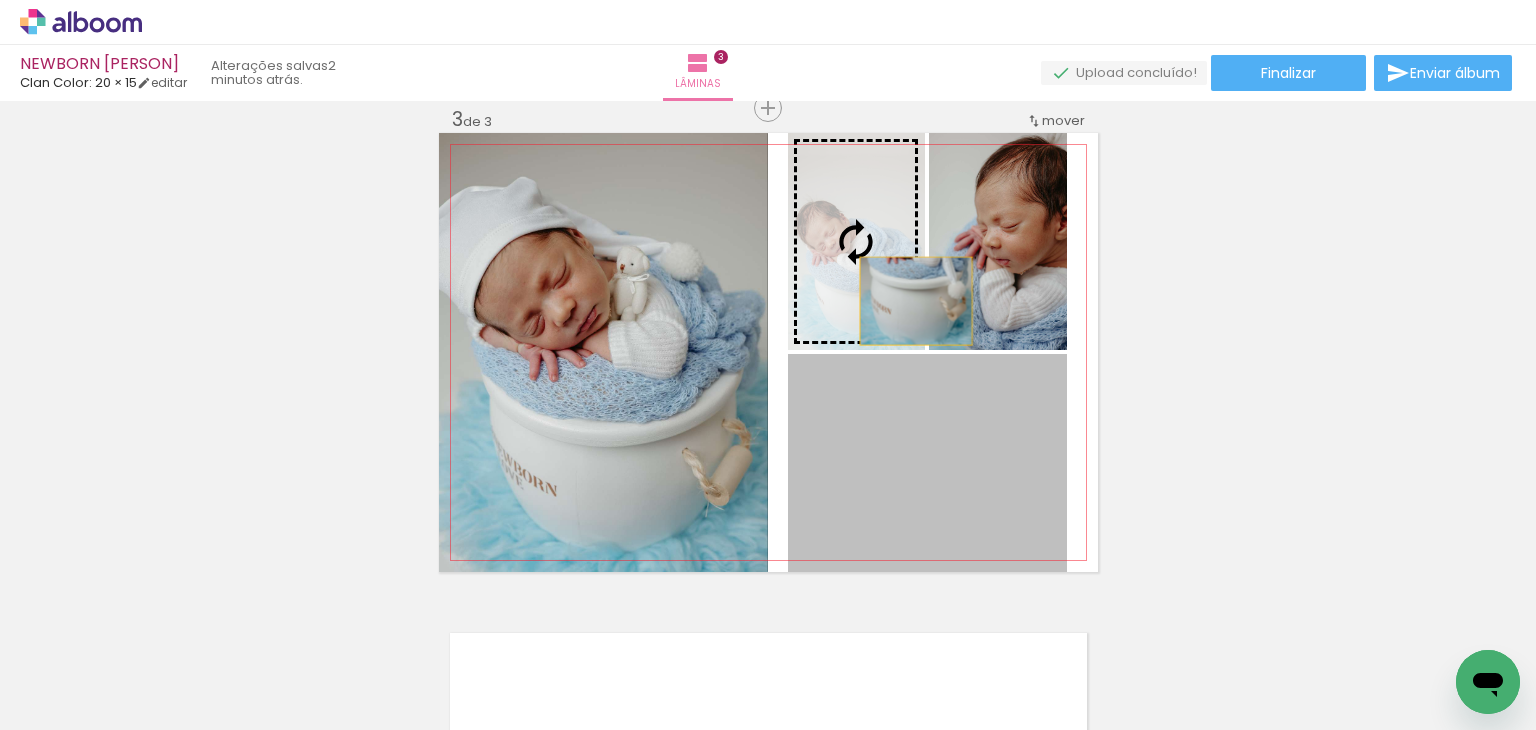 drag, startPoint x: 949, startPoint y: 442, endPoint x: 908, endPoint y: 301, distance: 146.84004 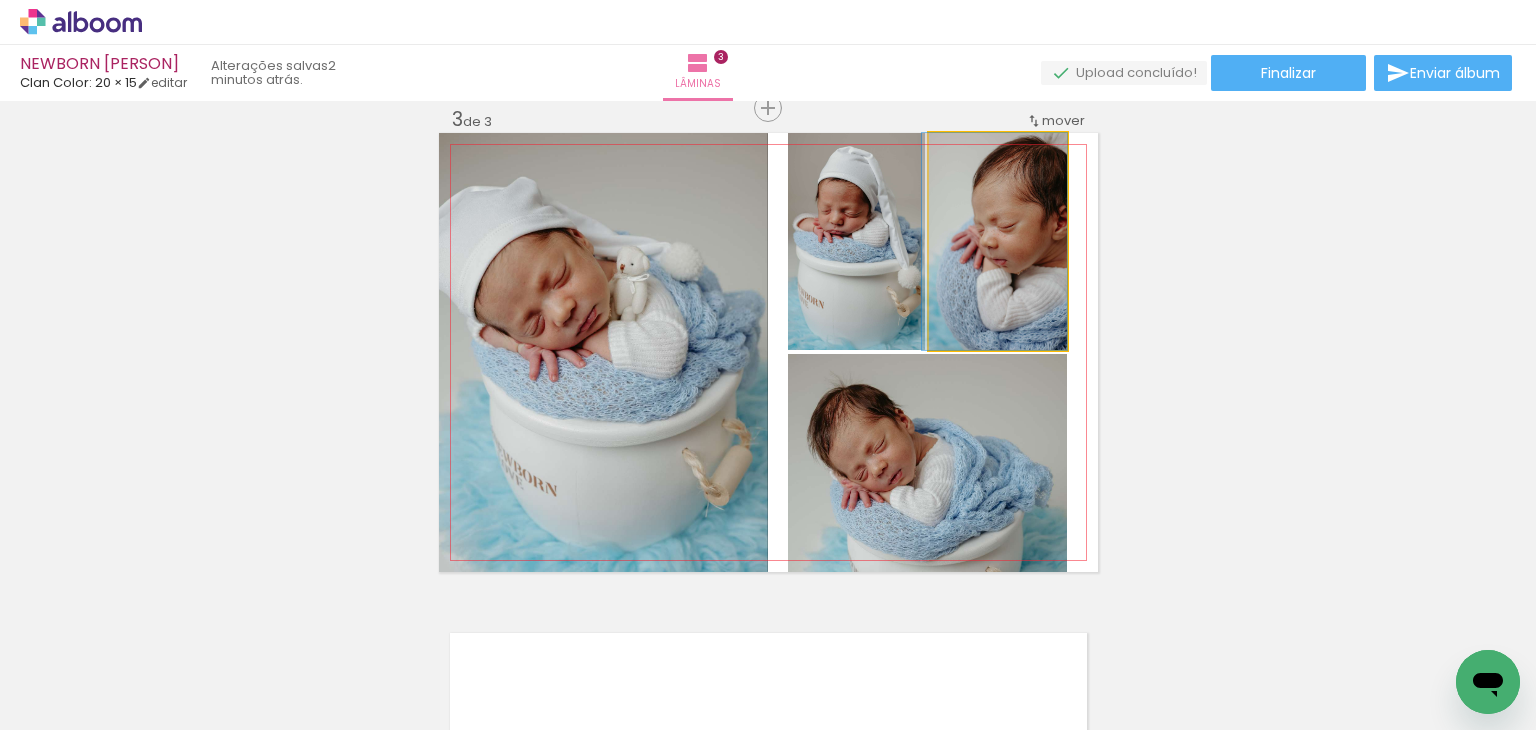 drag, startPoint x: 986, startPoint y: 273, endPoint x: 937, endPoint y: 288, distance: 51.24451 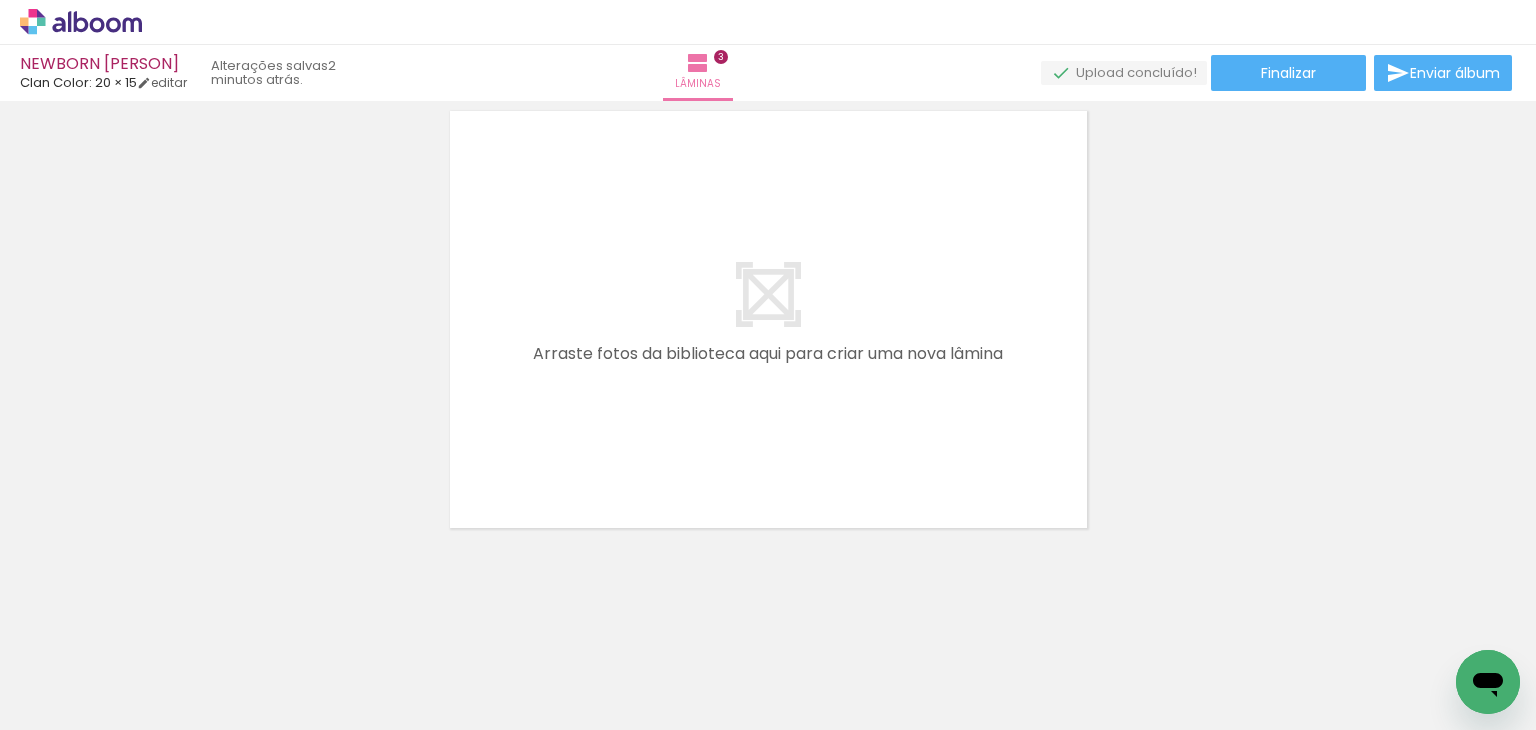 scroll, scrollTop: 1530, scrollLeft: 0, axis: vertical 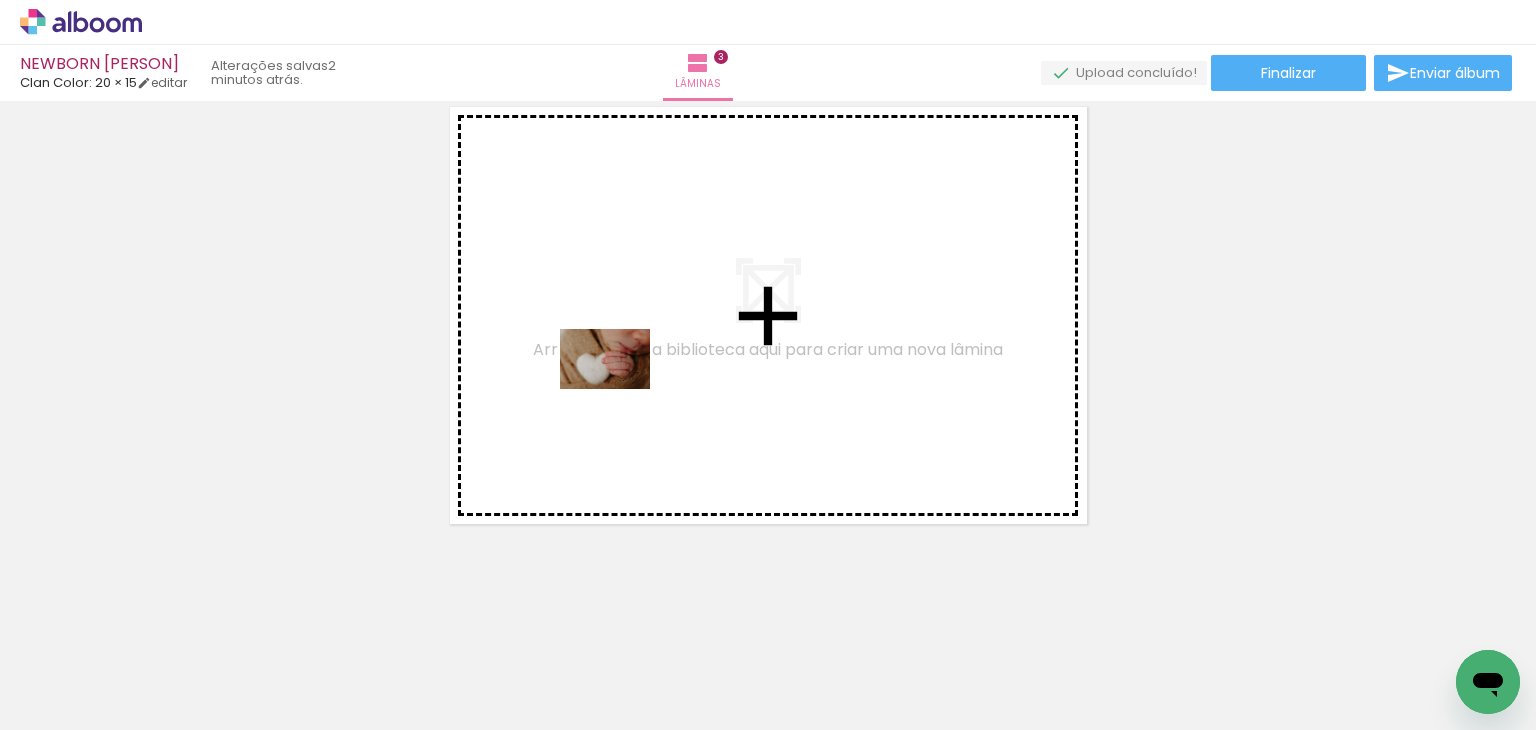 drag, startPoint x: 665, startPoint y: 675, endPoint x: 620, endPoint y: 389, distance: 289.51855 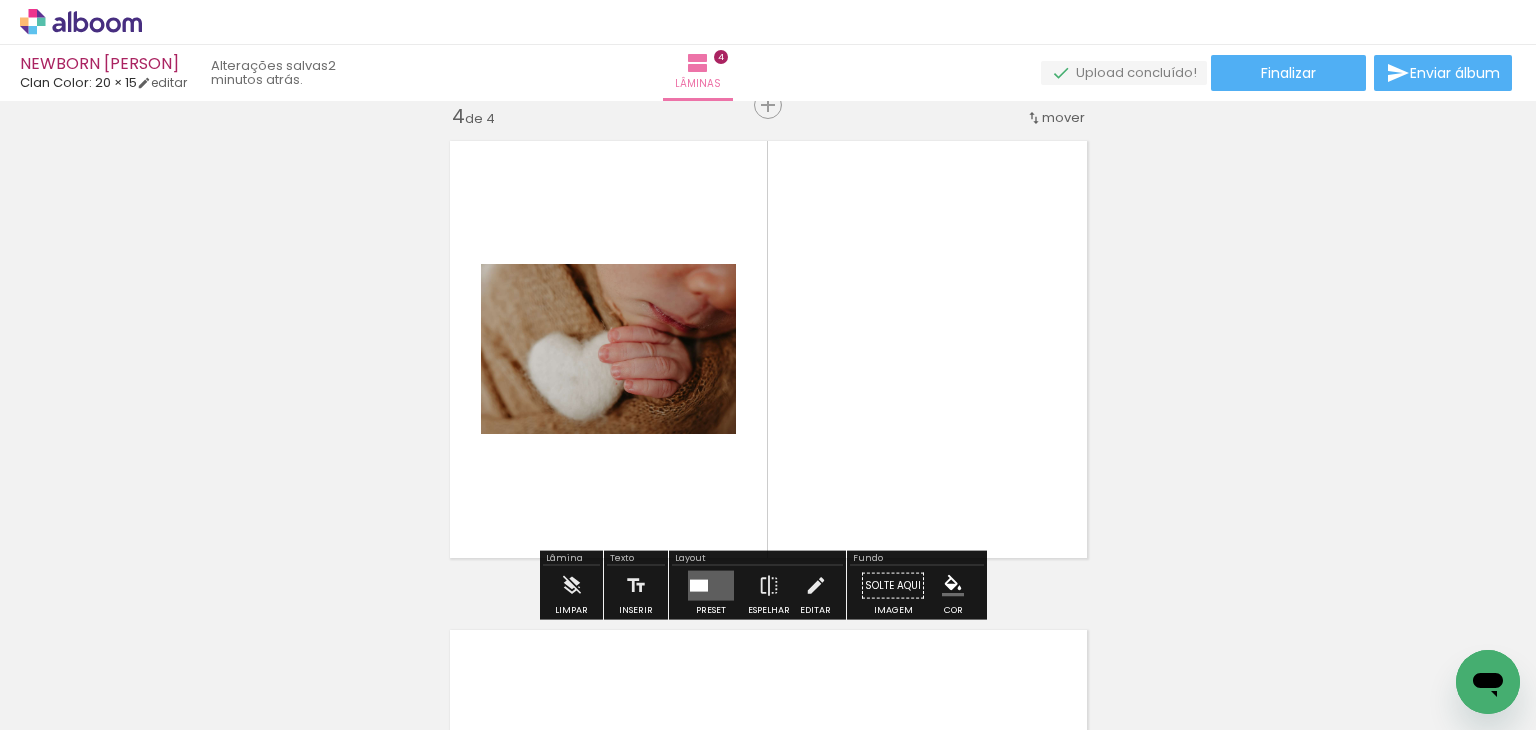 scroll, scrollTop: 1492, scrollLeft: 0, axis: vertical 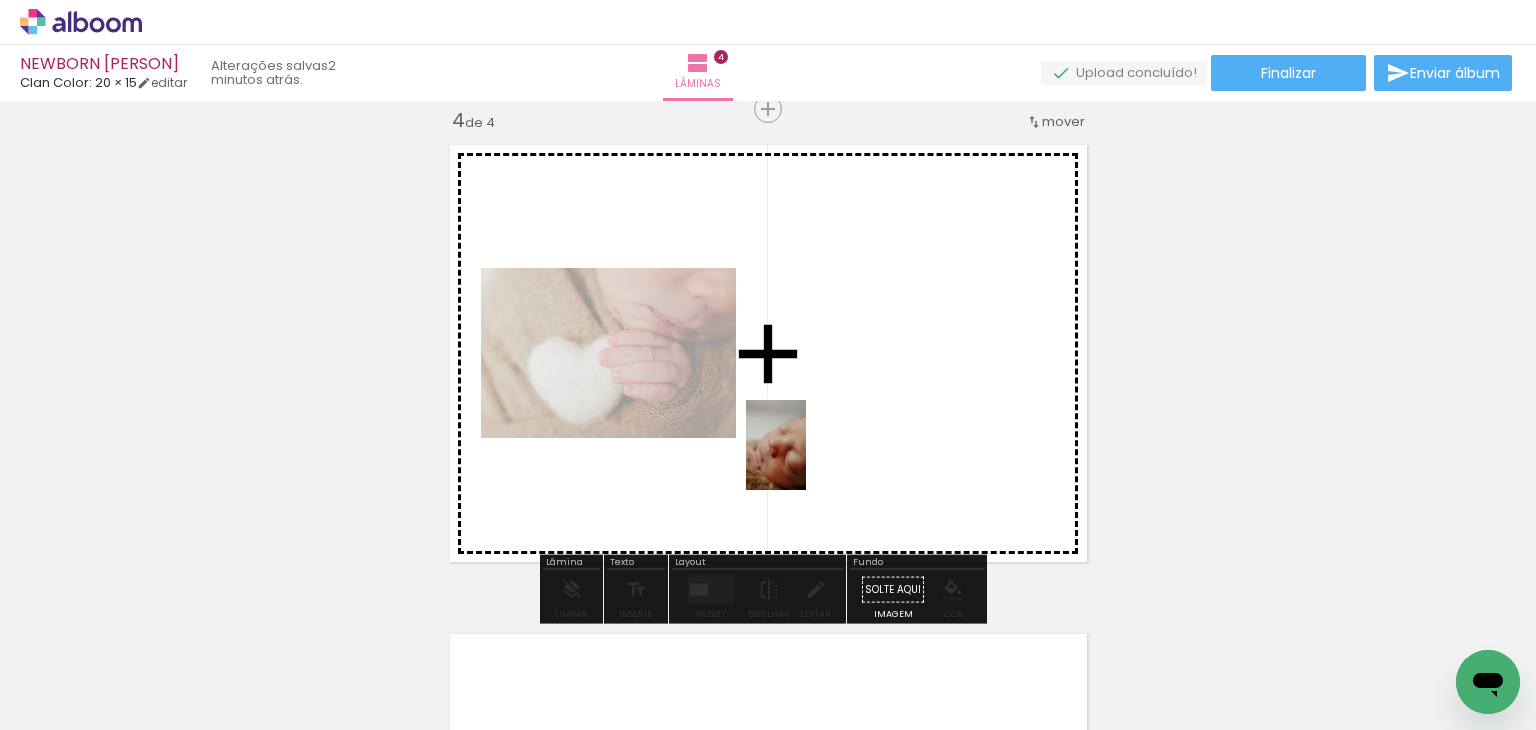 drag, startPoint x: 769, startPoint y: 680, endPoint x: 843, endPoint y: 397, distance: 292.51495 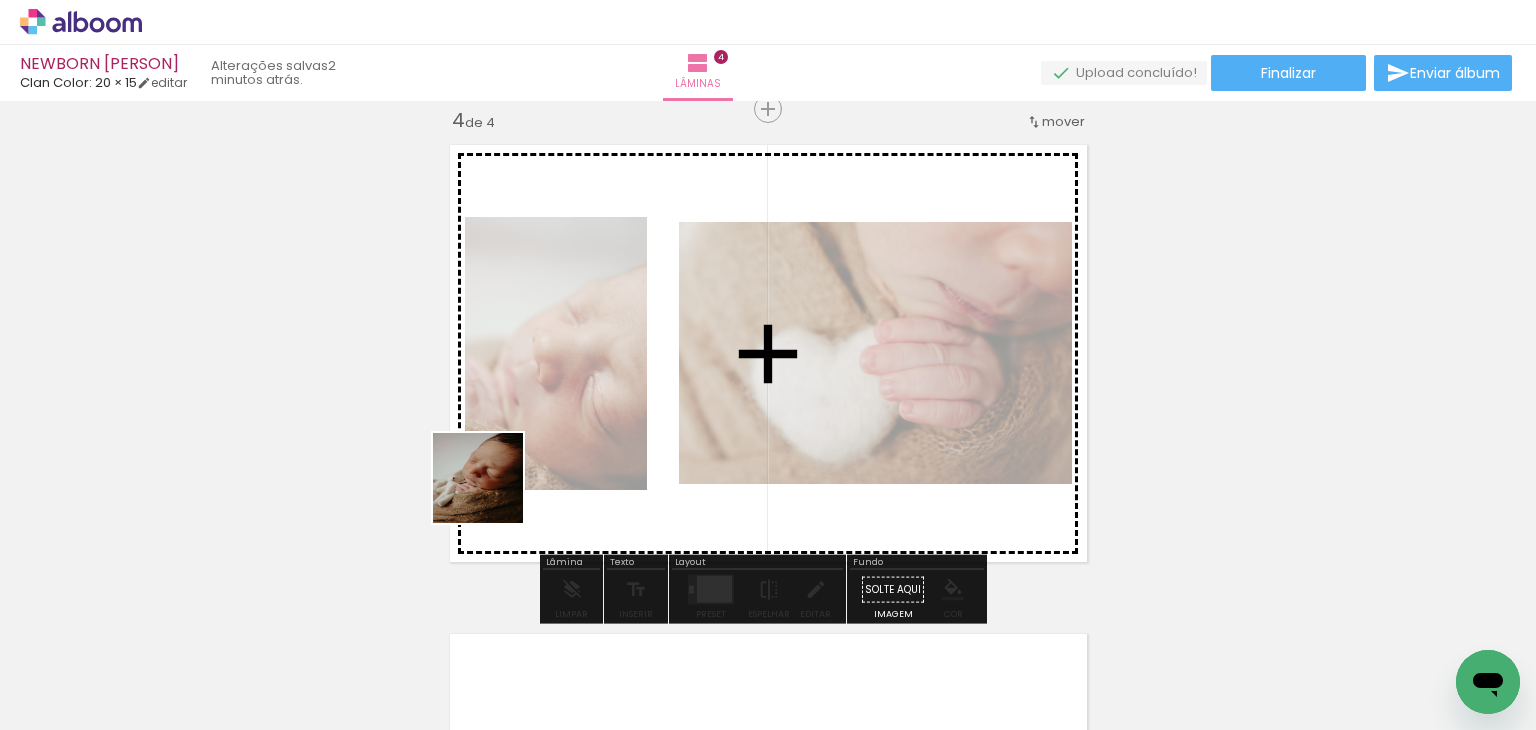 drag, startPoint x: 201, startPoint y: 681, endPoint x: 620, endPoint y: 409, distance: 499.5448 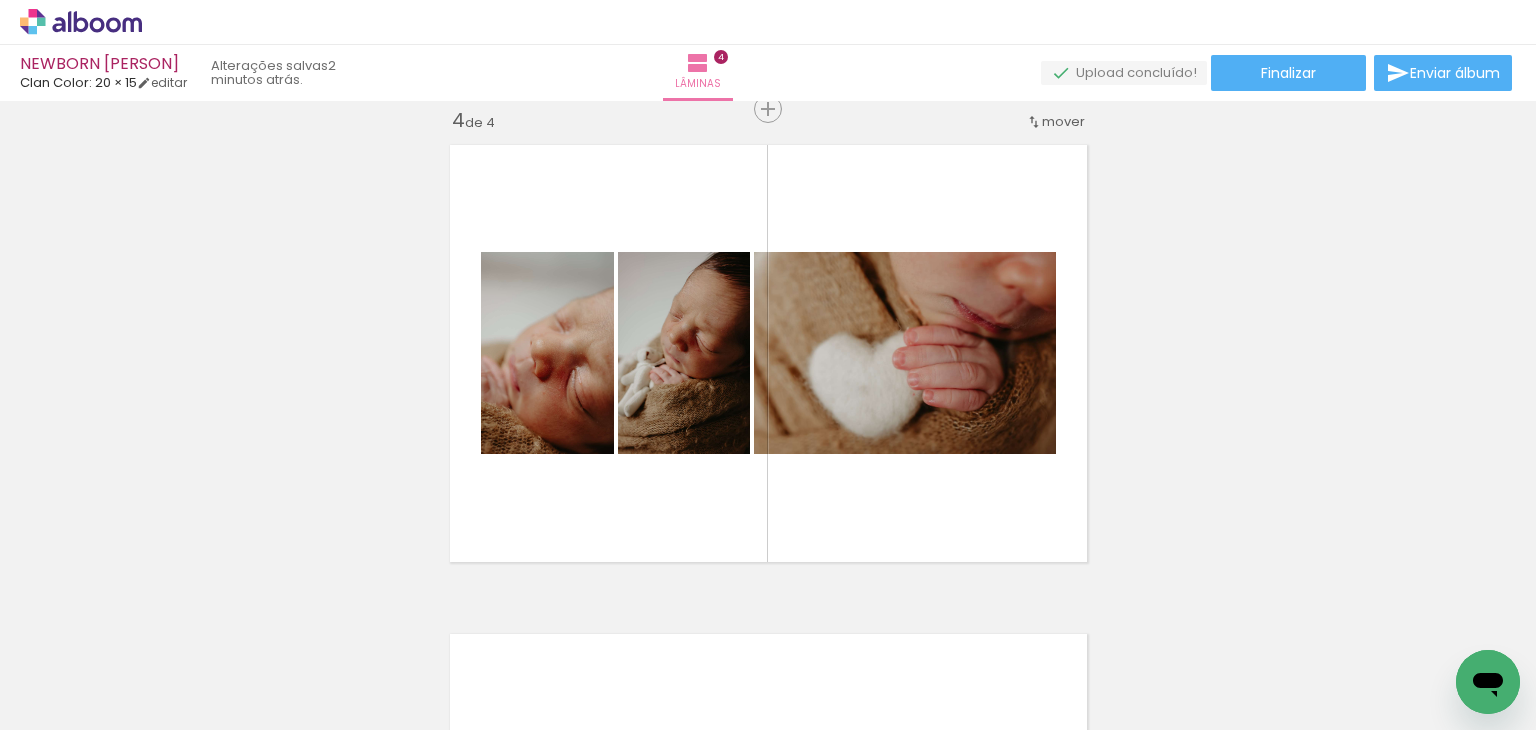 scroll, scrollTop: 0, scrollLeft: 2553, axis: horizontal 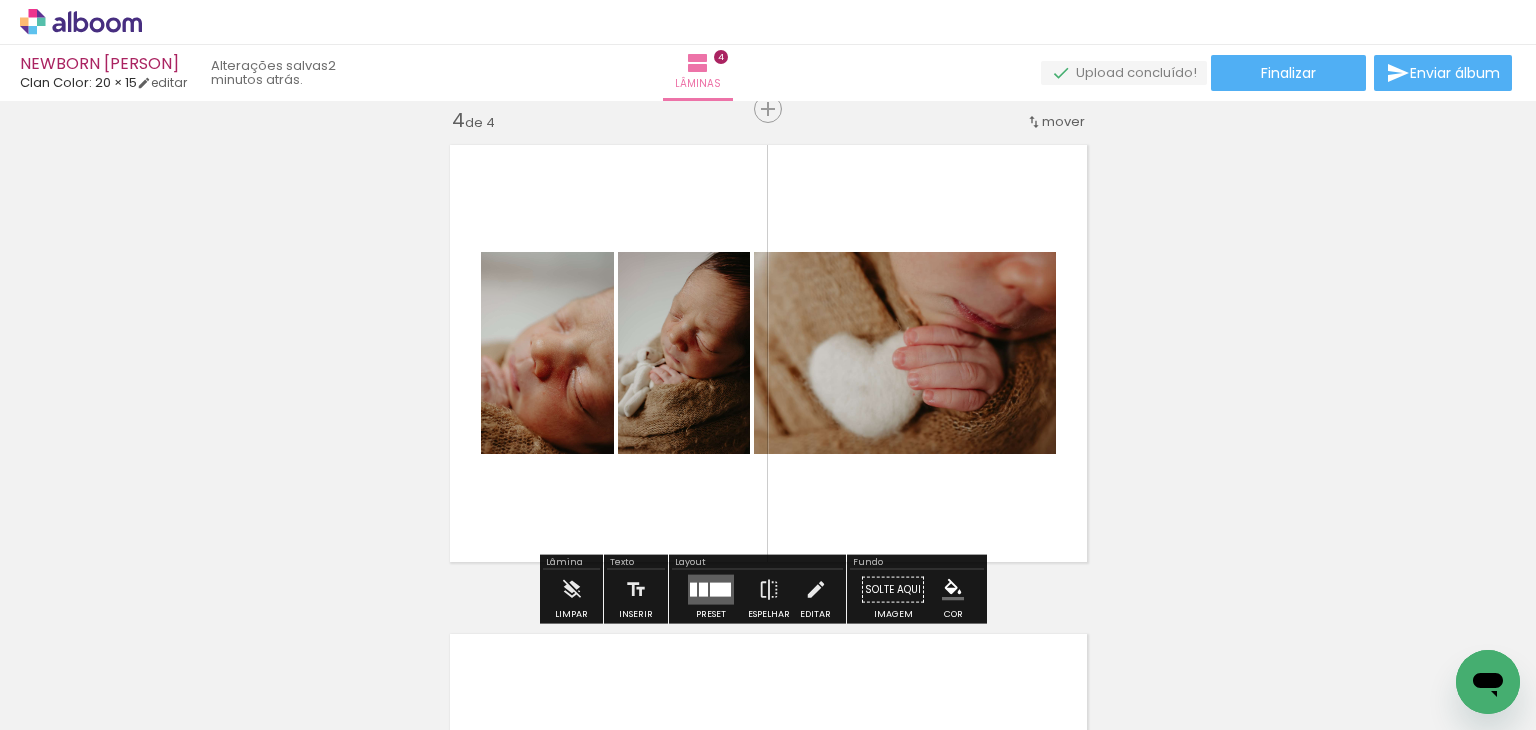 click at bounding box center (720, 590) 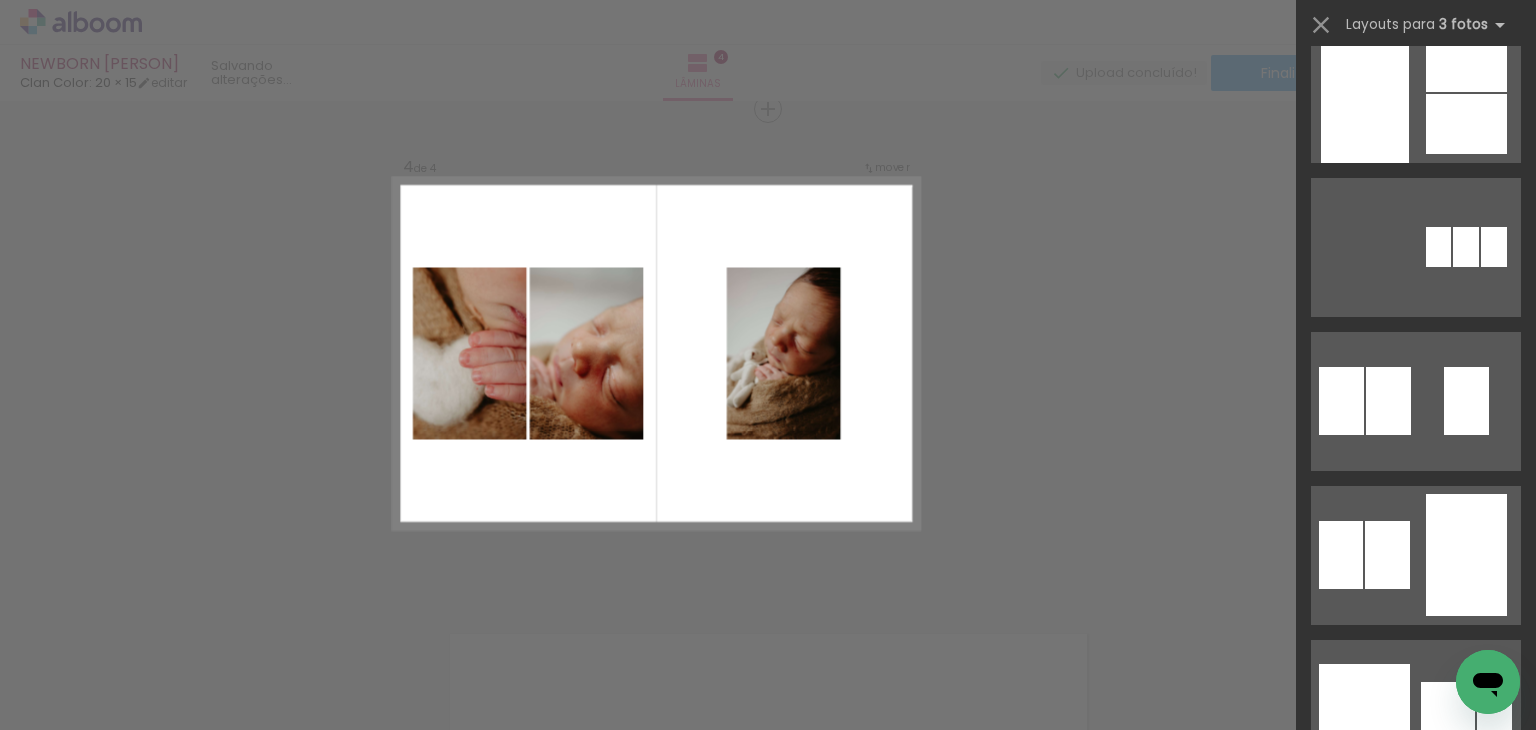 scroll, scrollTop: 11900, scrollLeft: 0, axis: vertical 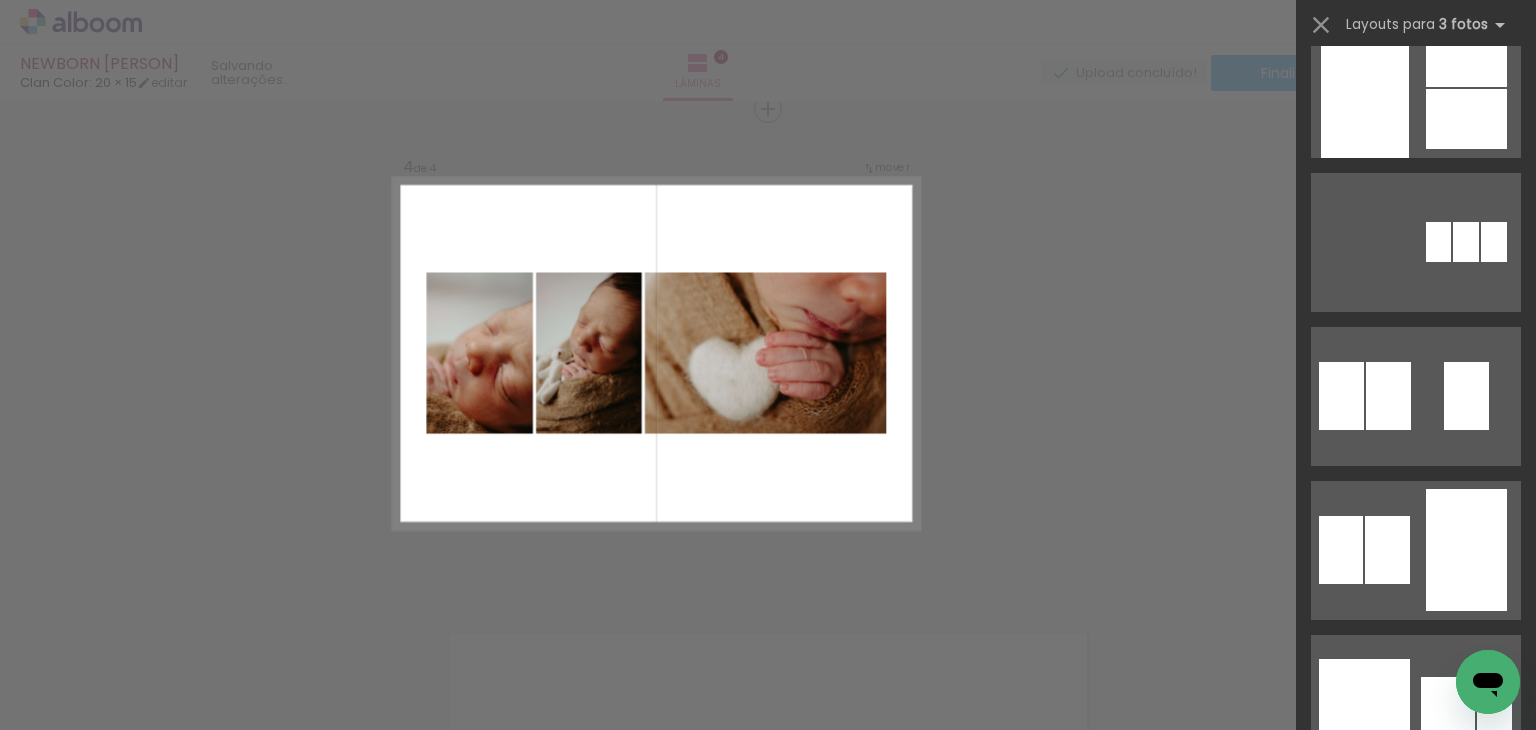 click on "Confirmar Cancelar" at bounding box center (768, -145) 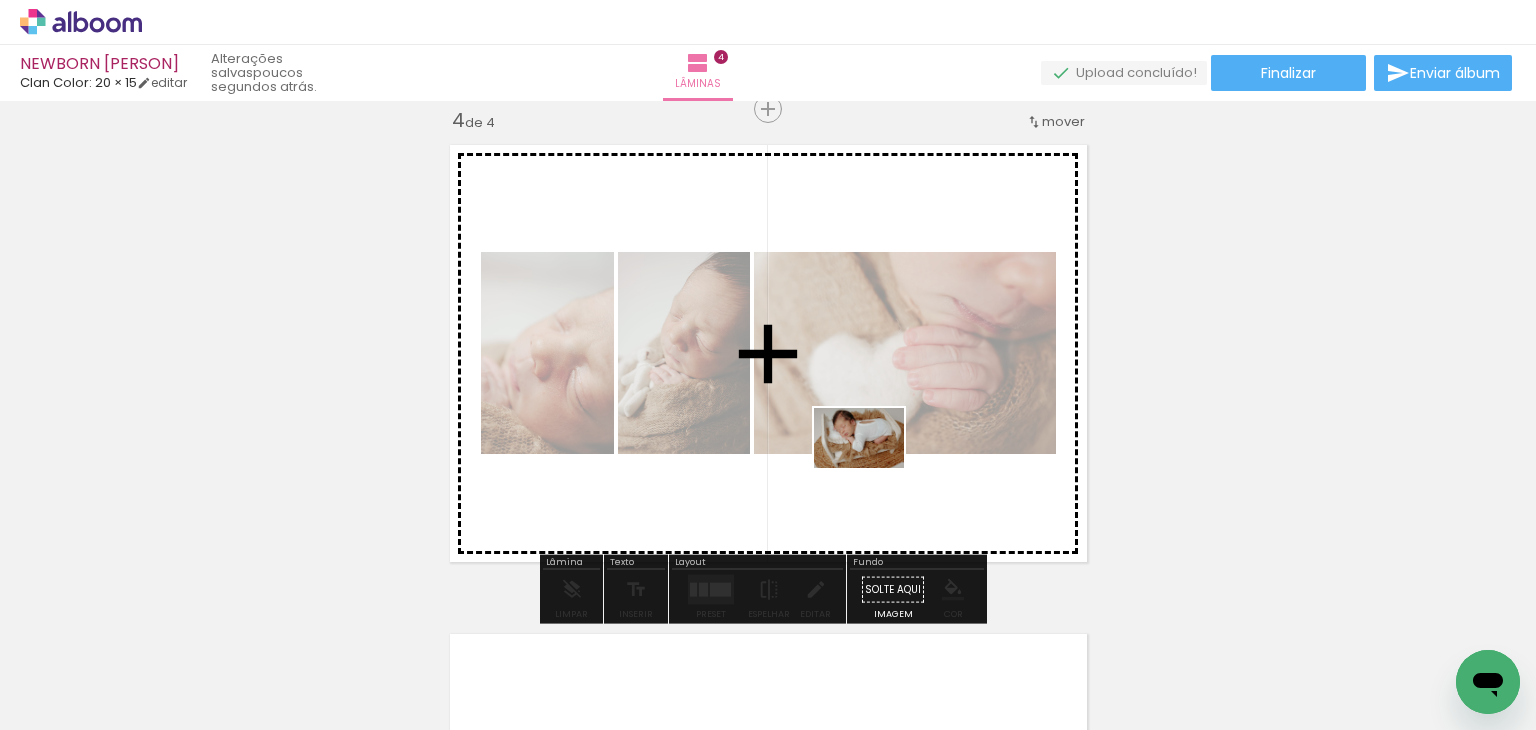 drag, startPoint x: 1008, startPoint y: 688, endPoint x: 873, endPoint y: 468, distance: 258.1182 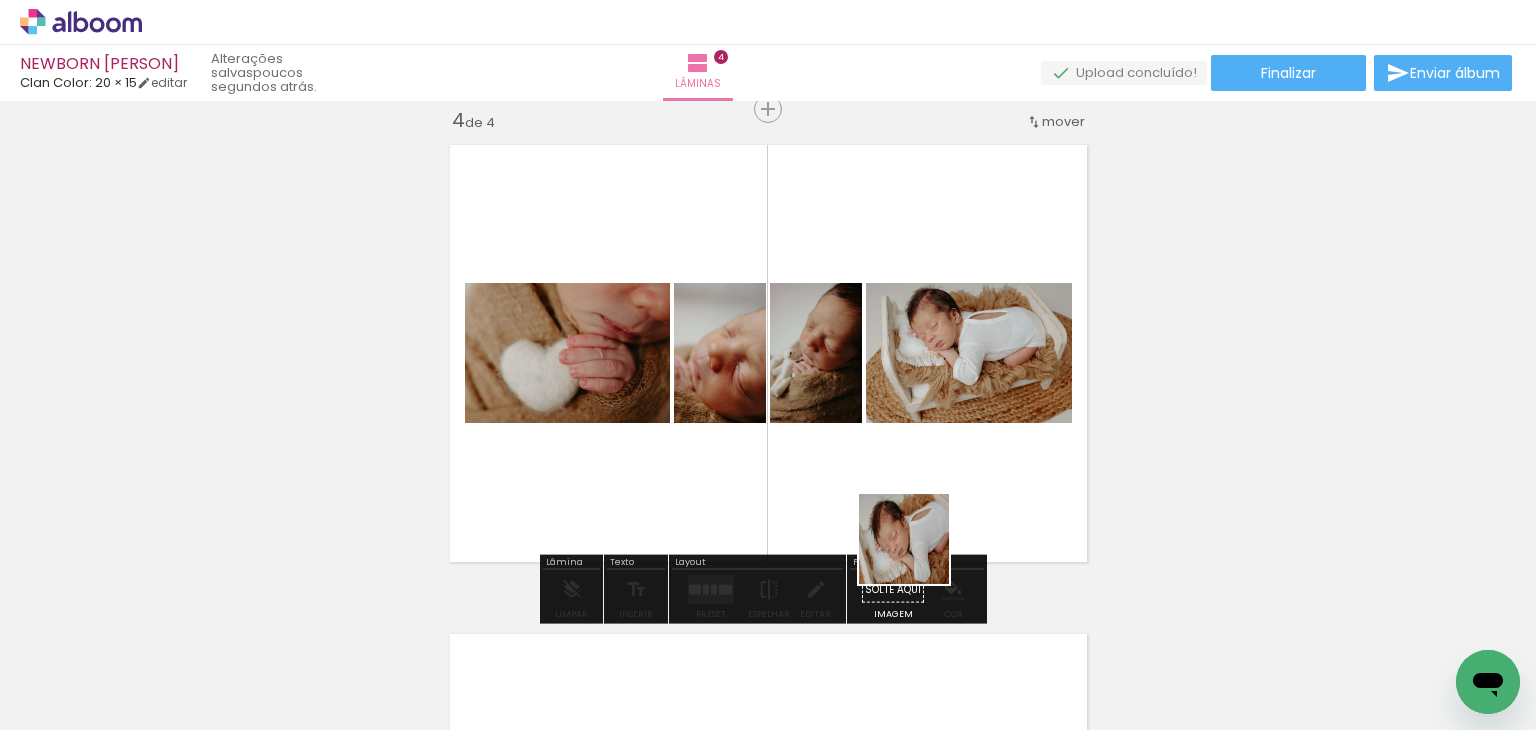 drag, startPoint x: 1124, startPoint y: 657, endPoint x: 872, endPoint y: 477, distance: 309.68372 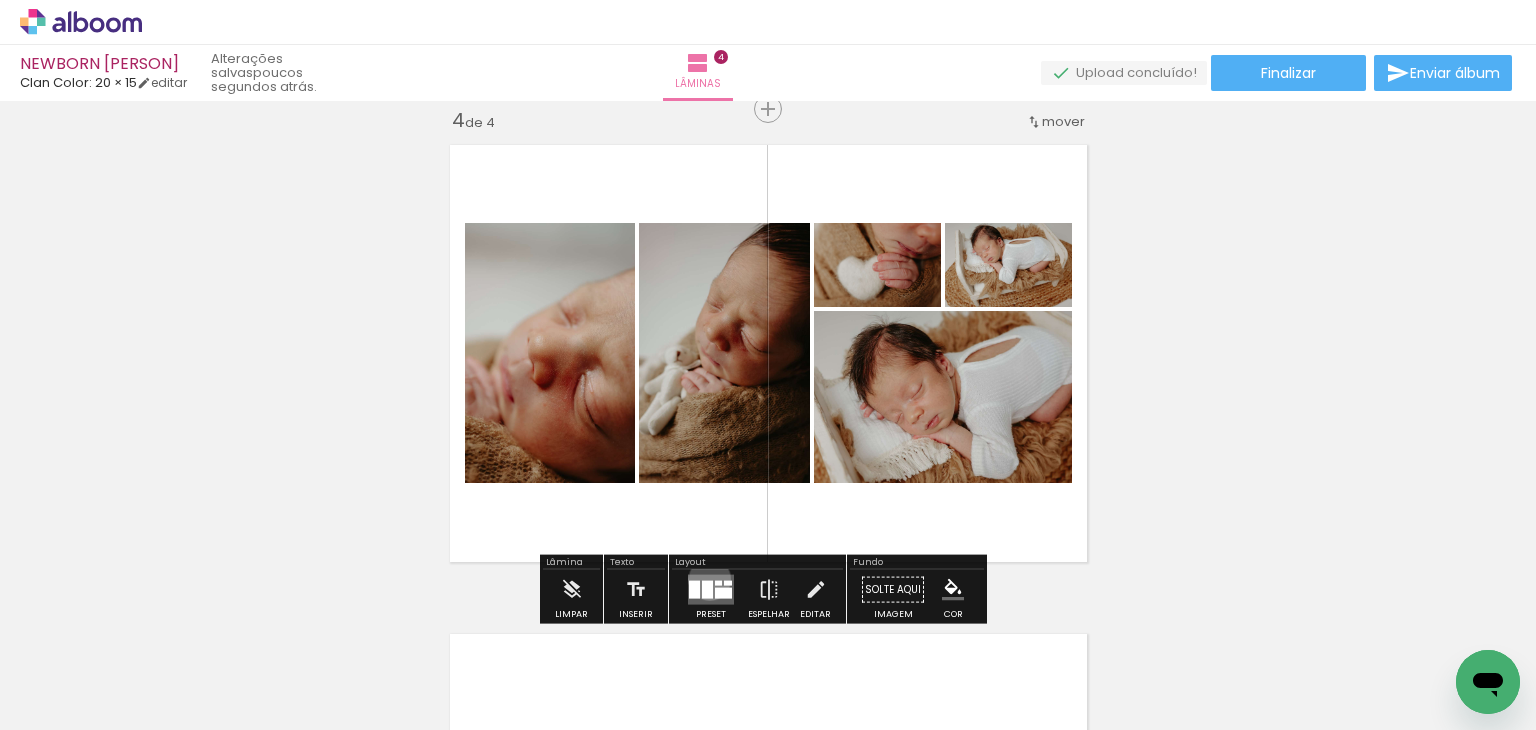 click at bounding box center (711, 590) 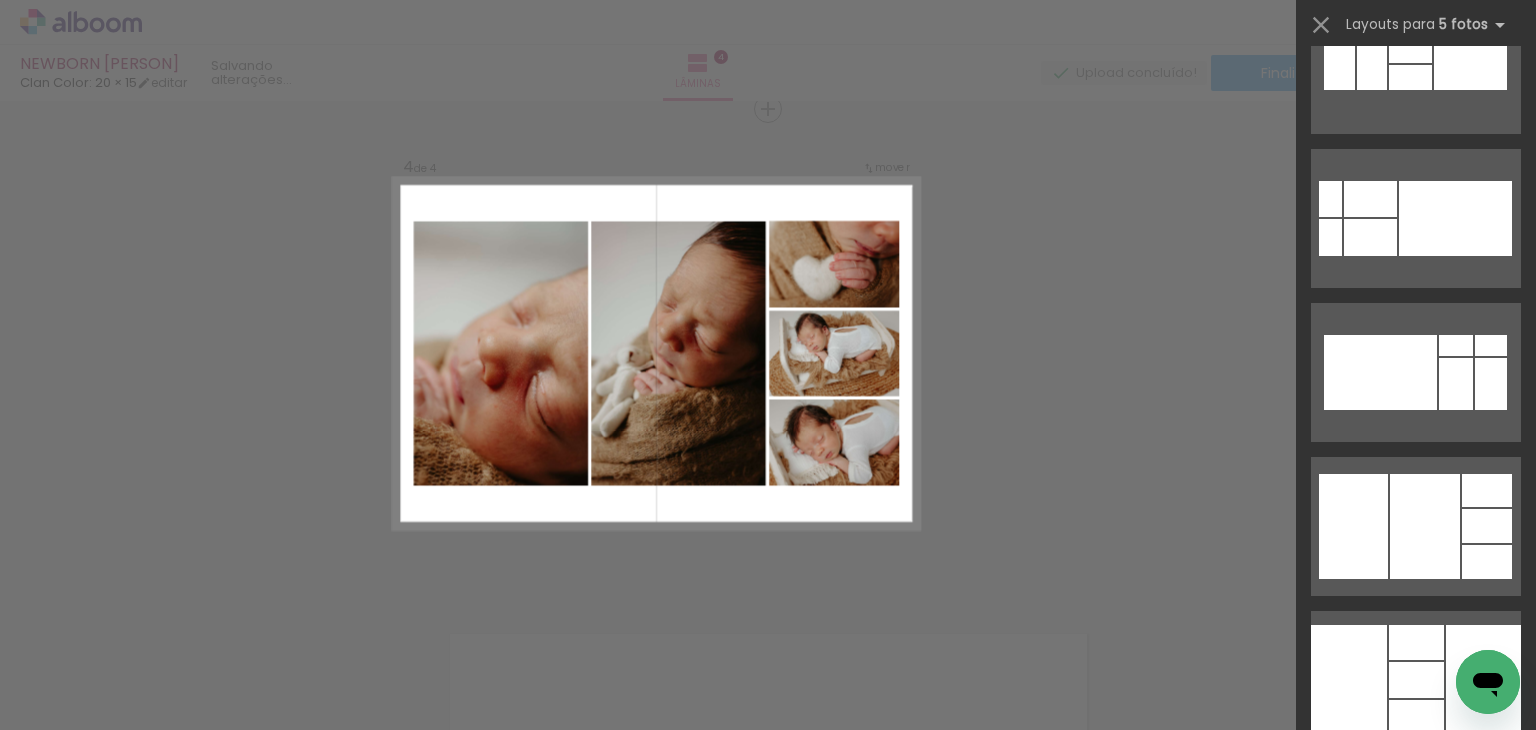 scroll, scrollTop: 3400, scrollLeft: 0, axis: vertical 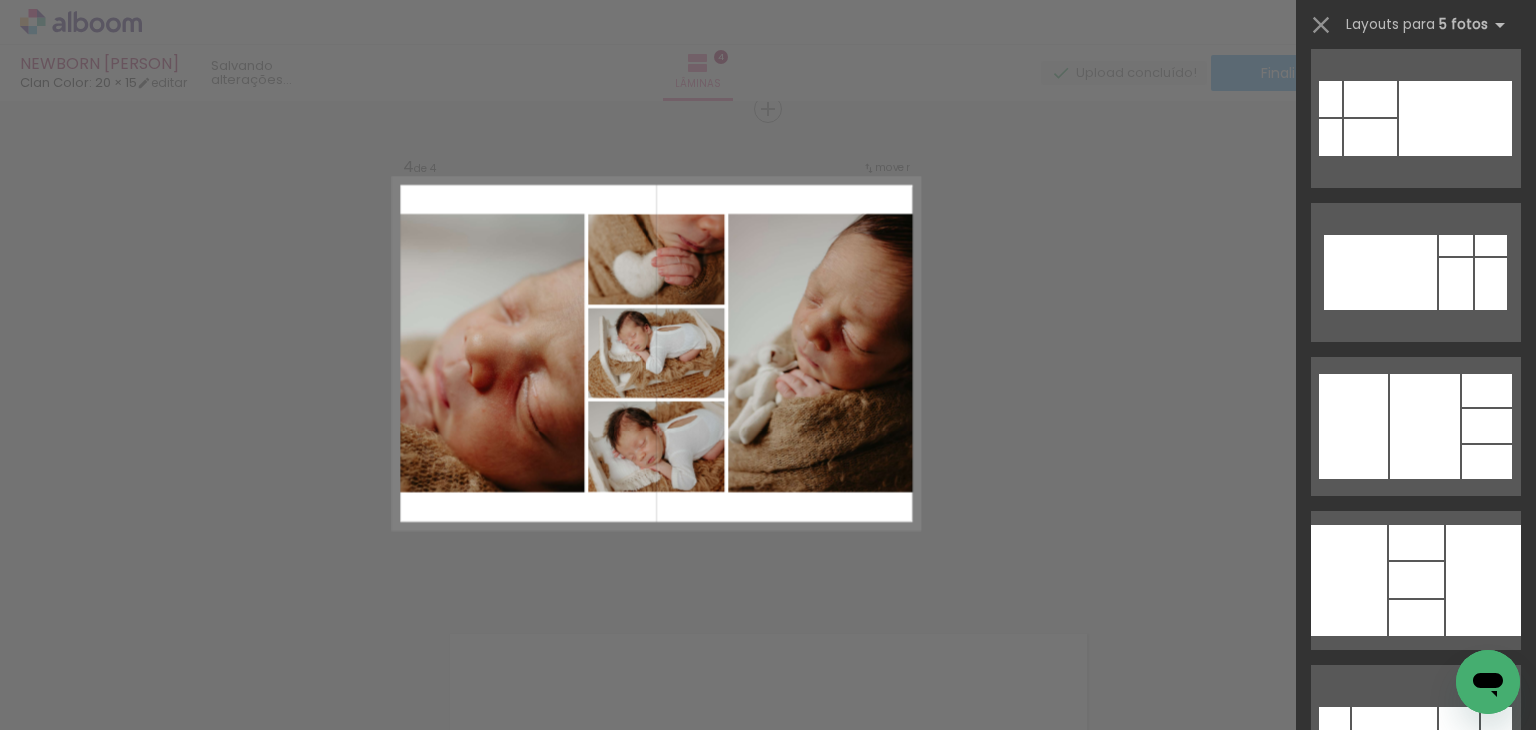 click at bounding box center [1394, 734] 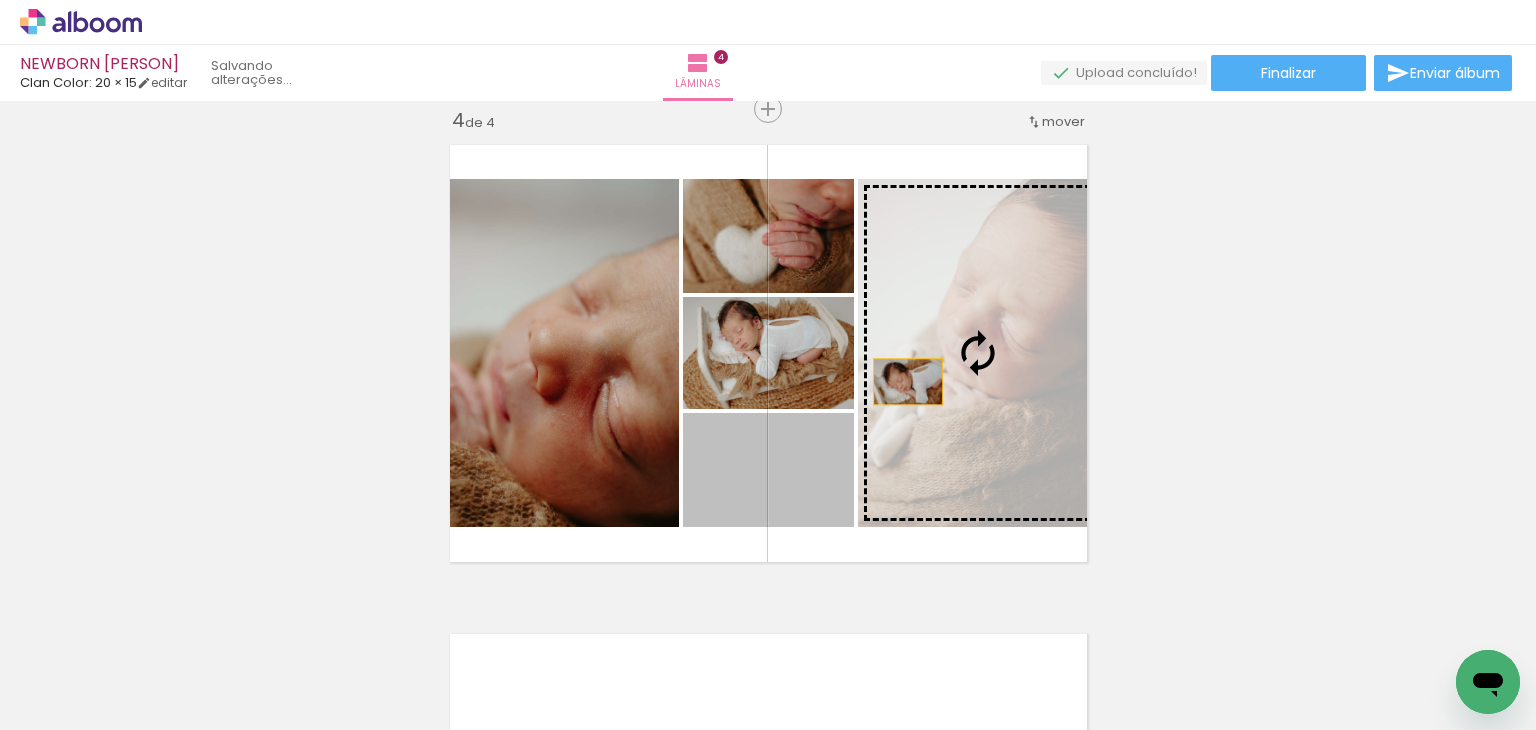drag, startPoint x: 784, startPoint y: 473, endPoint x: 925, endPoint y: 351, distance: 186.45375 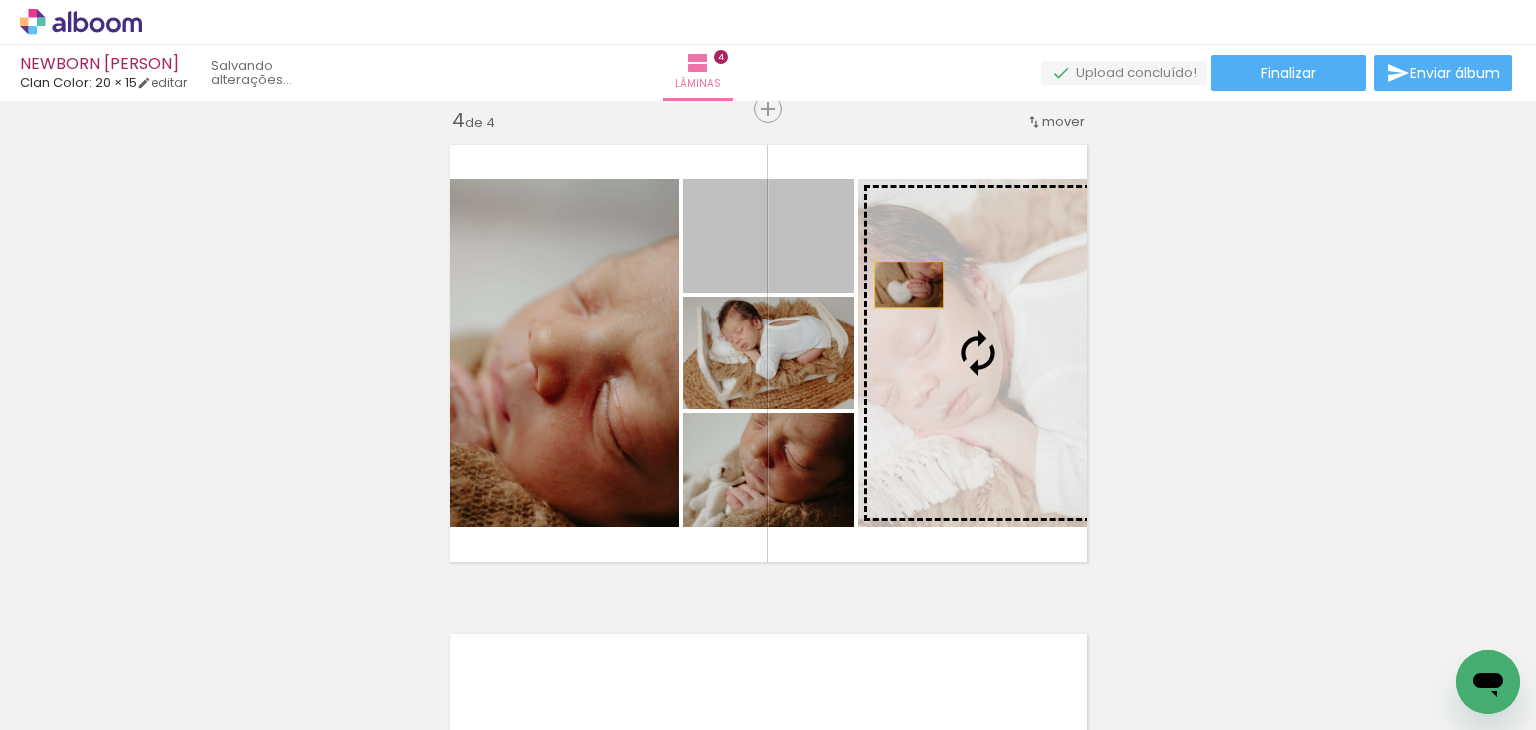 drag, startPoint x: 762, startPoint y: 229, endPoint x: 931, endPoint y: 289, distance: 179.33488 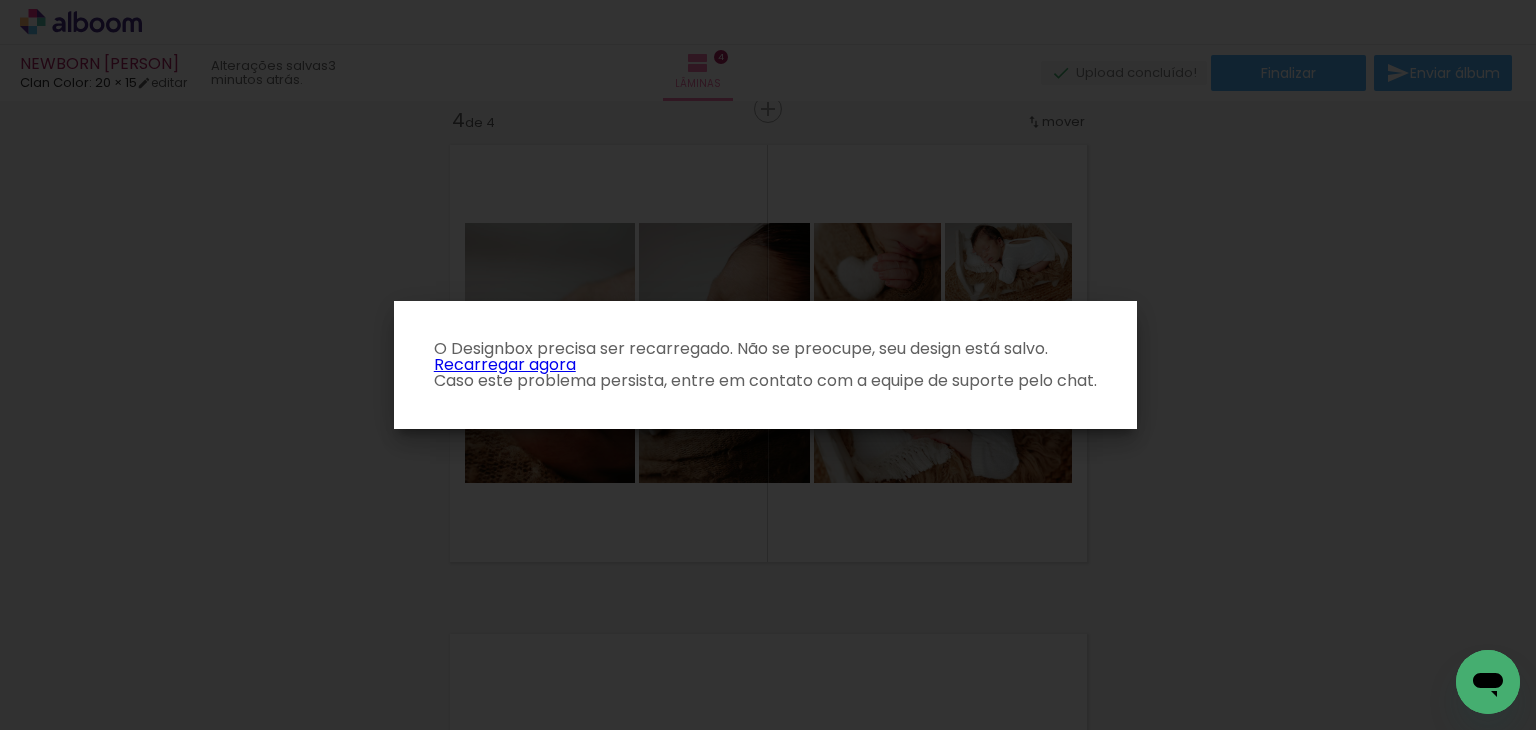 click on "Recarregar agora" at bounding box center [505, 364] 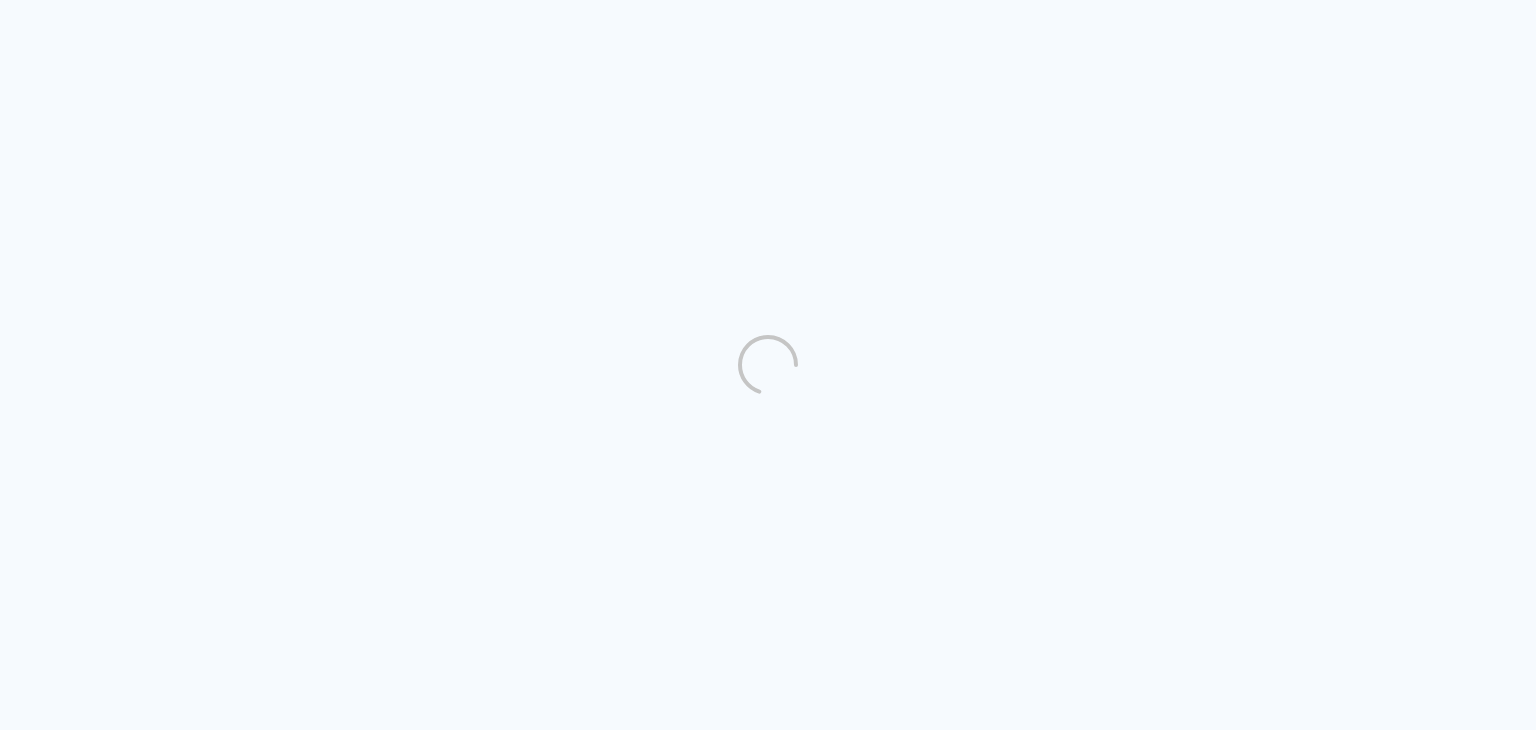 scroll, scrollTop: 0, scrollLeft: 0, axis: both 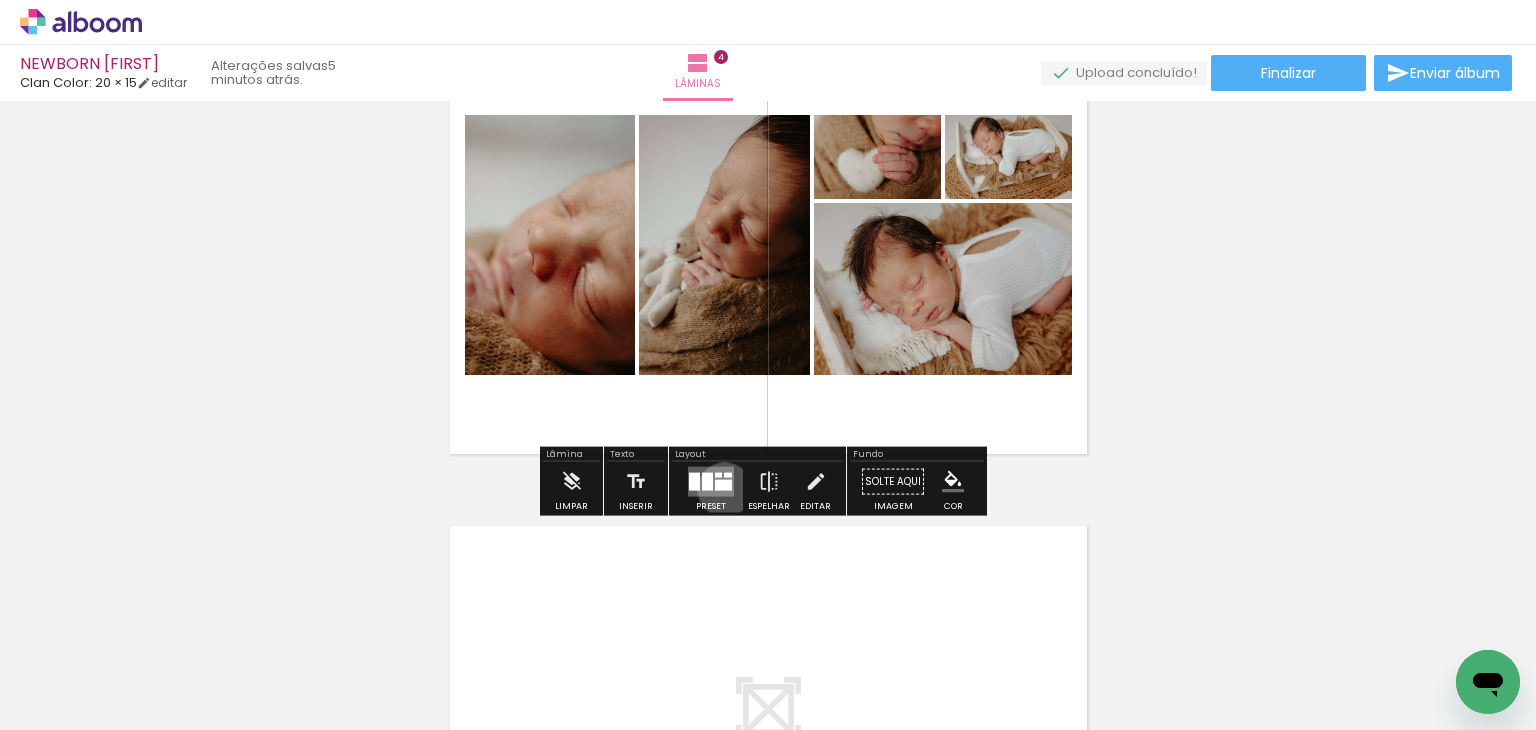 click at bounding box center (723, 485) 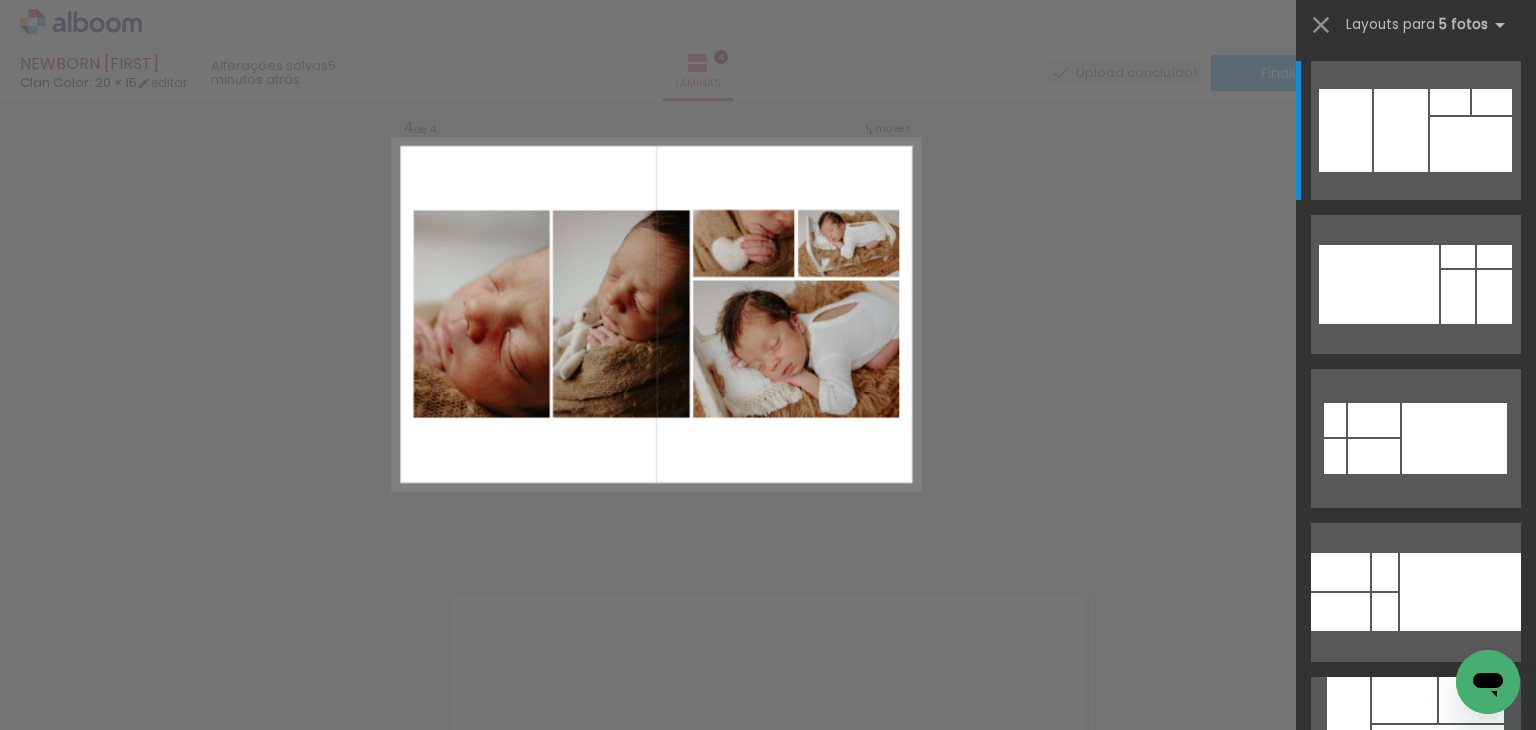 scroll, scrollTop: 1492, scrollLeft: 0, axis: vertical 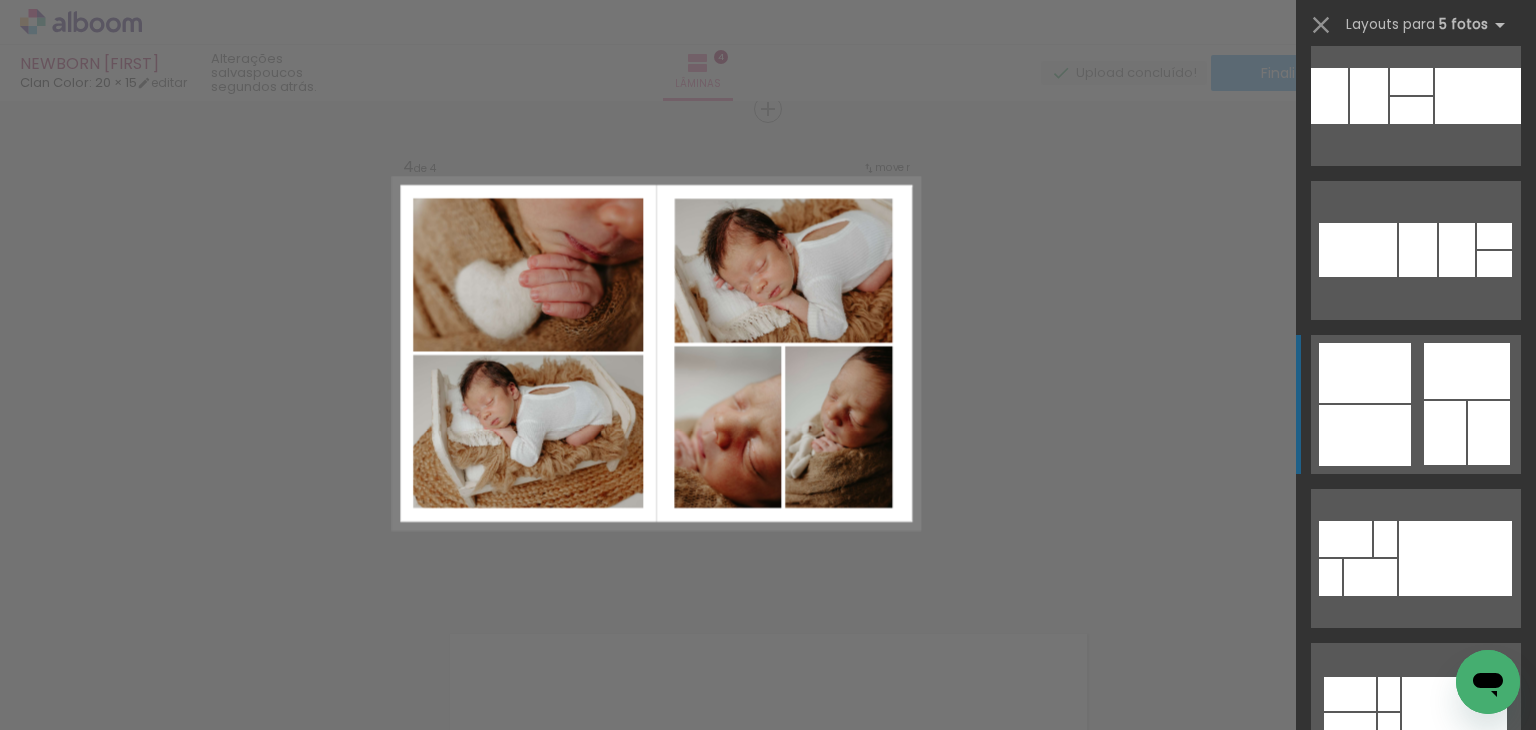 click at bounding box center [1365, 373] 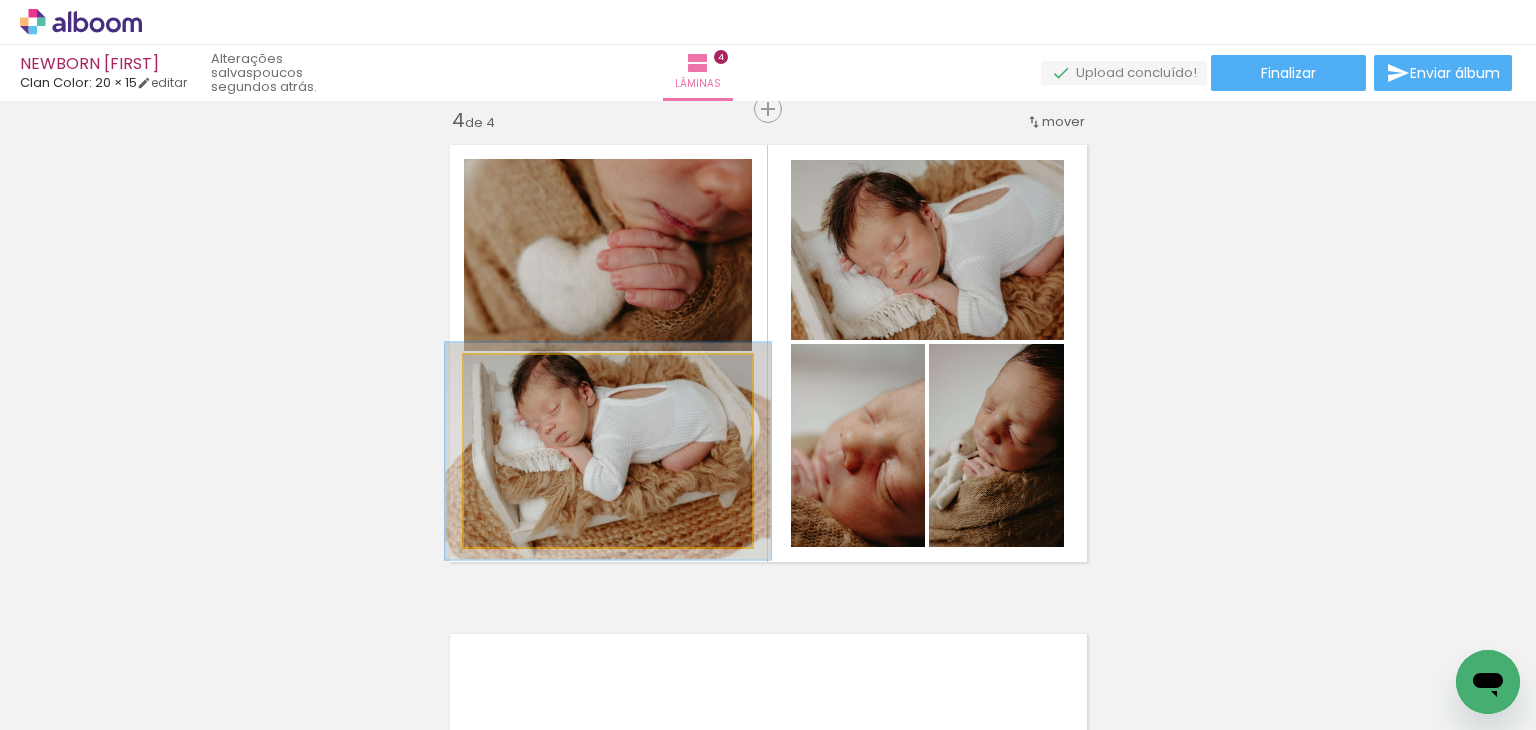 click at bounding box center (519, 376) 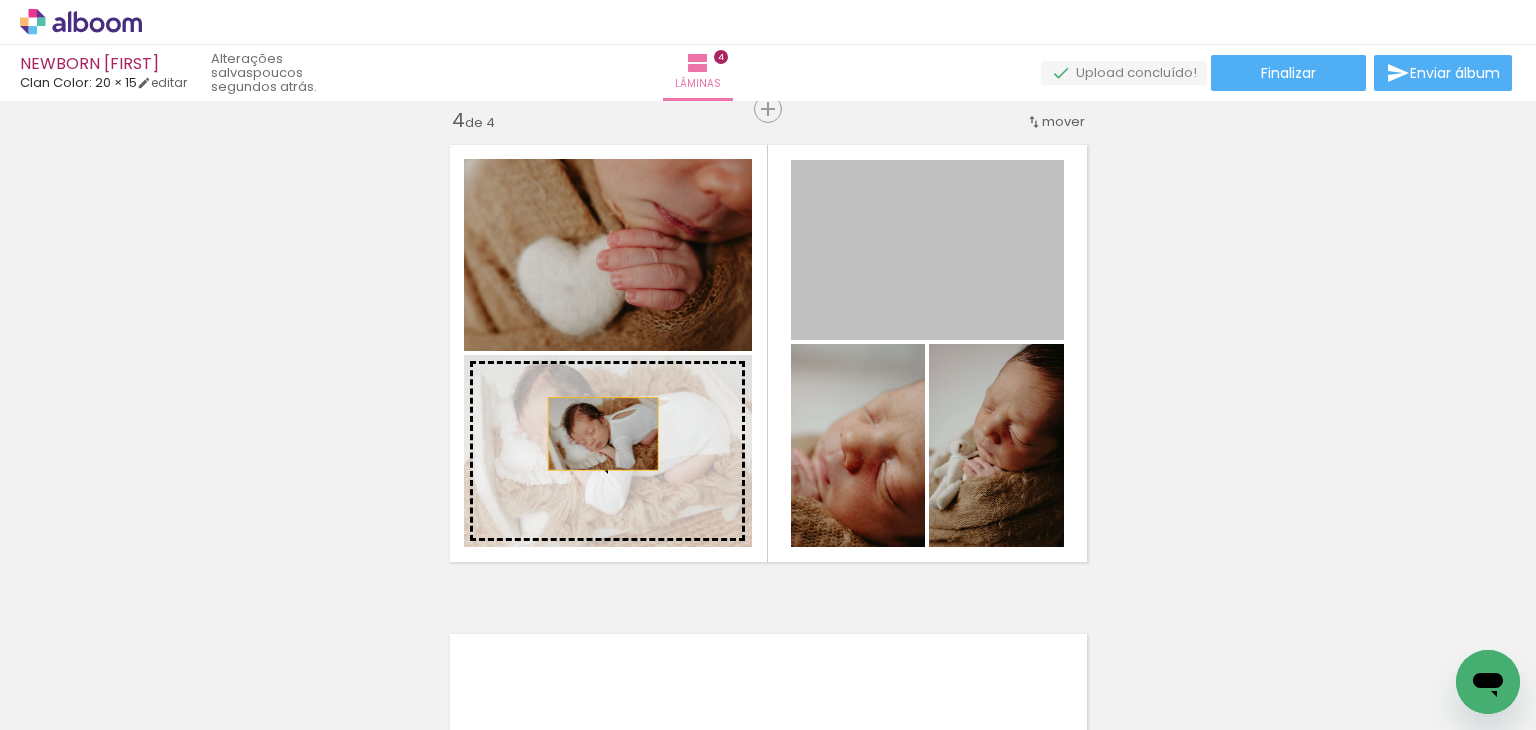 drag, startPoint x: 851, startPoint y: 267, endPoint x: 595, endPoint y: 433, distance: 305.1098 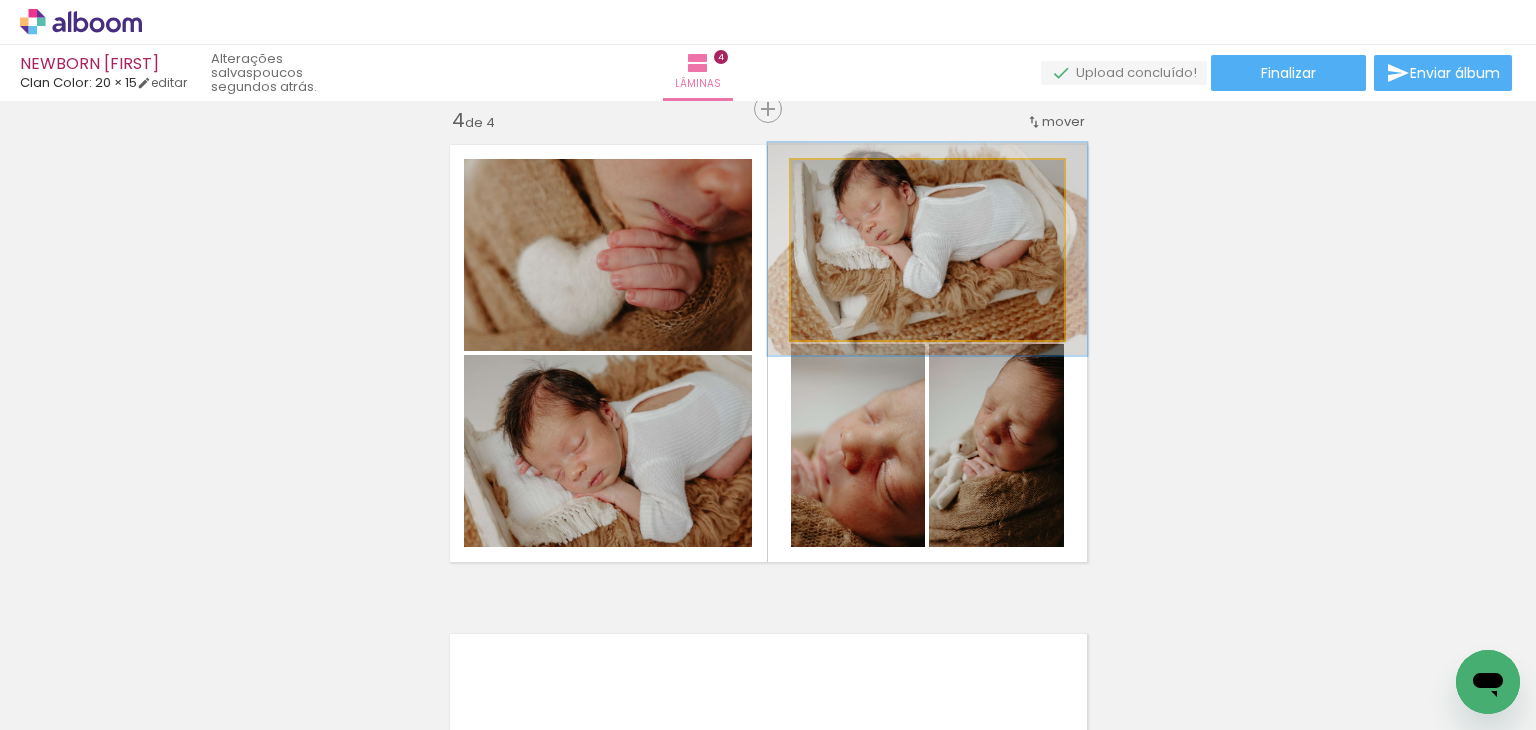 drag, startPoint x: 839, startPoint y: 186, endPoint x: 851, endPoint y: 186, distance: 12 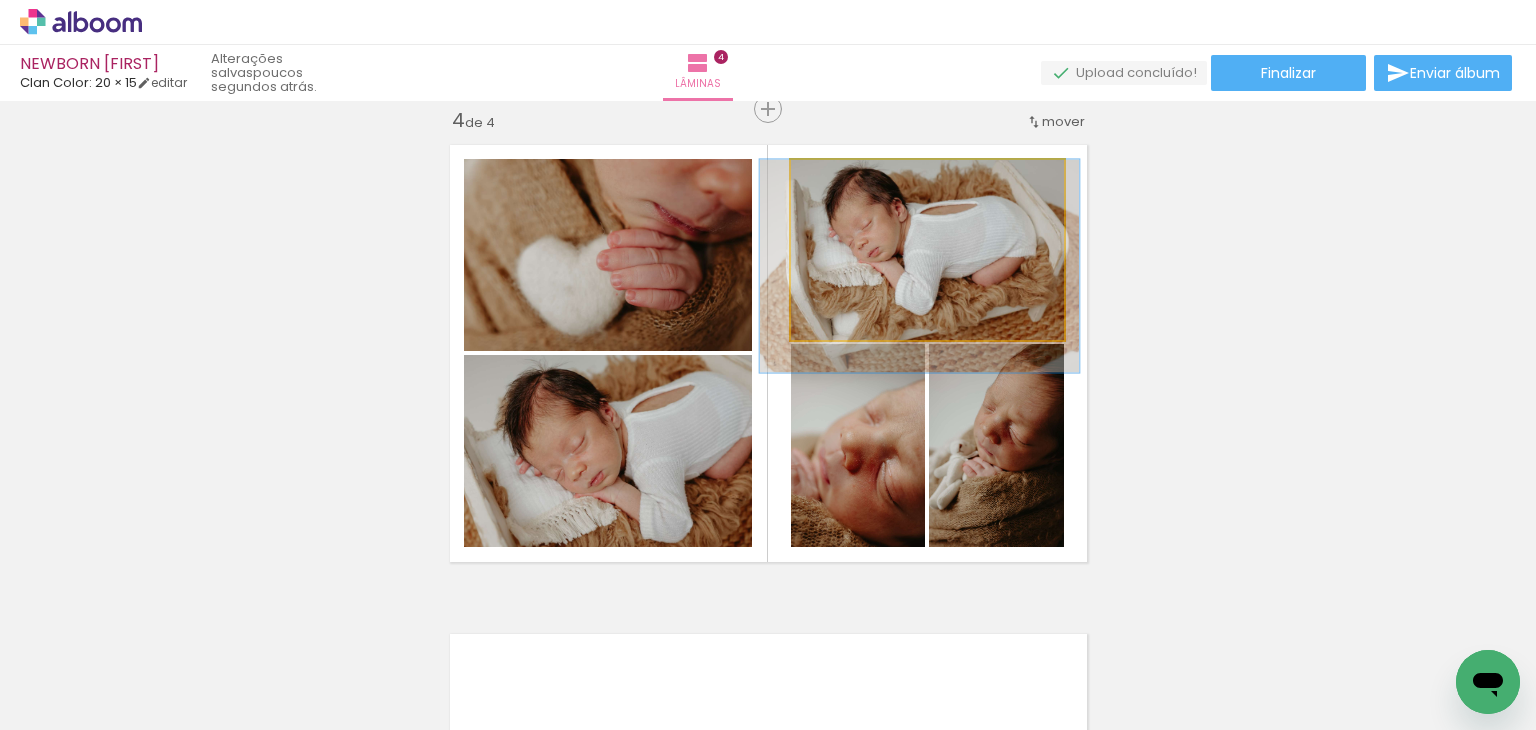 drag, startPoint x: 904, startPoint y: 229, endPoint x: 896, endPoint y: 249, distance: 21.540659 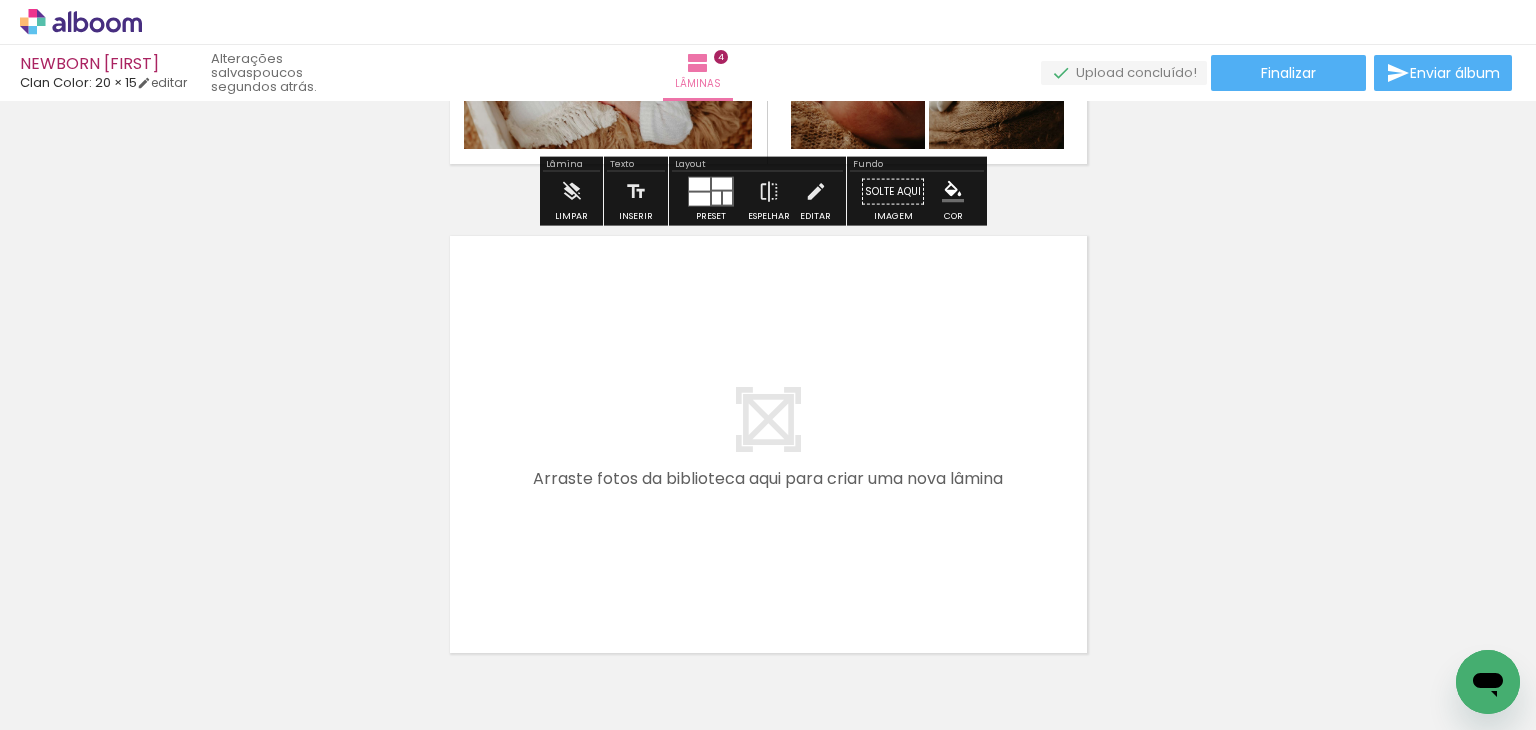 scroll, scrollTop: 1992, scrollLeft: 0, axis: vertical 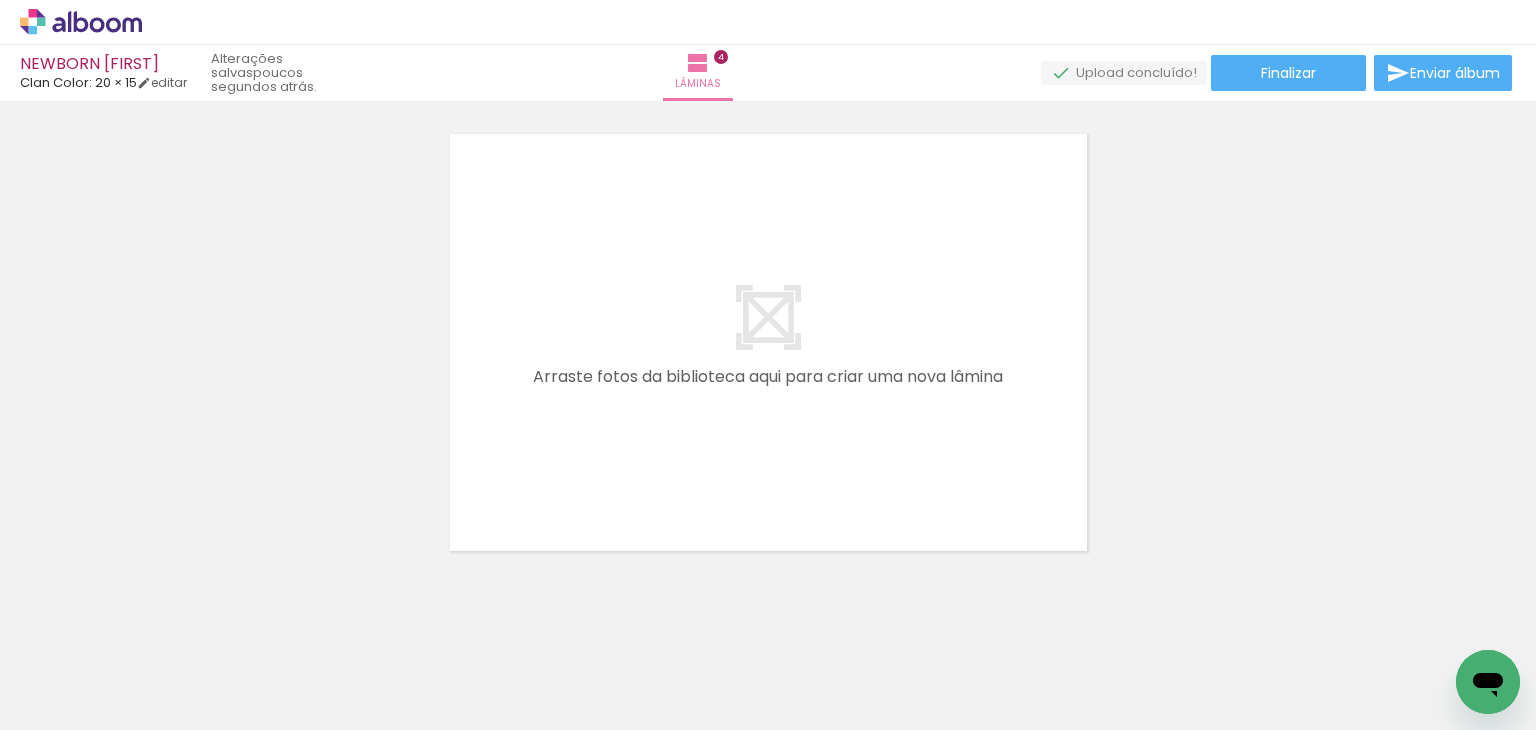 click at bounding box center (768, 342) 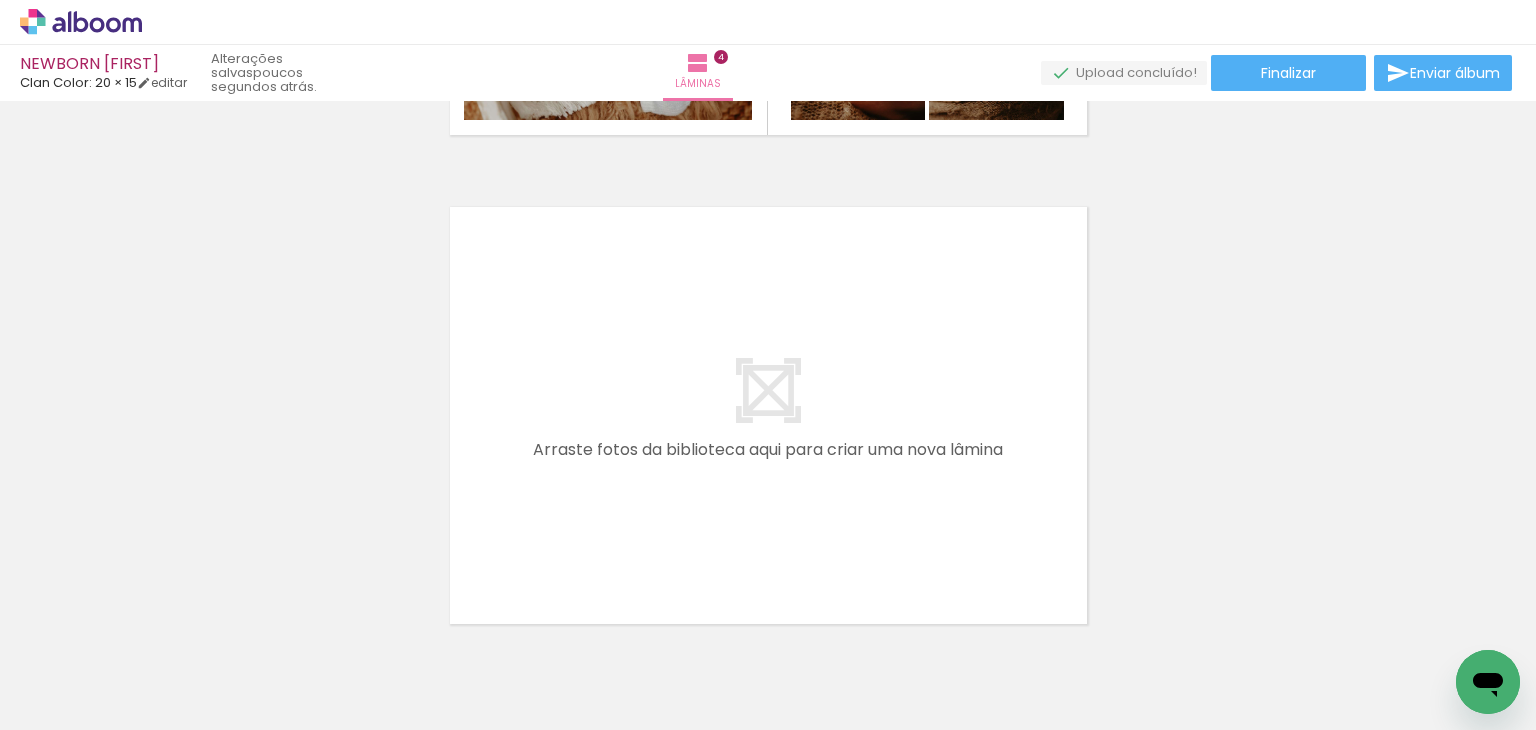 scroll, scrollTop: 2019, scrollLeft: 0, axis: vertical 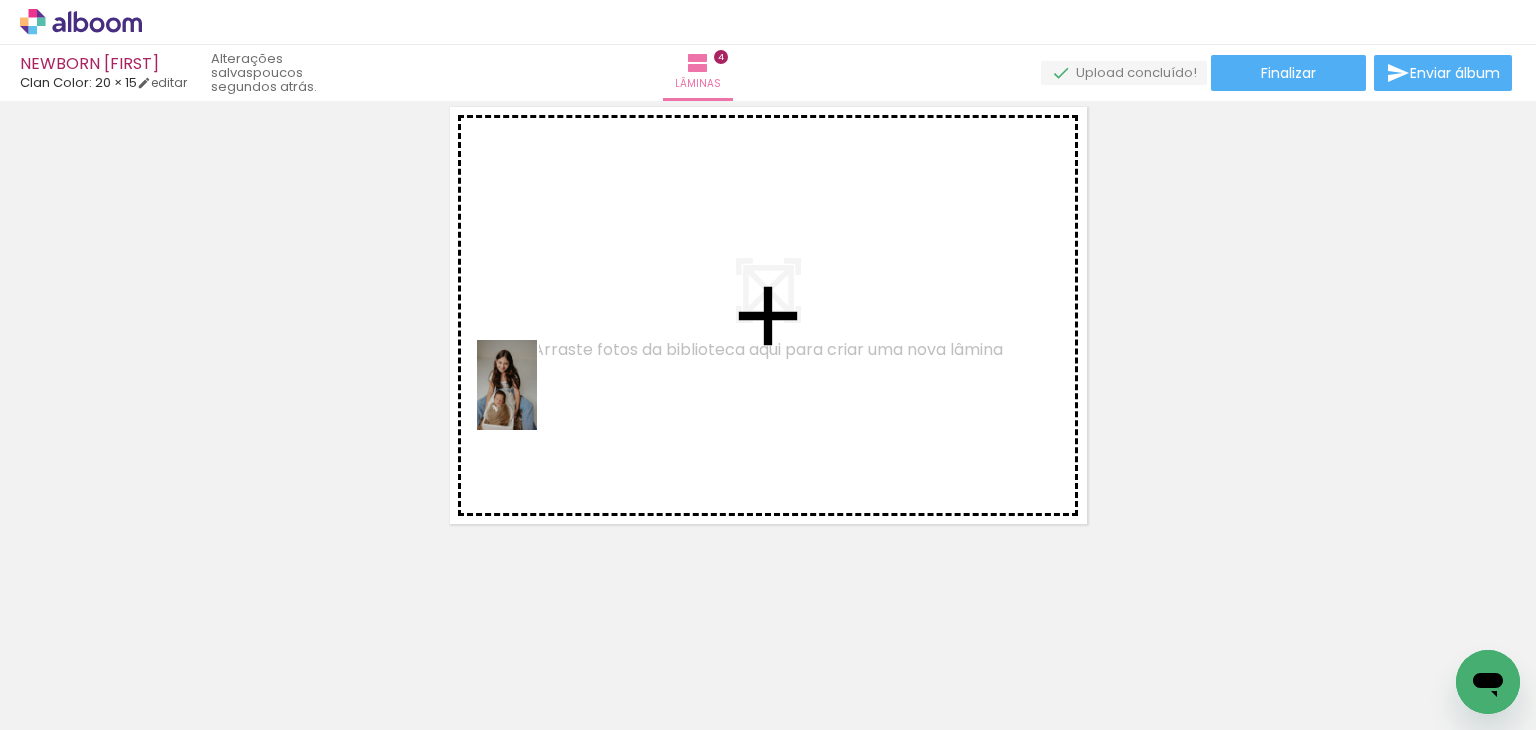 drag, startPoint x: 338, startPoint y: 667, endPoint x: 537, endPoint y: 400, distance: 333.0015 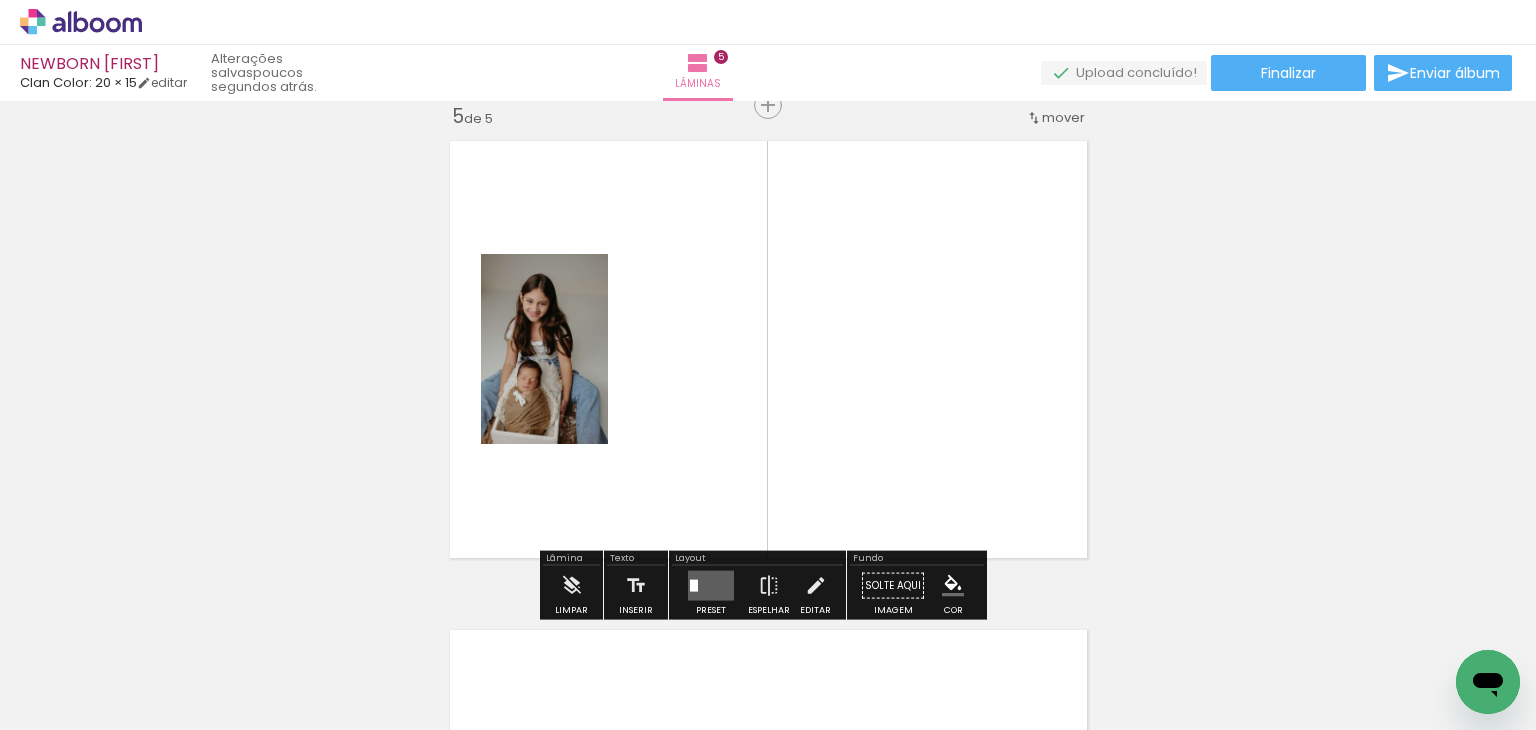 scroll, scrollTop: 1981, scrollLeft: 0, axis: vertical 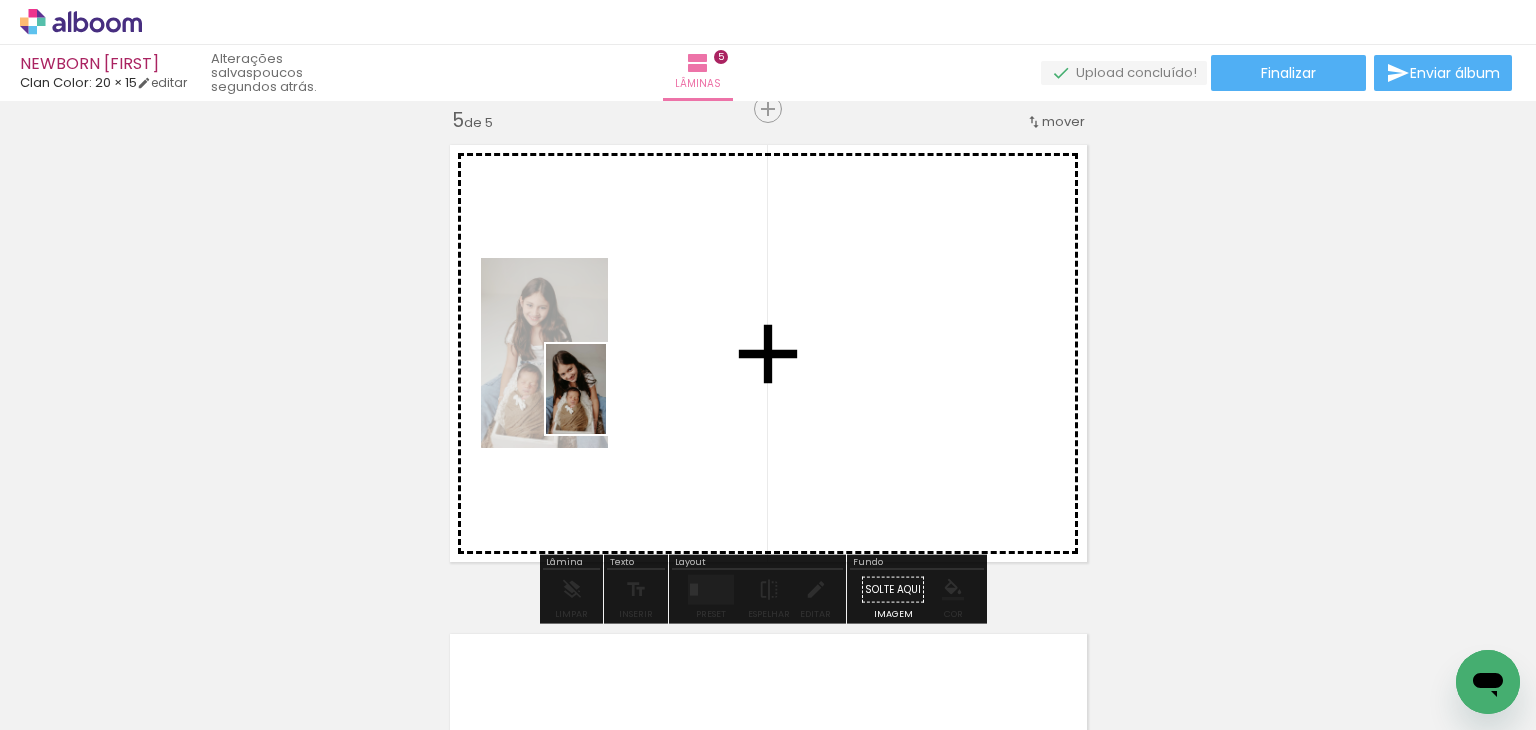 drag, startPoint x: 421, startPoint y: 685, endPoint x: 614, endPoint y: 389, distance: 353.36243 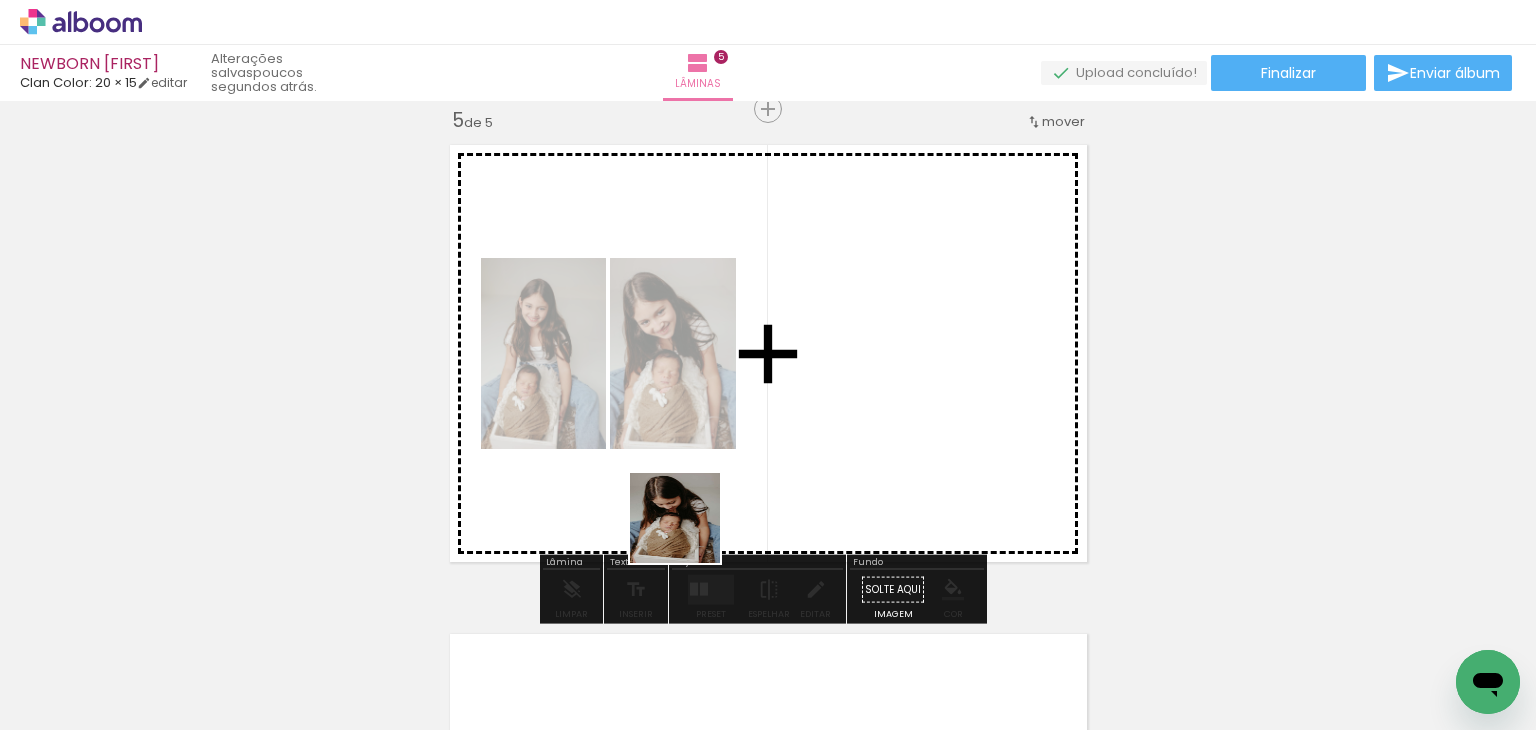 drag, startPoint x: 559, startPoint y: 668, endPoint x: 840, endPoint y: 373, distance: 407.4138 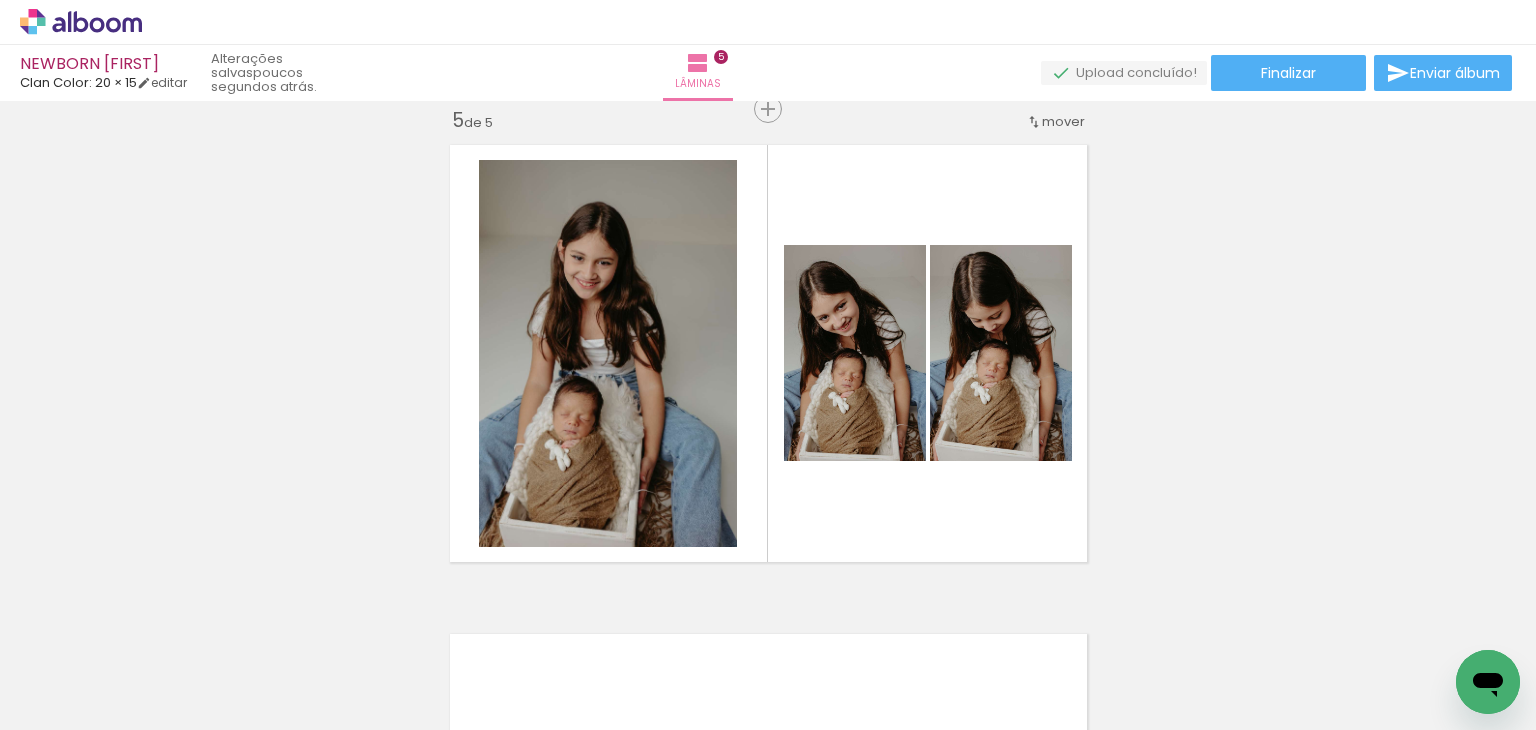 scroll, scrollTop: 0, scrollLeft: 831, axis: horizontal 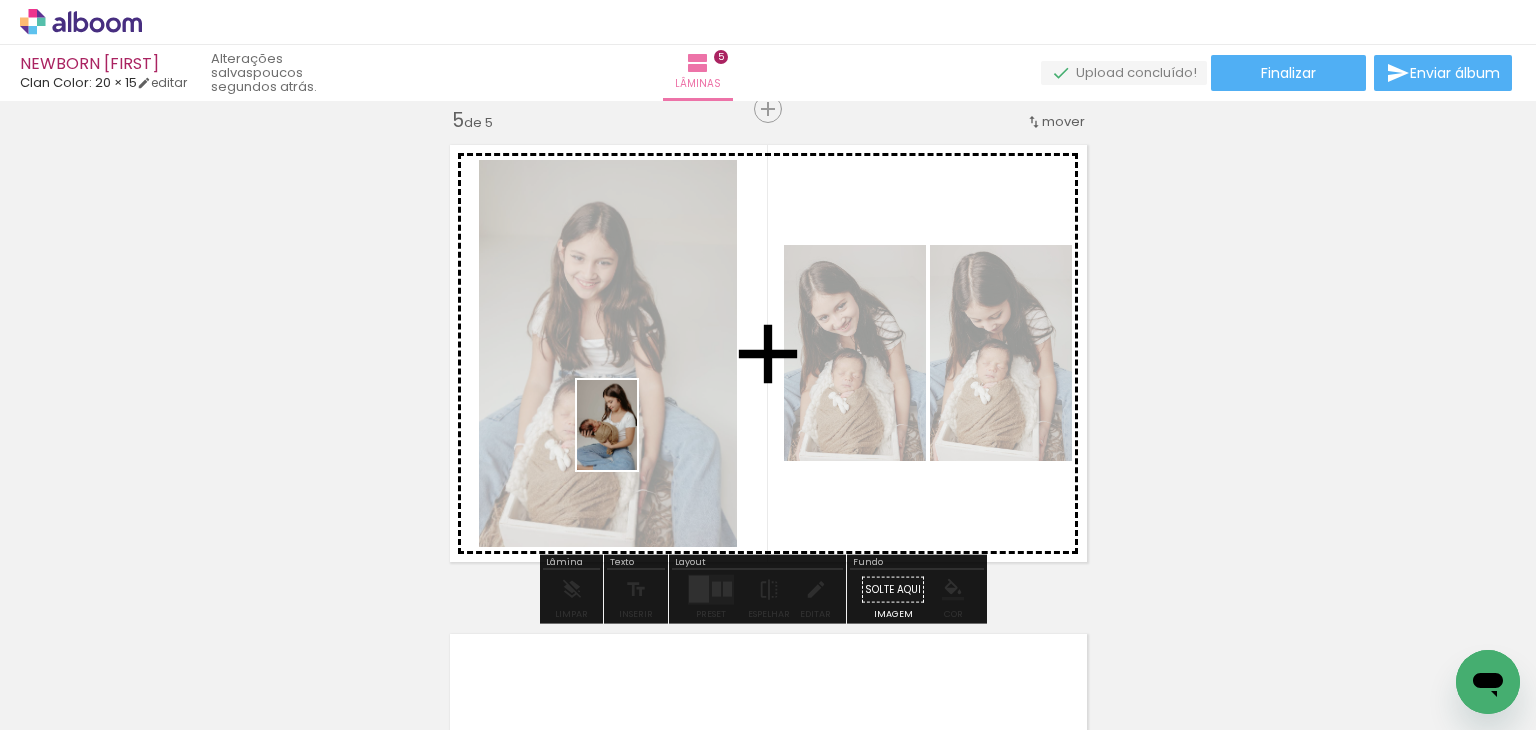 drag, startPoint x: 500, startPoint y: 681, endPoint x: 658, endPoint y: 510, distance: 232.81967 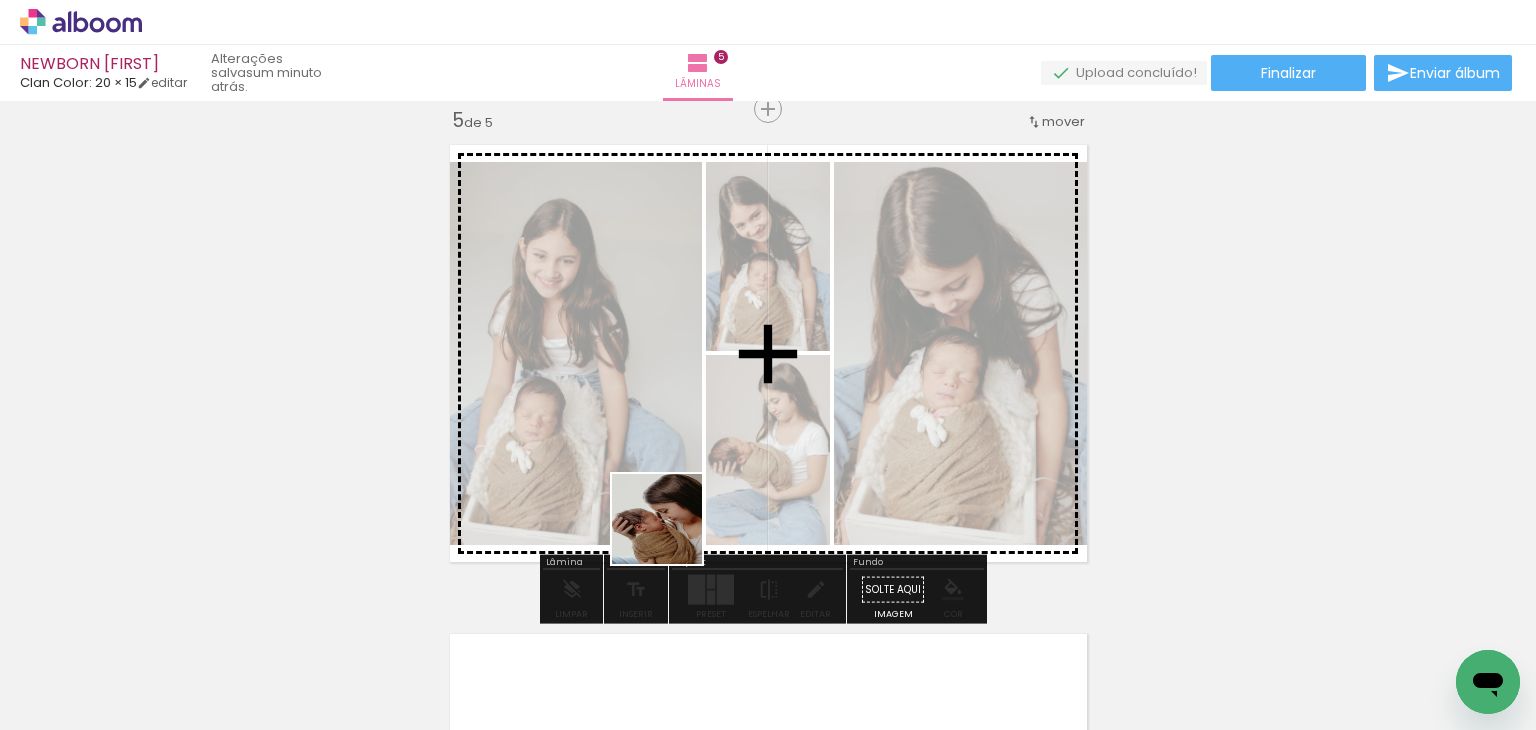 drag, startPoint x: 634, startPoint y: 649, endPoint x: 692, endPoint y: 470, distance: 188.16217 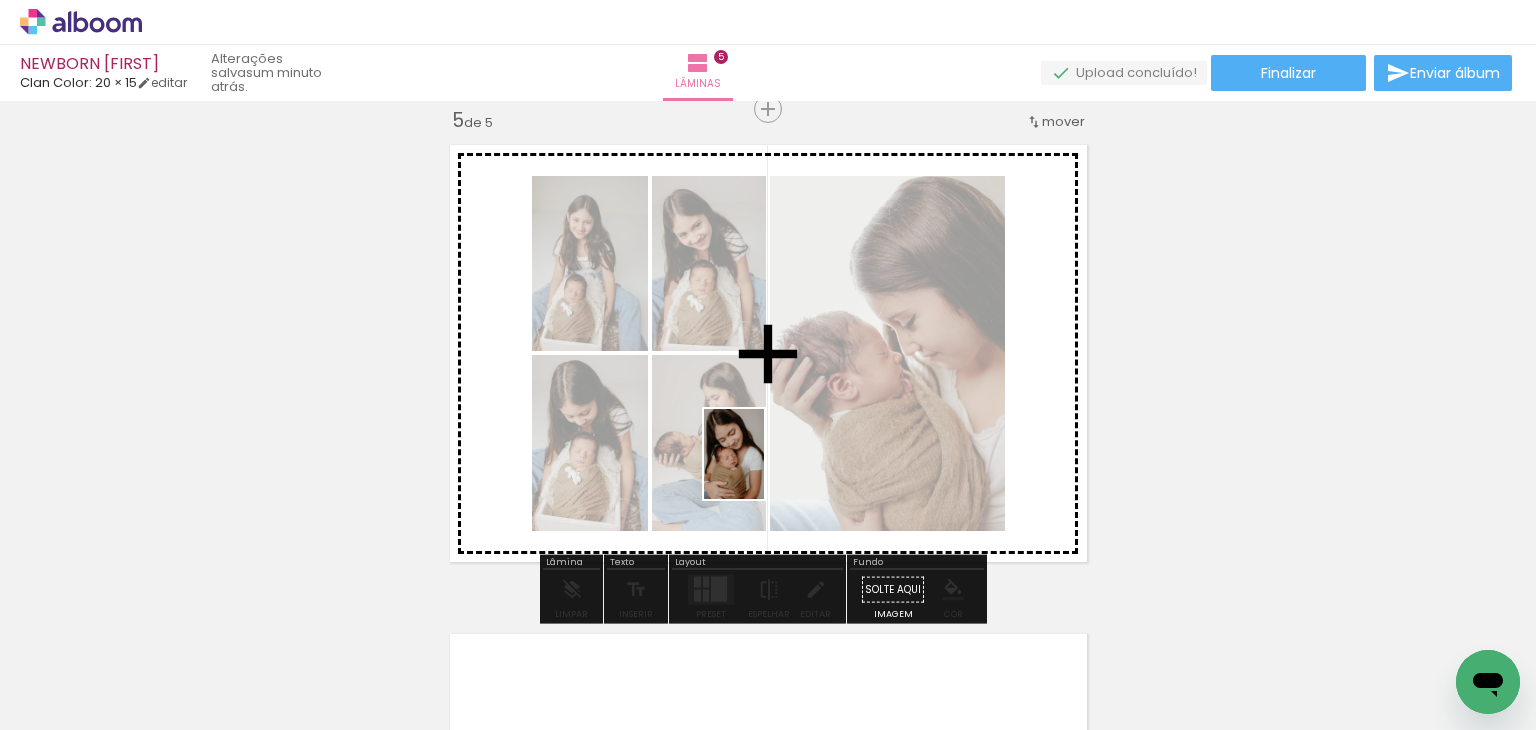 drag, startPoint x: 790, startPoint y: 614, endPoint x: 763, endPoint y: 453, distance: 163.24828 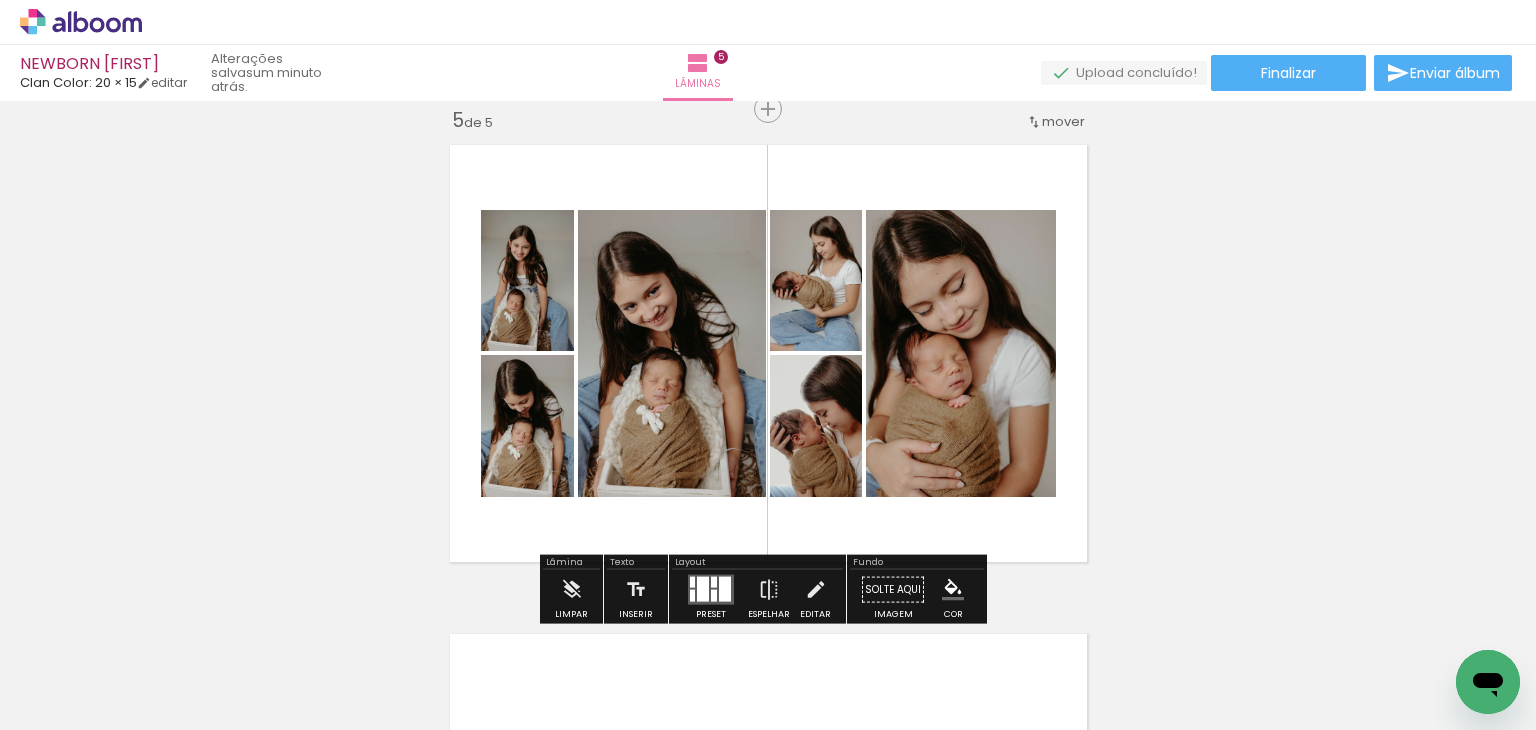 click at bounding box center (725, 589) 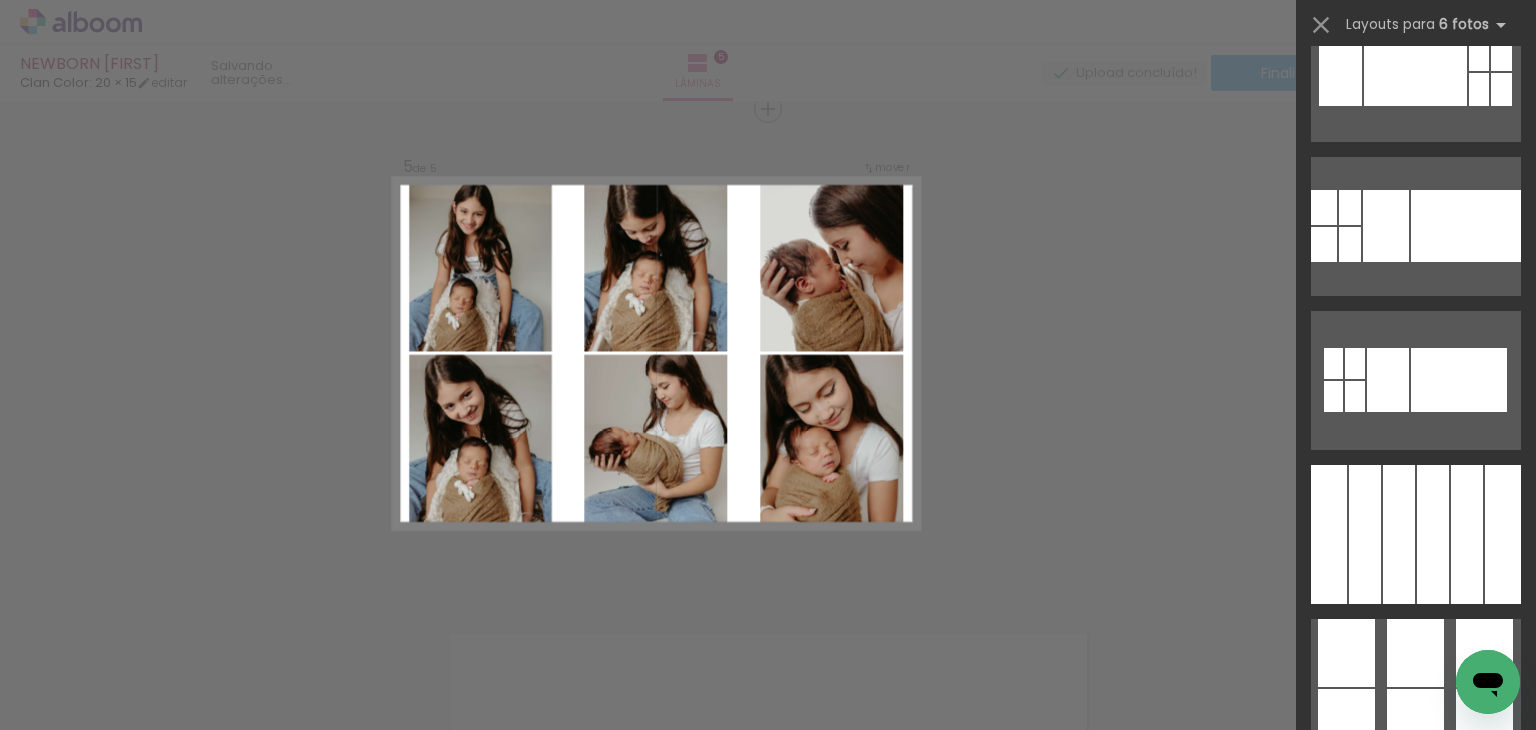 scroll, scrollTop: 18400, scrollLeft: 0, axis: vertical 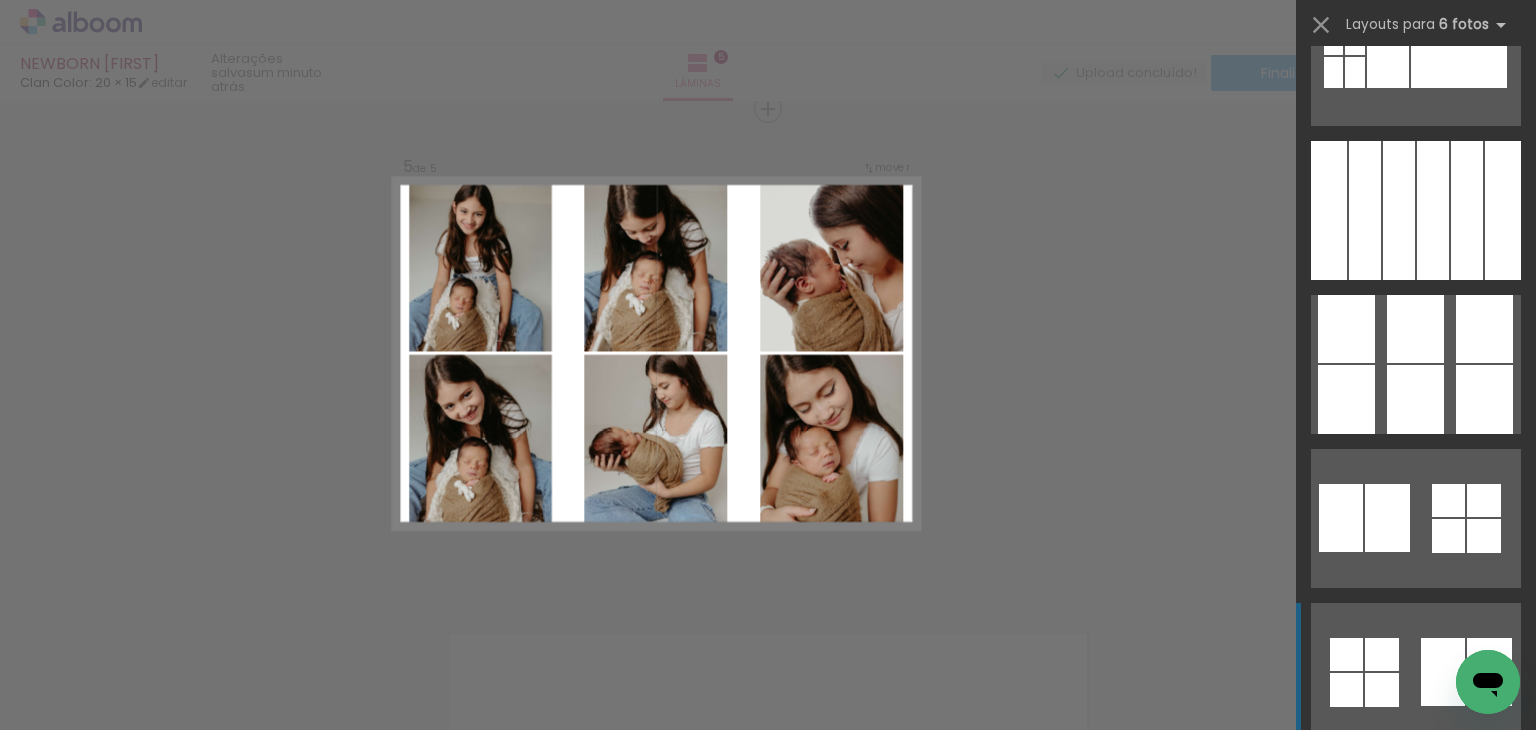 click at bounding box center [1415, 399] 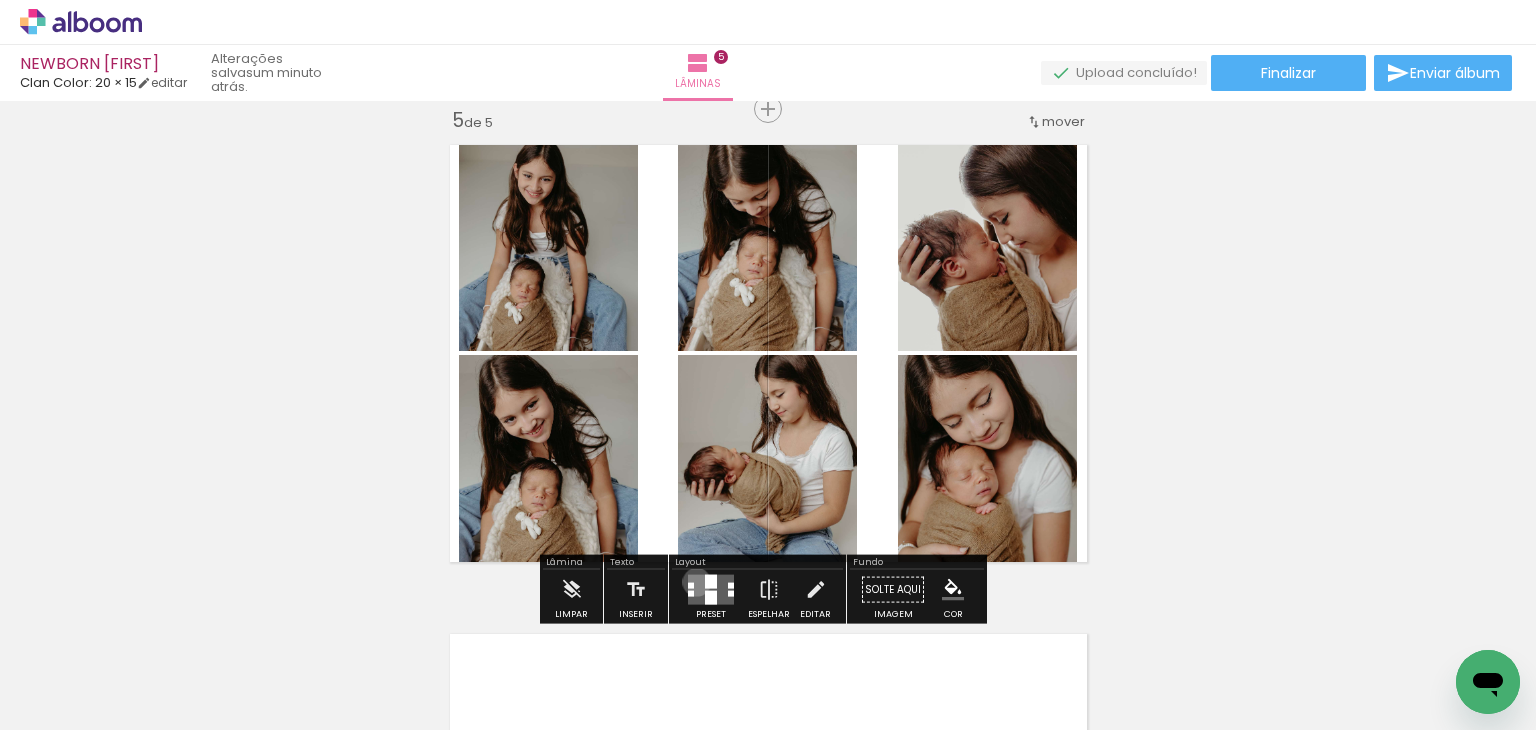 click at bounding box center (711, 590) 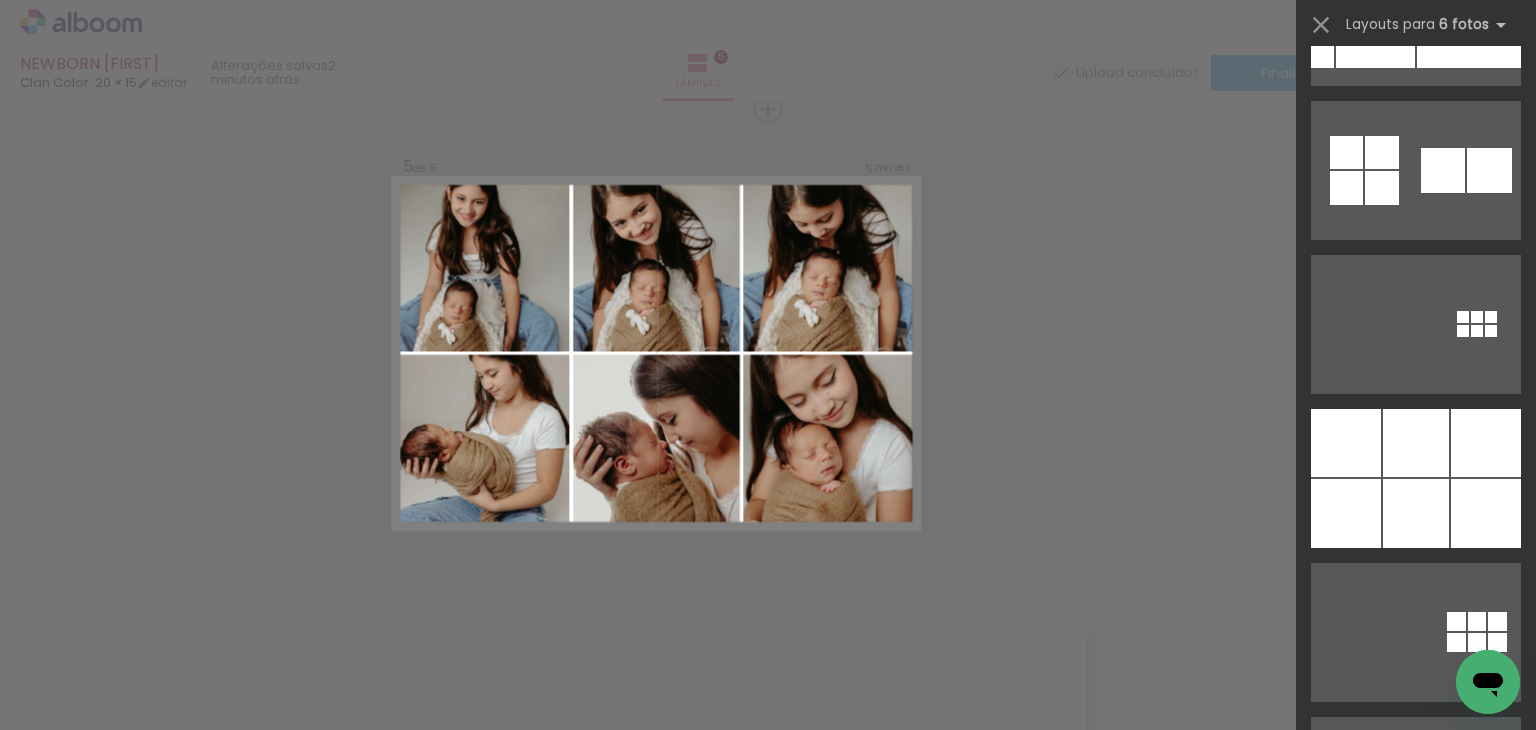 scroll, scrollTop: 27934, scrollLeft: 0, axis: vertical 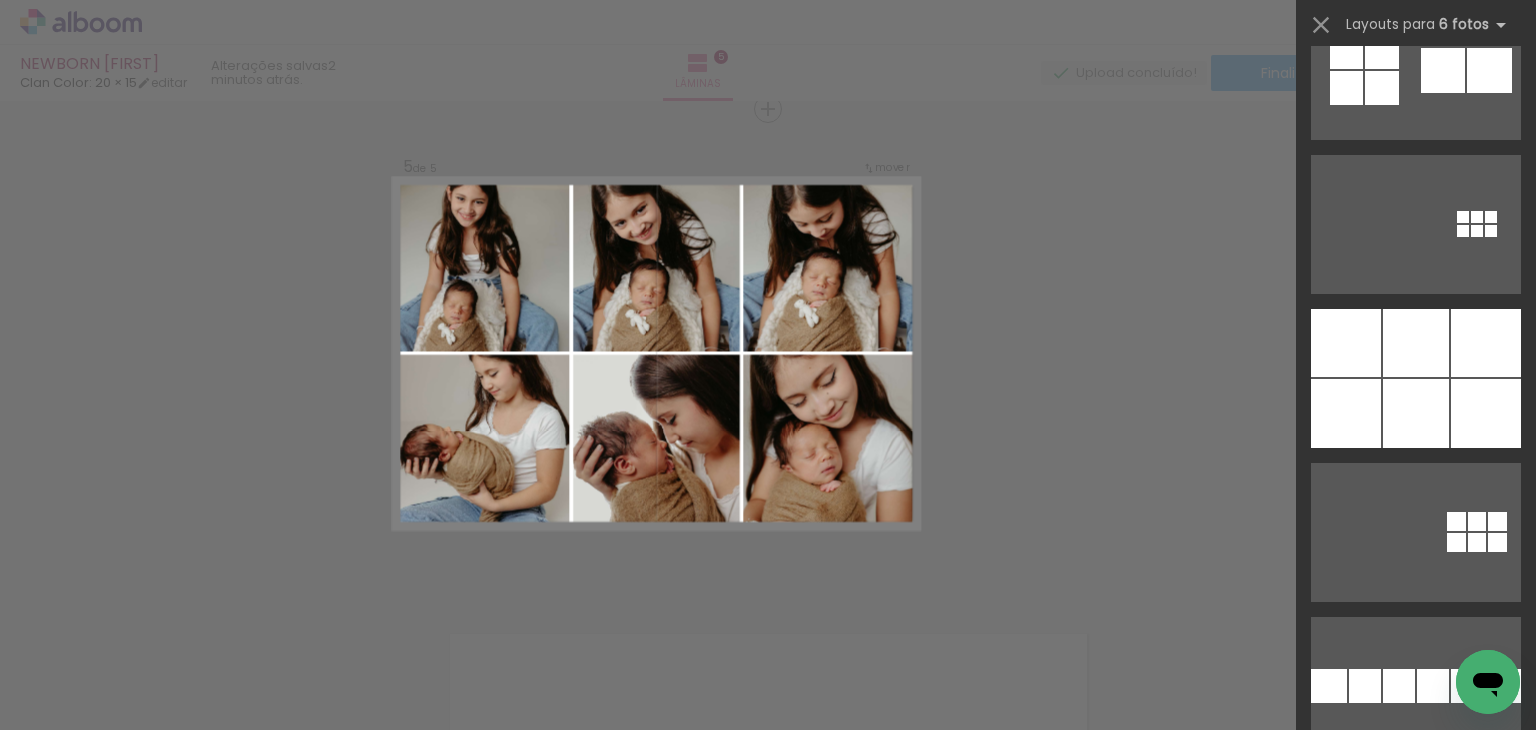 click at bounding box center (1416, 413) 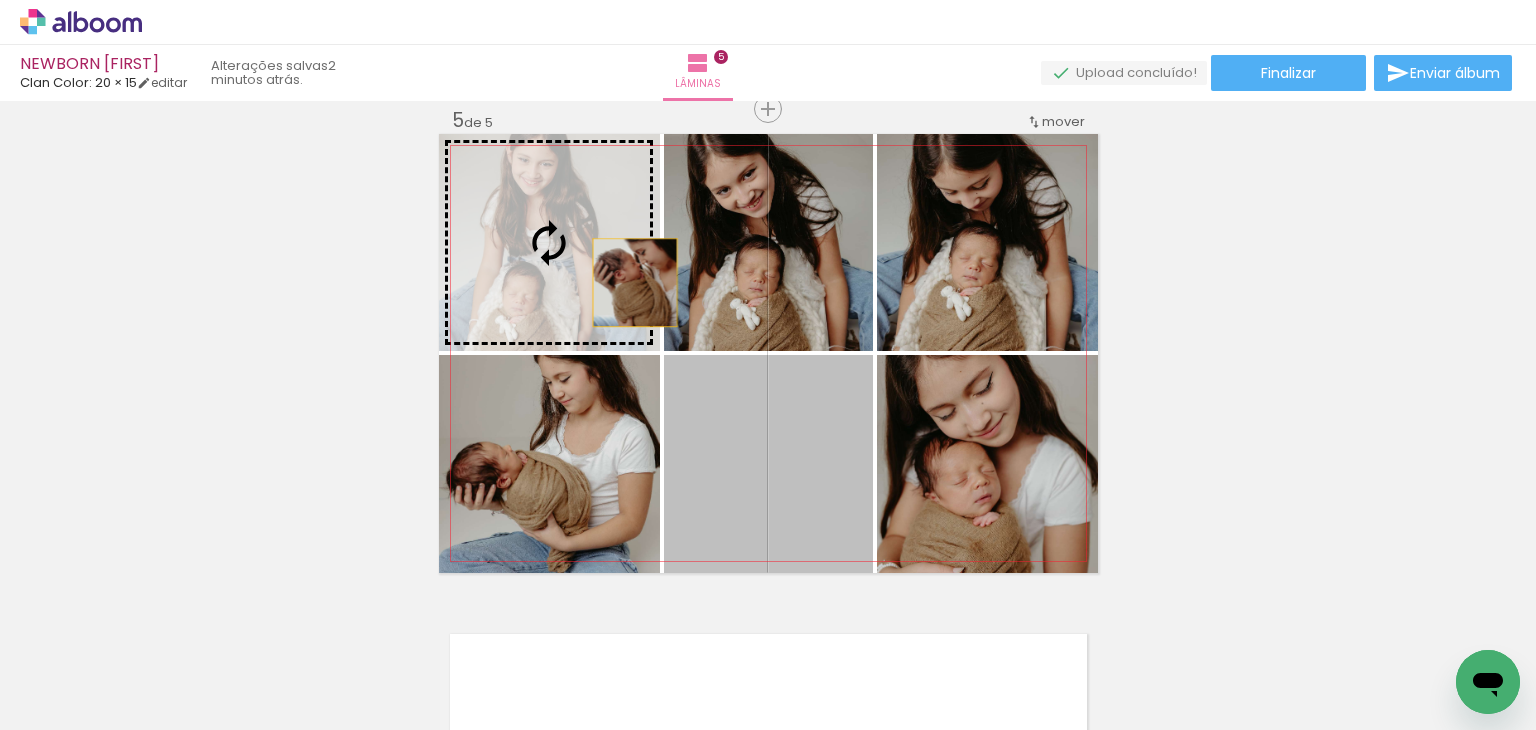 drag, startPoint x: 821, startPoint y: 497, endPoint x: 627, endPoint y: 282, distance: 289.58765 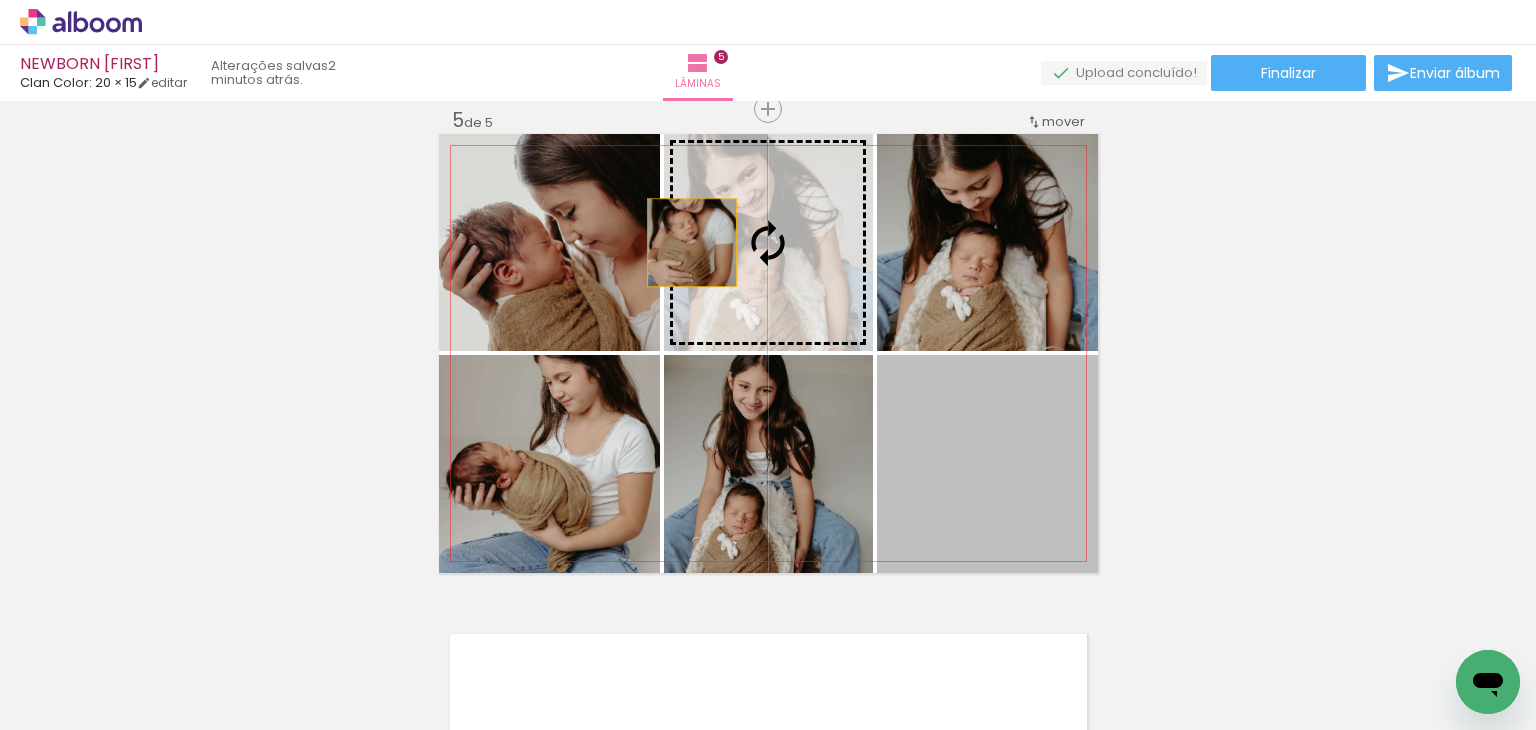 drag, startPoint x: 945, startPoint y: 477, endPoint x: 684, endPoint y: 242, distance: 351.20648 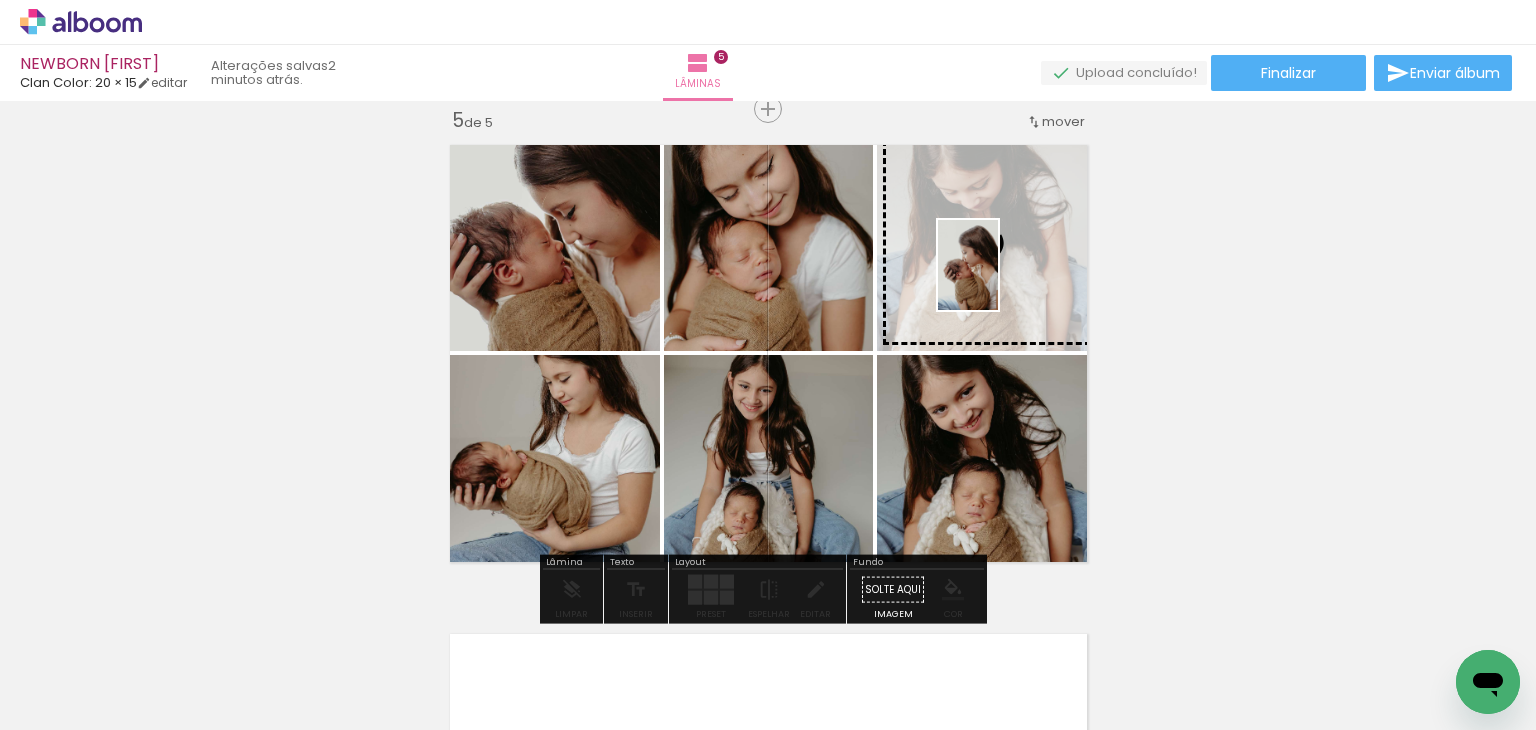 drag, startPoint x: 714, startPoint y: 665, endPoint x: 998, endPoint y: 280, distance: 478.4151 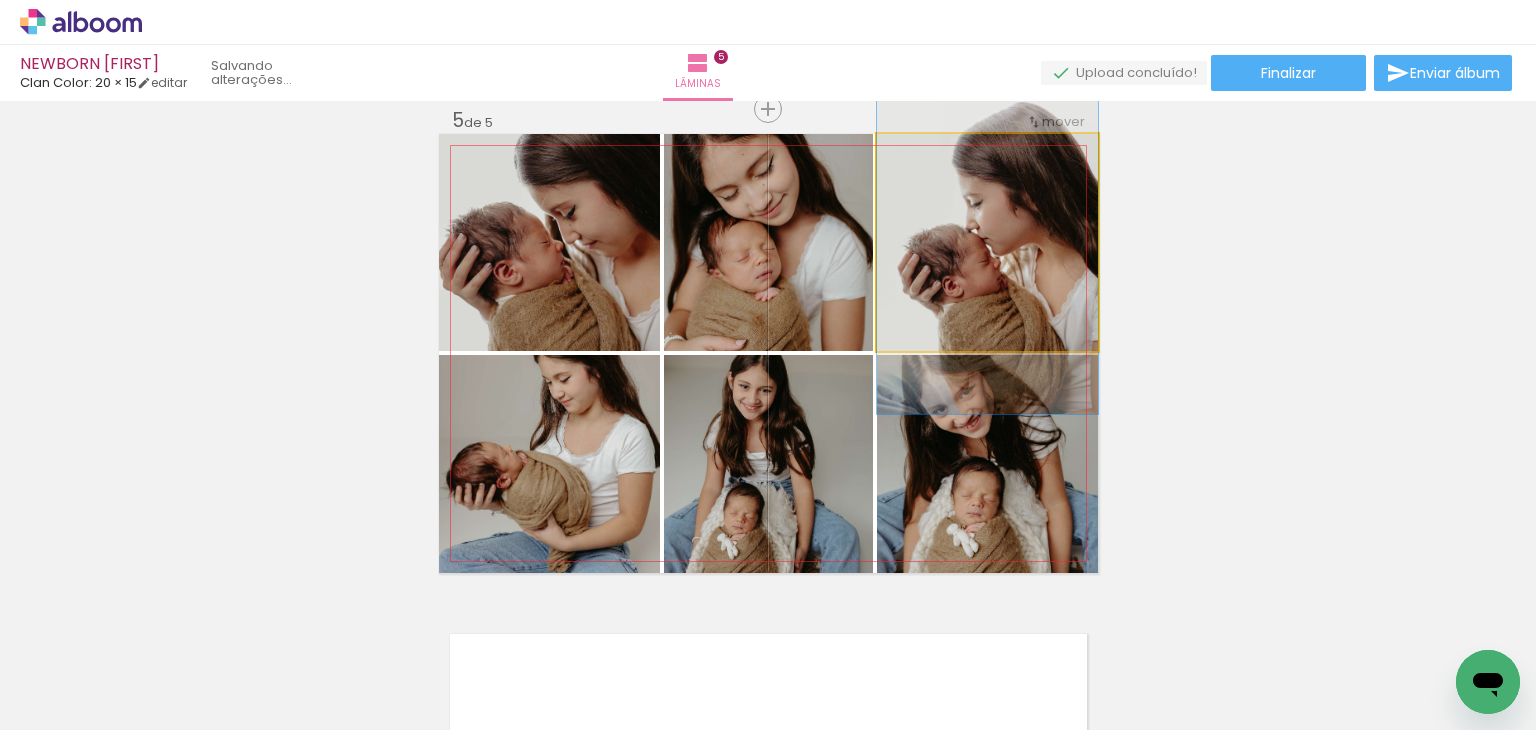 drag, startPoint x: 998, startPoint y: 280, endPoint x: 964, endPoint y: 285, distance: 34.36568 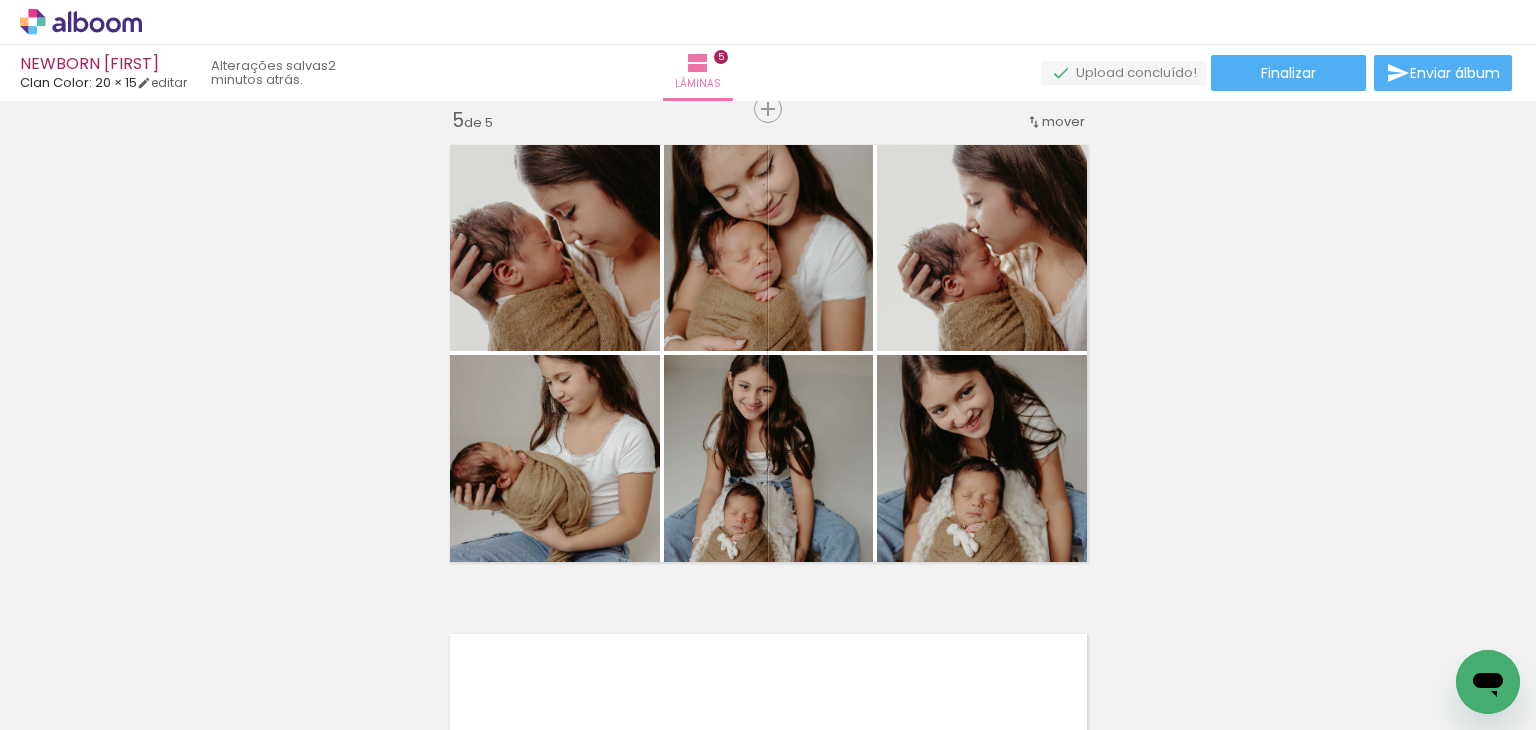 scroll, scrollTop: 0, scrollLeft: 129, axis: horizontal 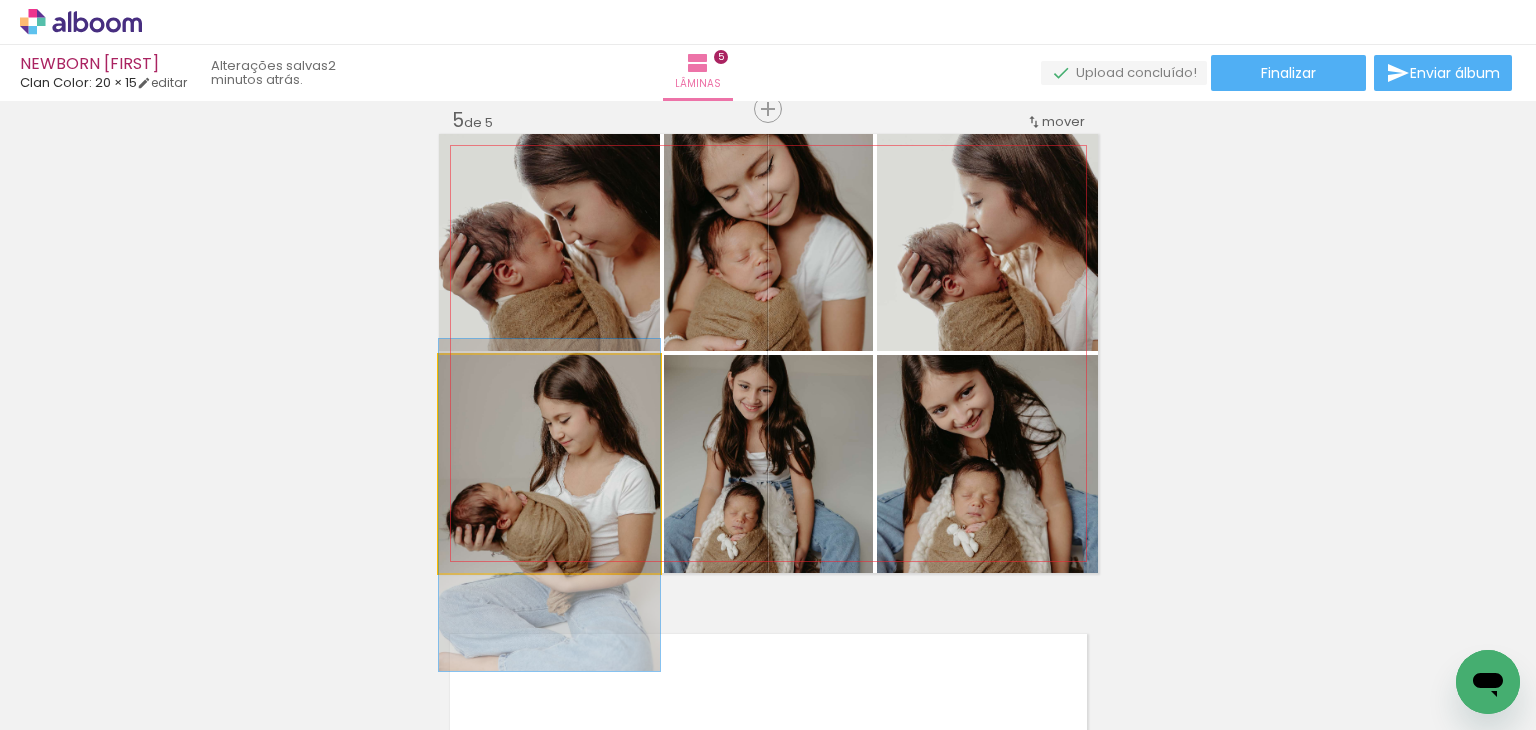 drag, startPoint x: 627, startPoint y: 464, endPoint x: 627, endPoint y: 505, distance: 41 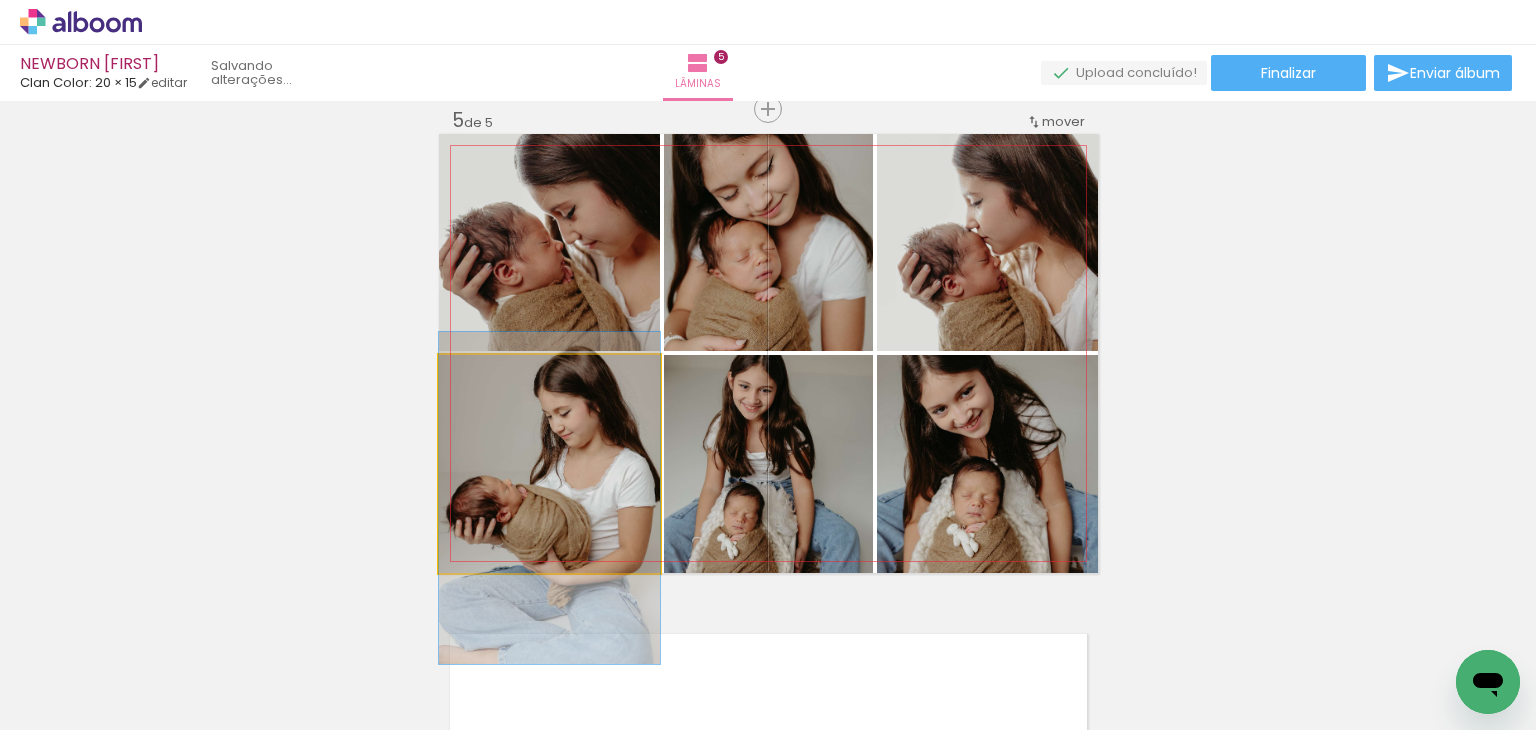 drag, startPoint x: 602, startPoint y: 504, endPoint x: 611, endPoint y: 497, distance: 11.401754 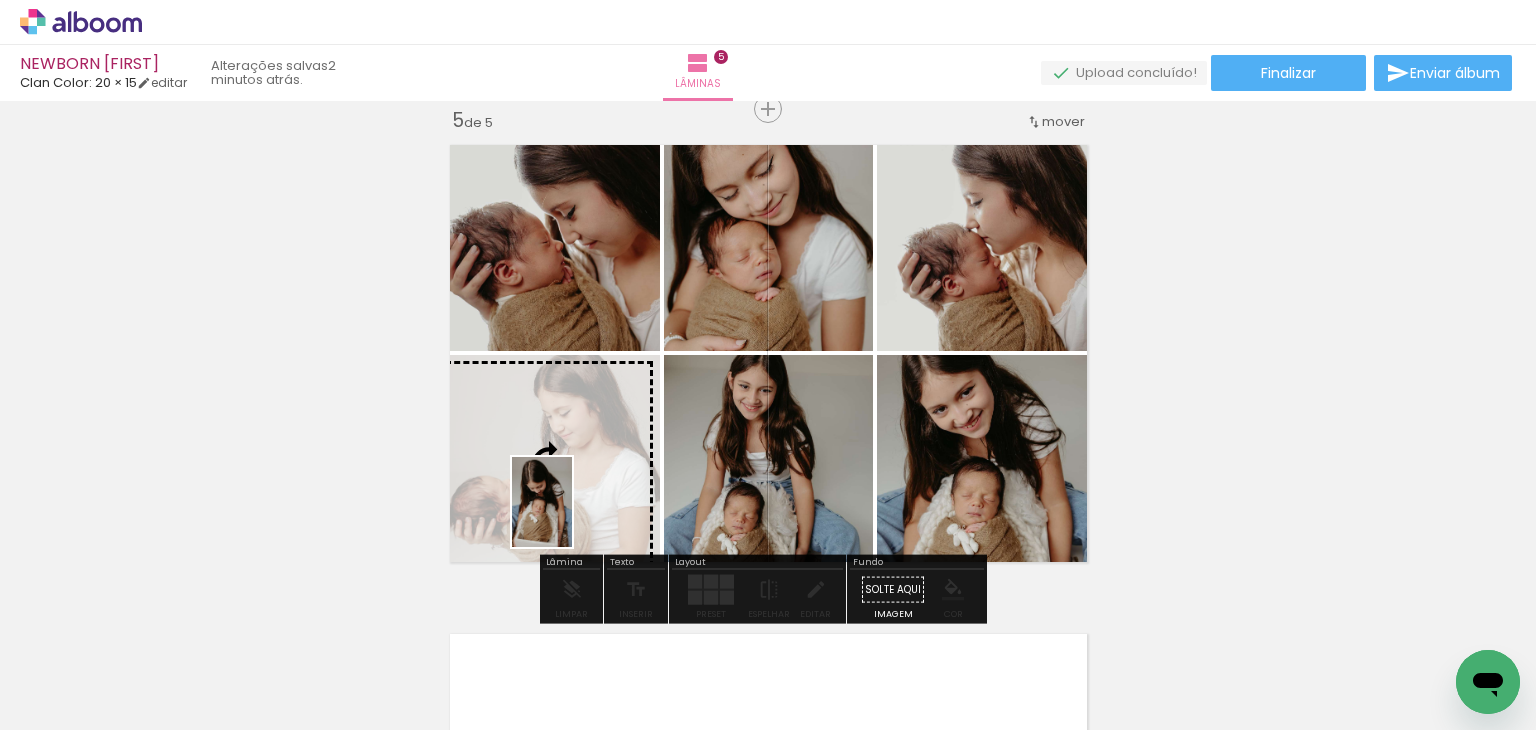 drag, startPoint x: 408, startPoint y: 654, endPoint x: 572, endPoint y: 517, distance: 213.69371 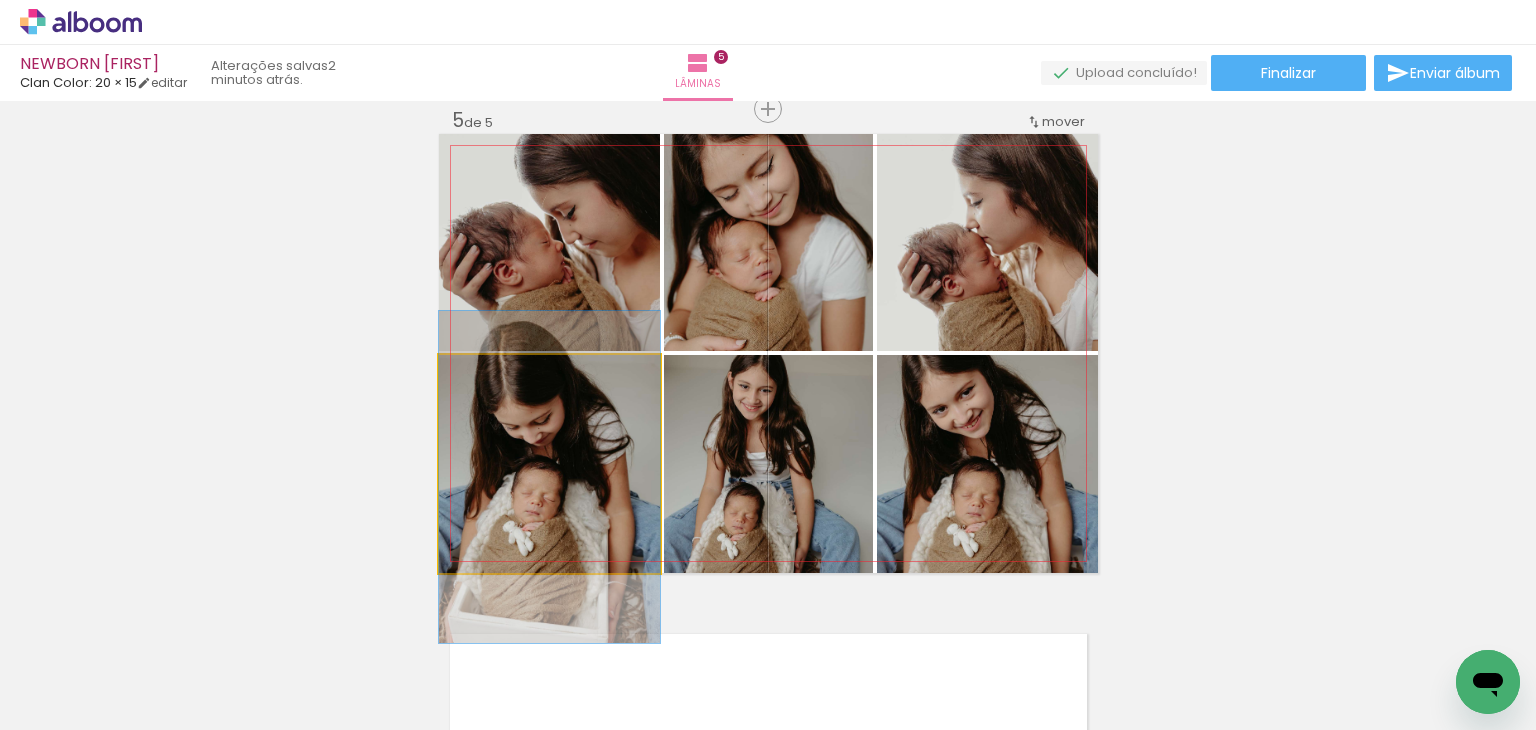 drag, startPoint x: 578, startPoint y: 517, endPoint x: 595, endPoint y: 530, distance: 21.400934 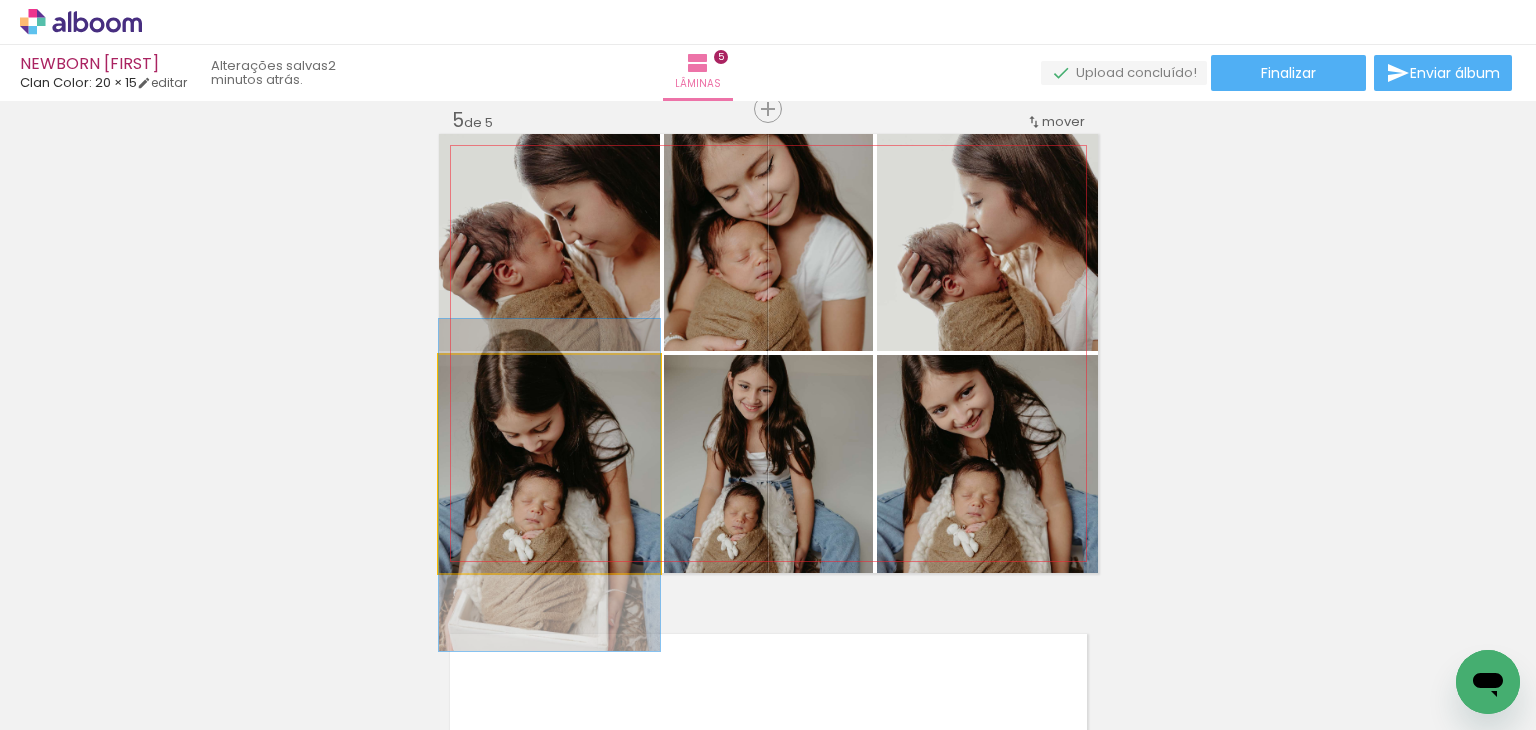 drag, startPoint x: 560, startPoint y: 504, endPoint x: 598, endPoint y: 510, distance: 38.470768 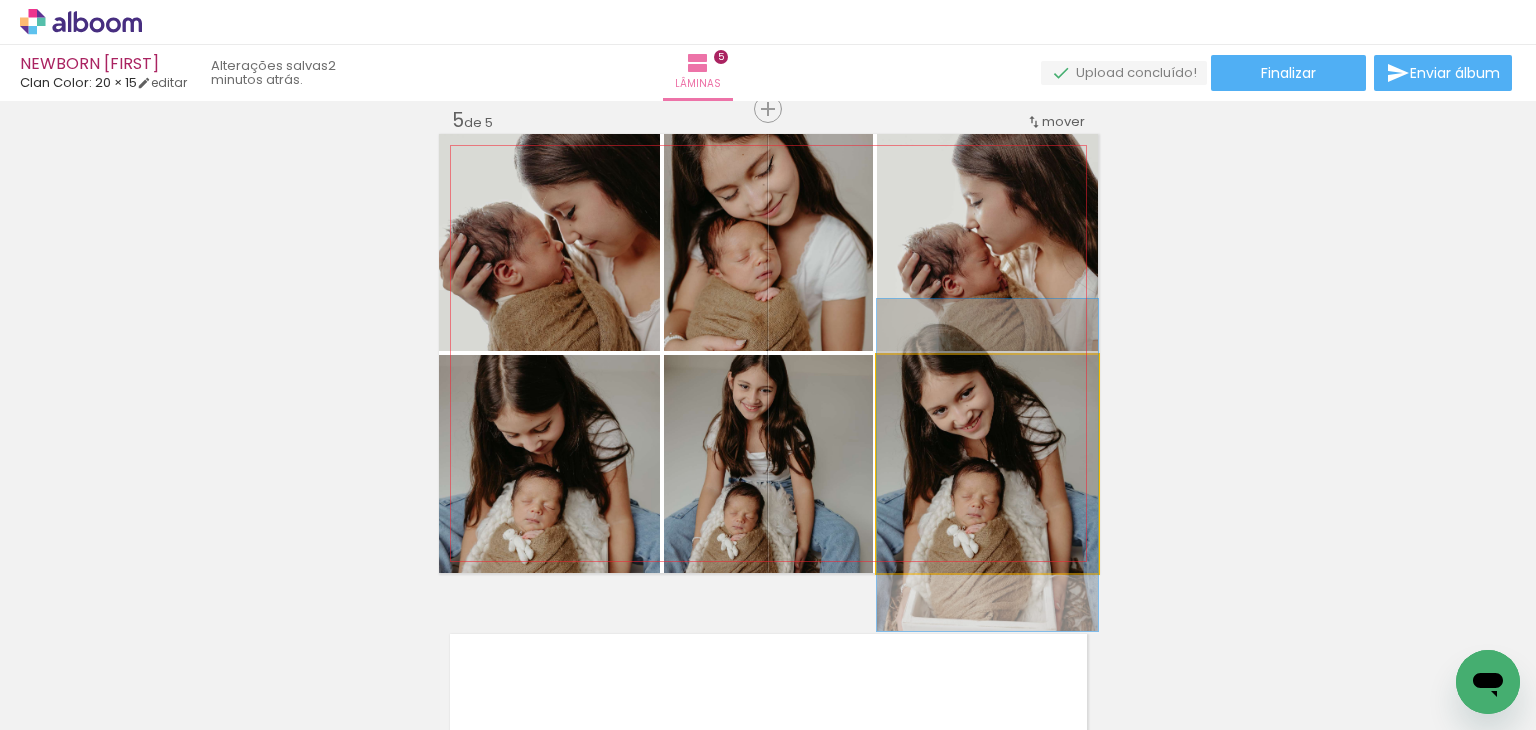 drag, startPoint x: 981, startPoint y: 473, endPoint x: 996, endPoint y: 474, distance: 15.033297 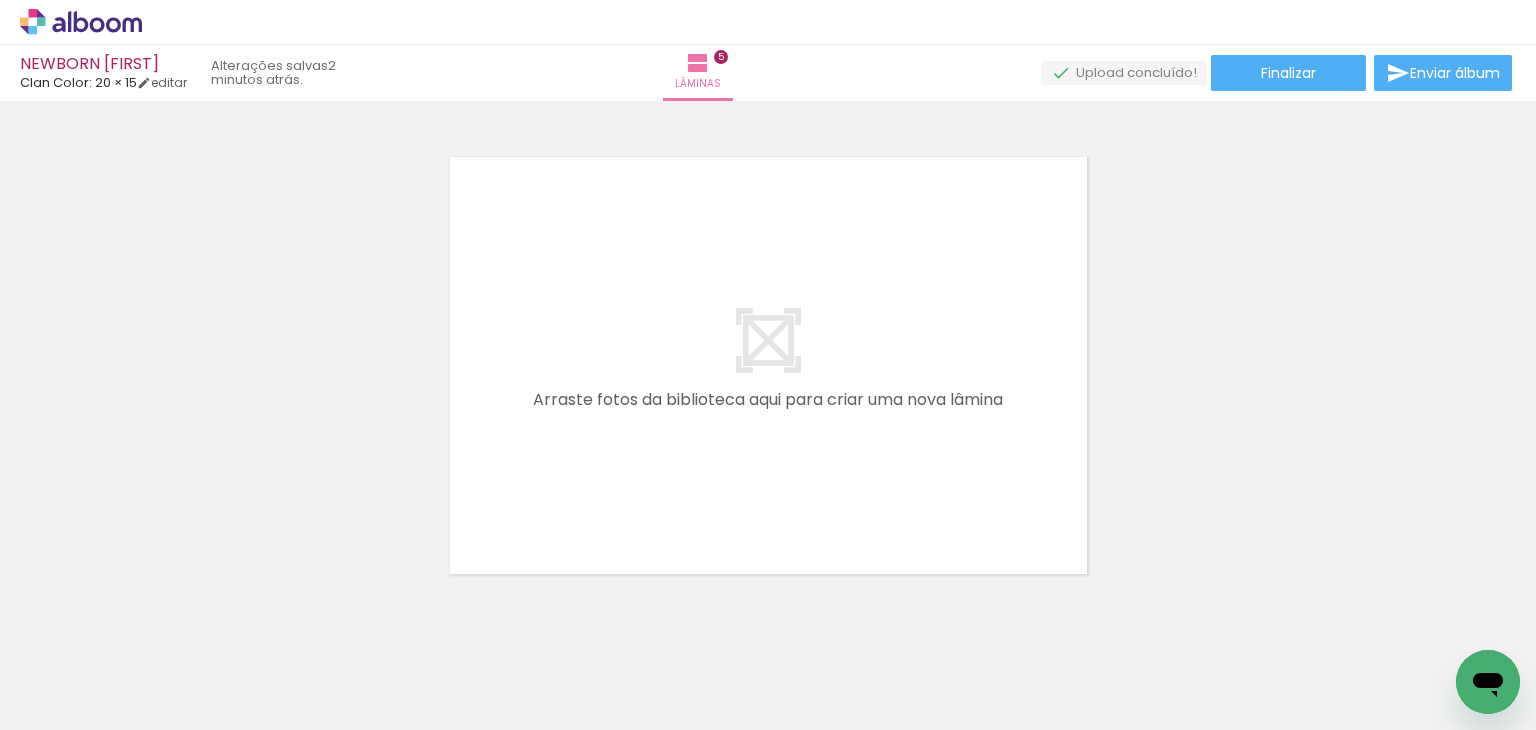 scroll, scrollTop: 2481, scrollLeft: 0, axis: vertical 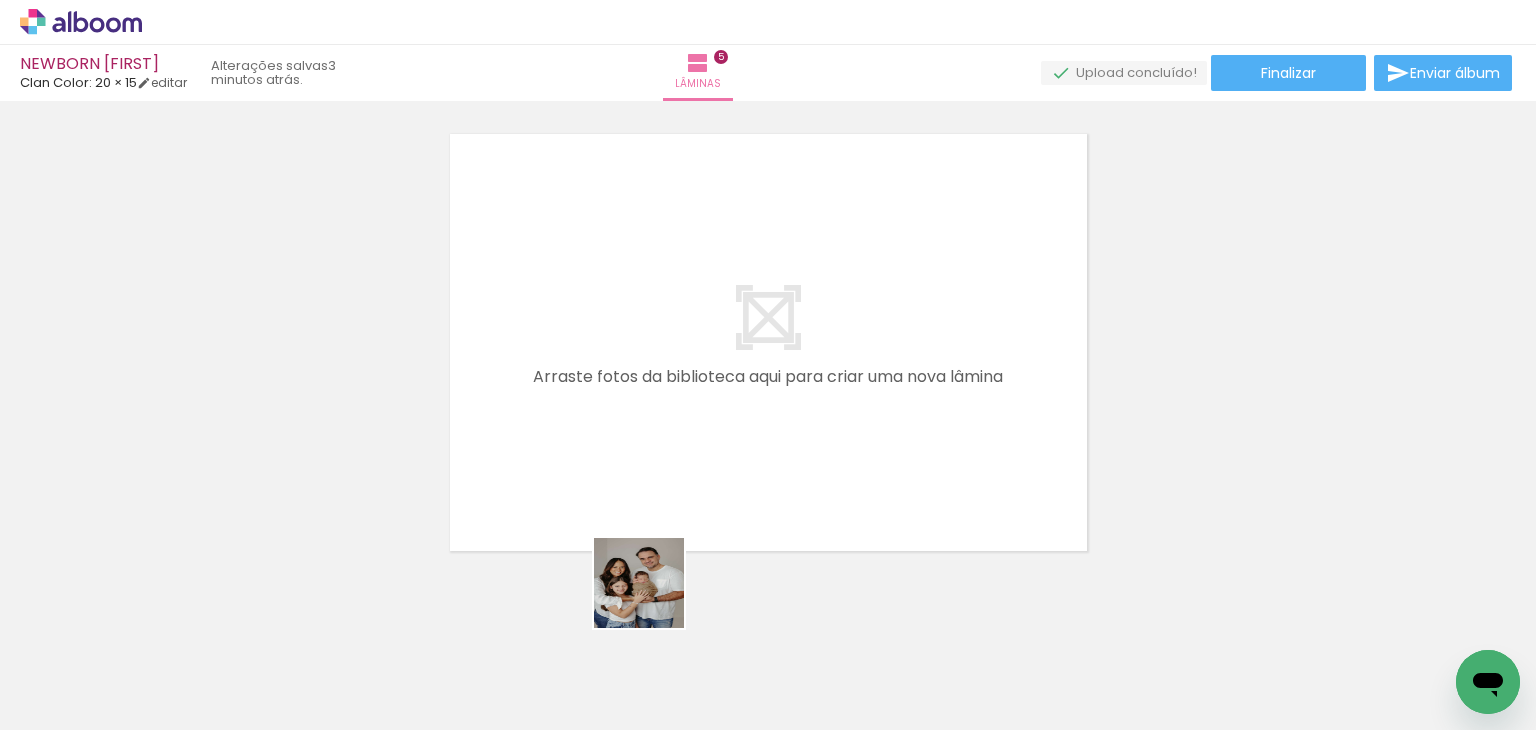 drag, startPoint x: 651, startPoint y: 616, endPoint x: 643, endPoint y: 433, distance: 183.17477 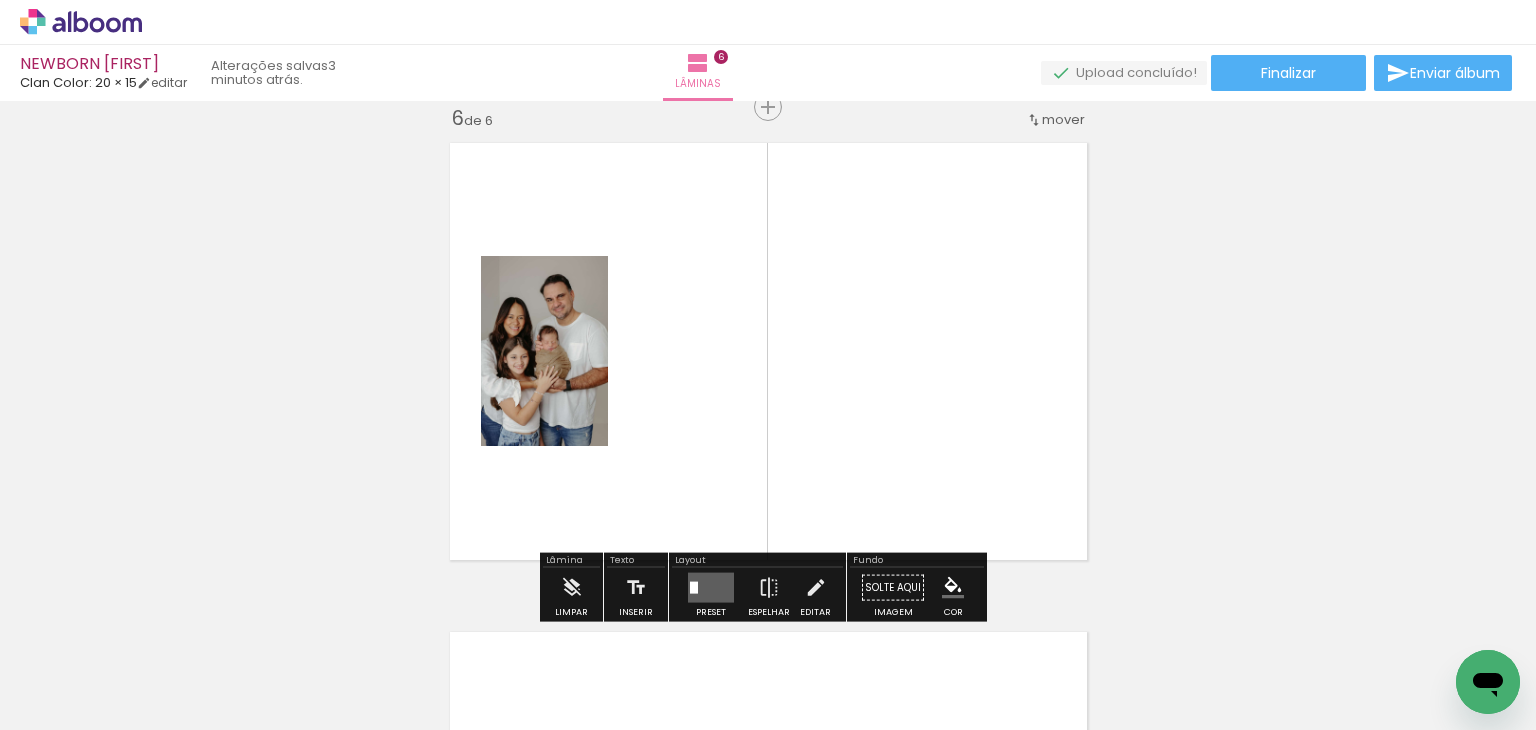 scroll, scrollTop: 2470, scrollLeft: 0, axis: vertical 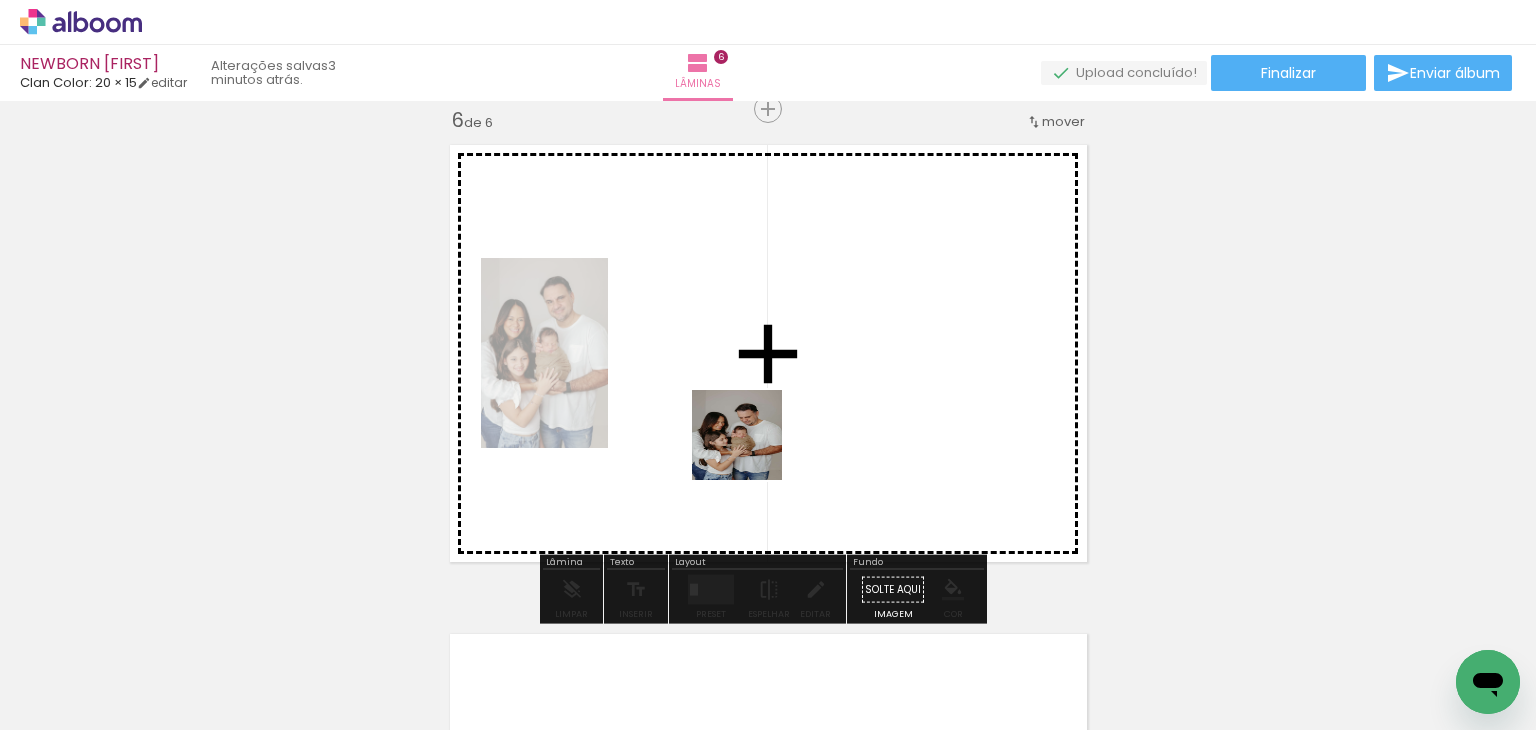 drag, startPoint x: 745, startPoint y: 653, endPoint x: 752, endPoint y: 450, distance: 203.12065 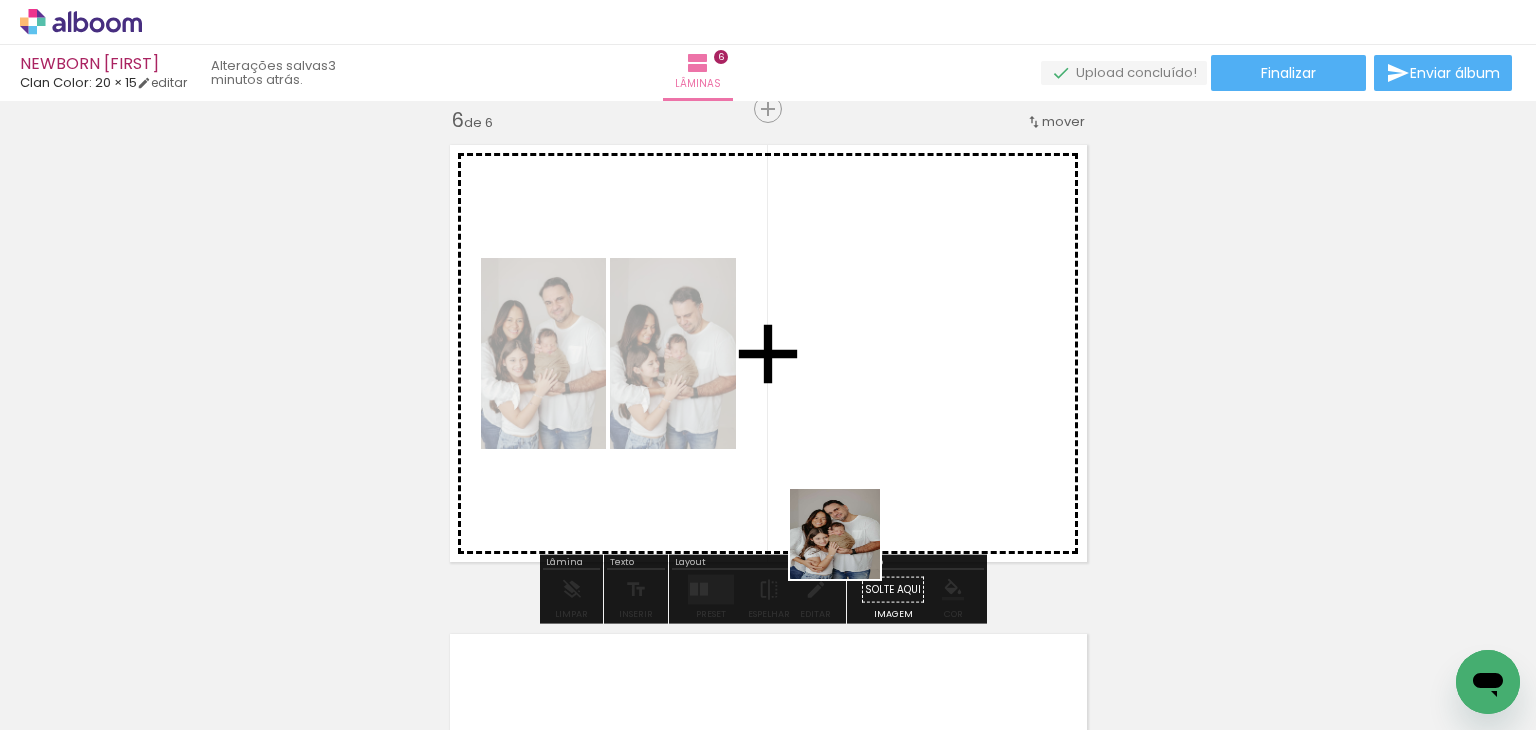 drag, startPoint x: 852, startPoint y: 672, endPoint x: 858, endPoint y: 461, distance: 211.0853 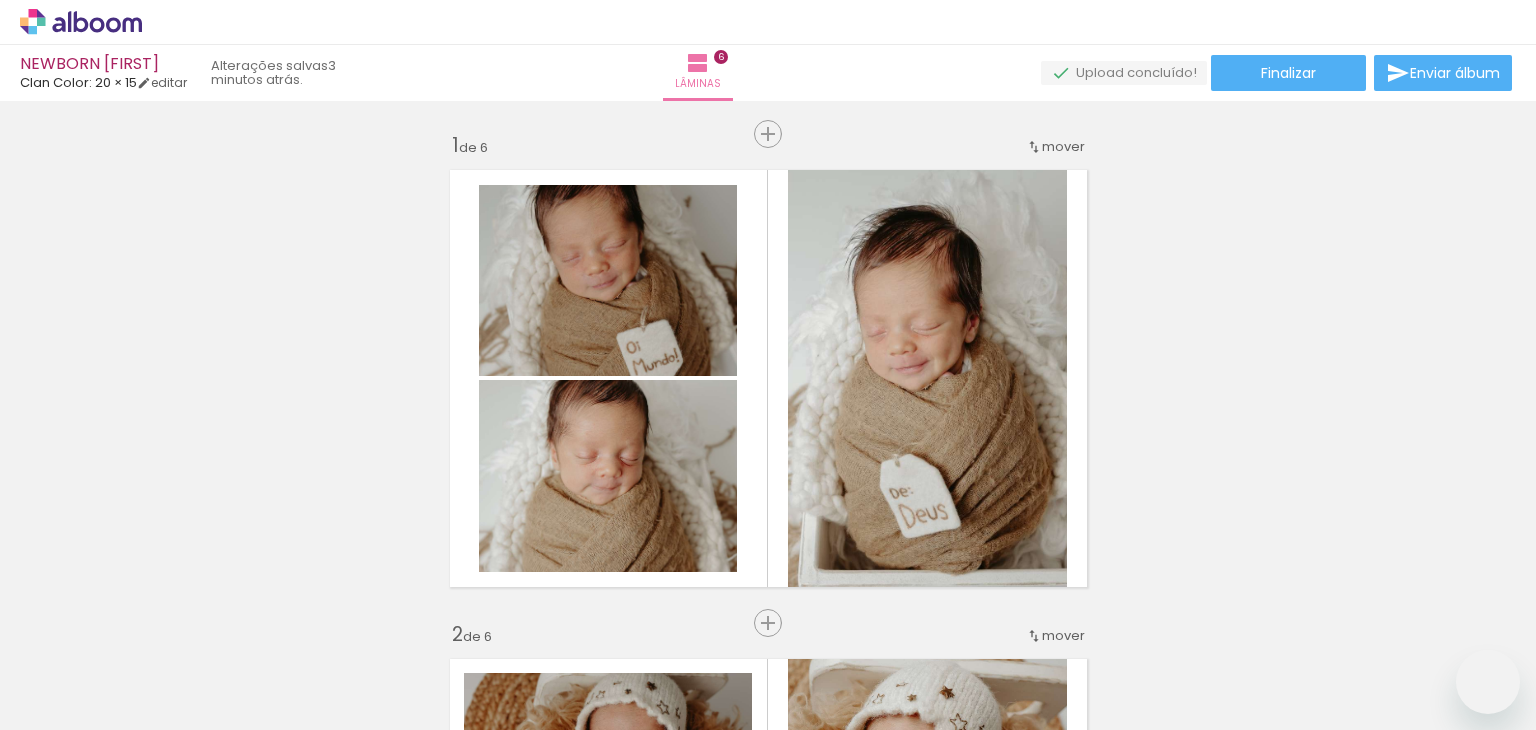 scroll, scrollTop: 0, scrollLeft: 0, axis: both 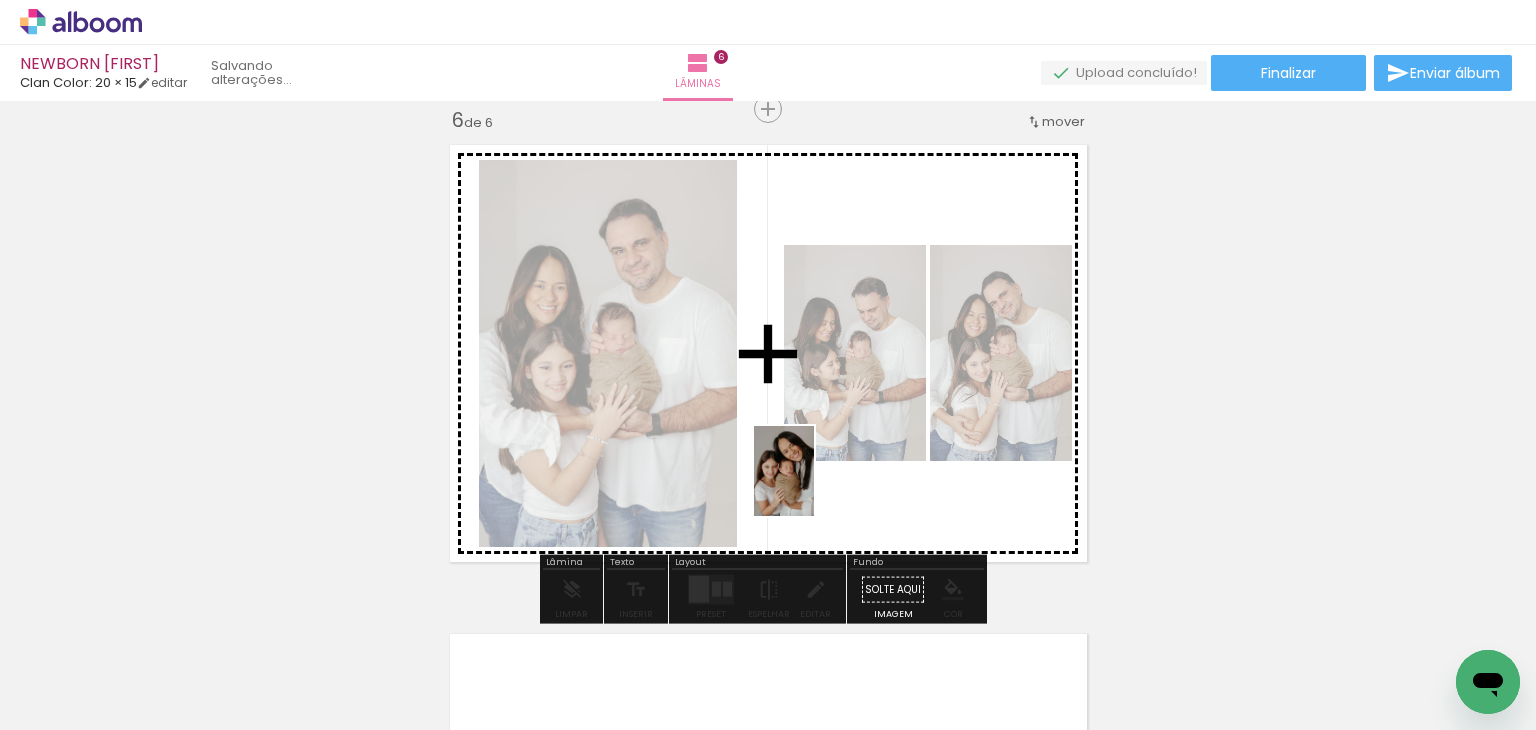 drag, startPoint x: 772, startPoint y: 670, endPoint x: 814, endPoint y: 486, distance: 188.73262 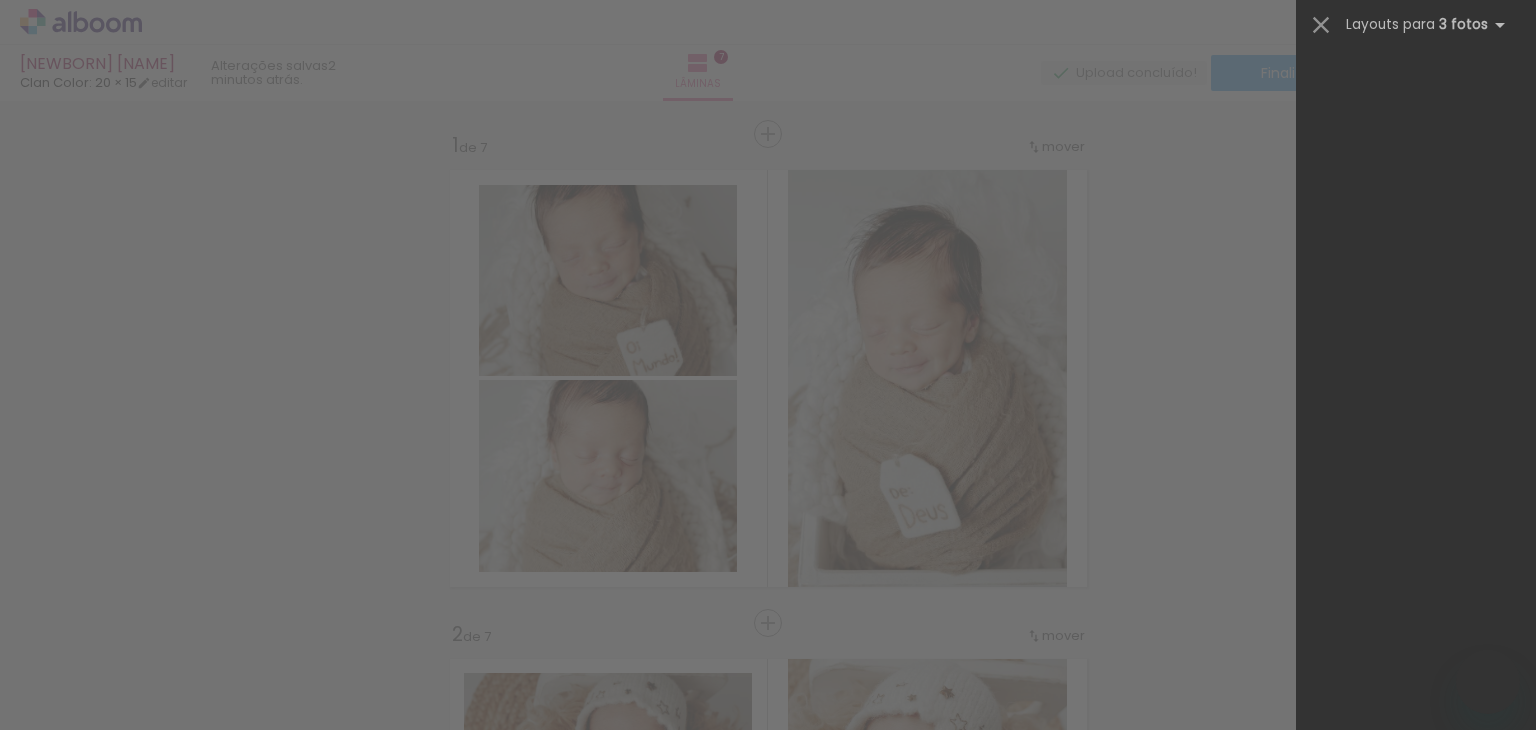 scroll, scrollTop: 0, scrollLeft: 0, axis: both 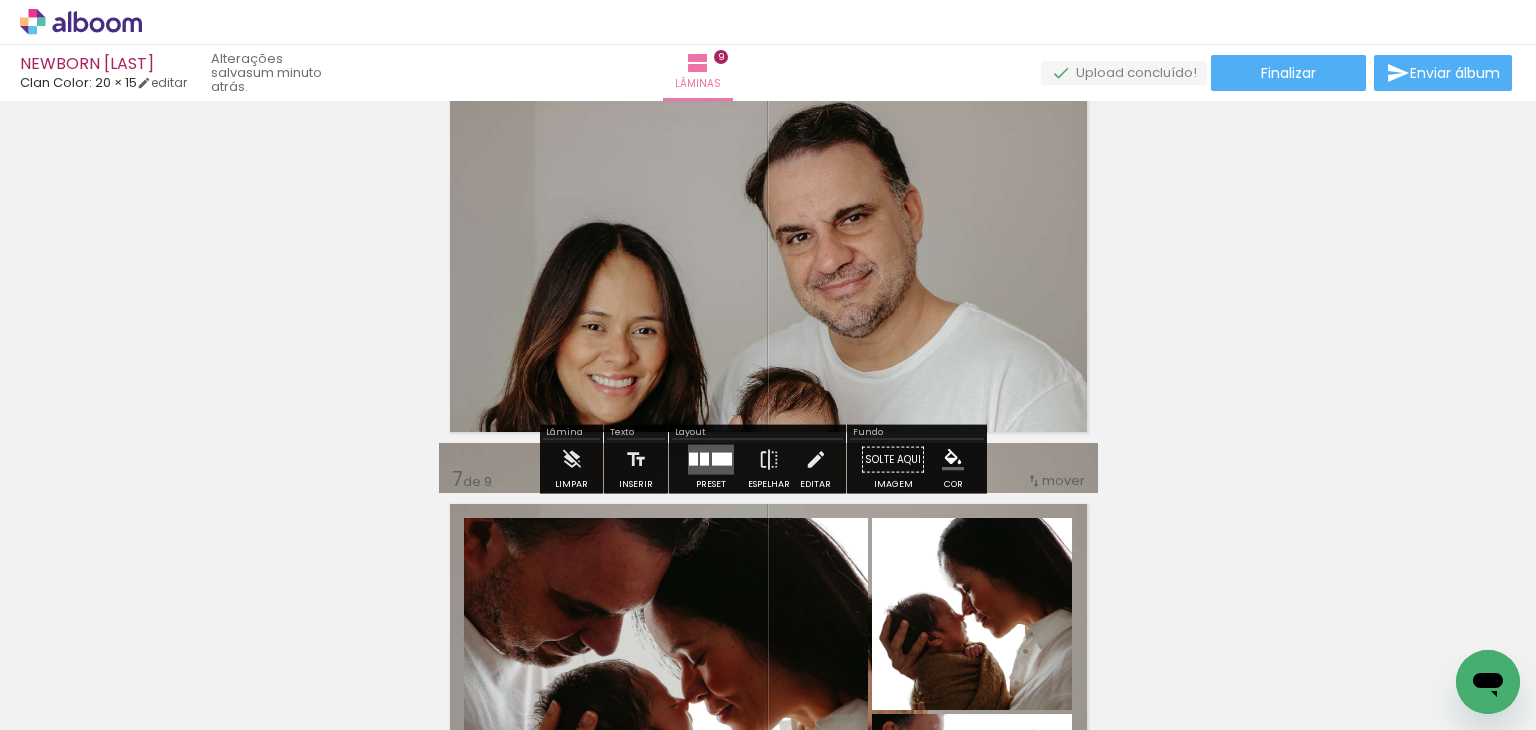 click 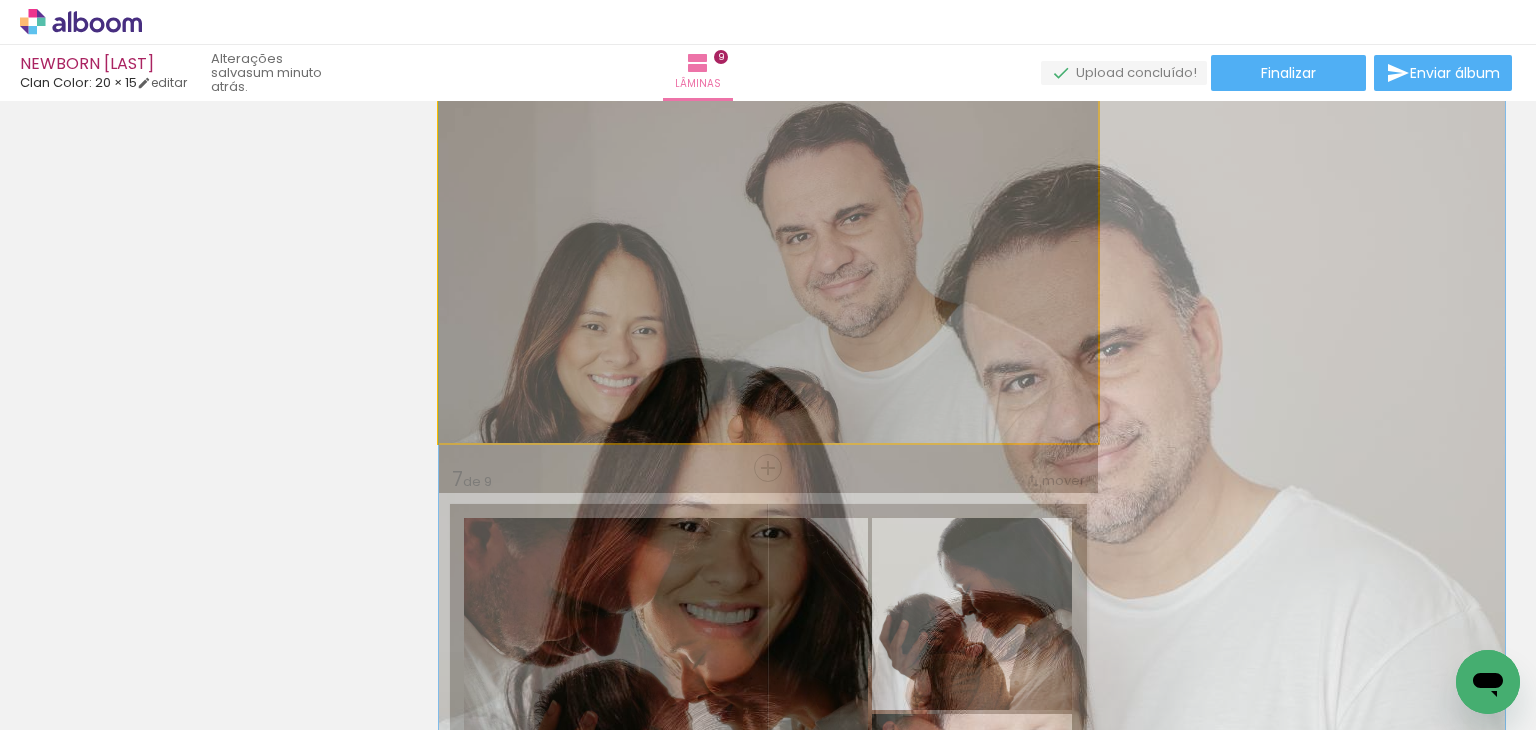 drag, startPoint x: 1002, startPoint y: 350, endPoint x: 970, endPoint y: 261, distance: 94.57801 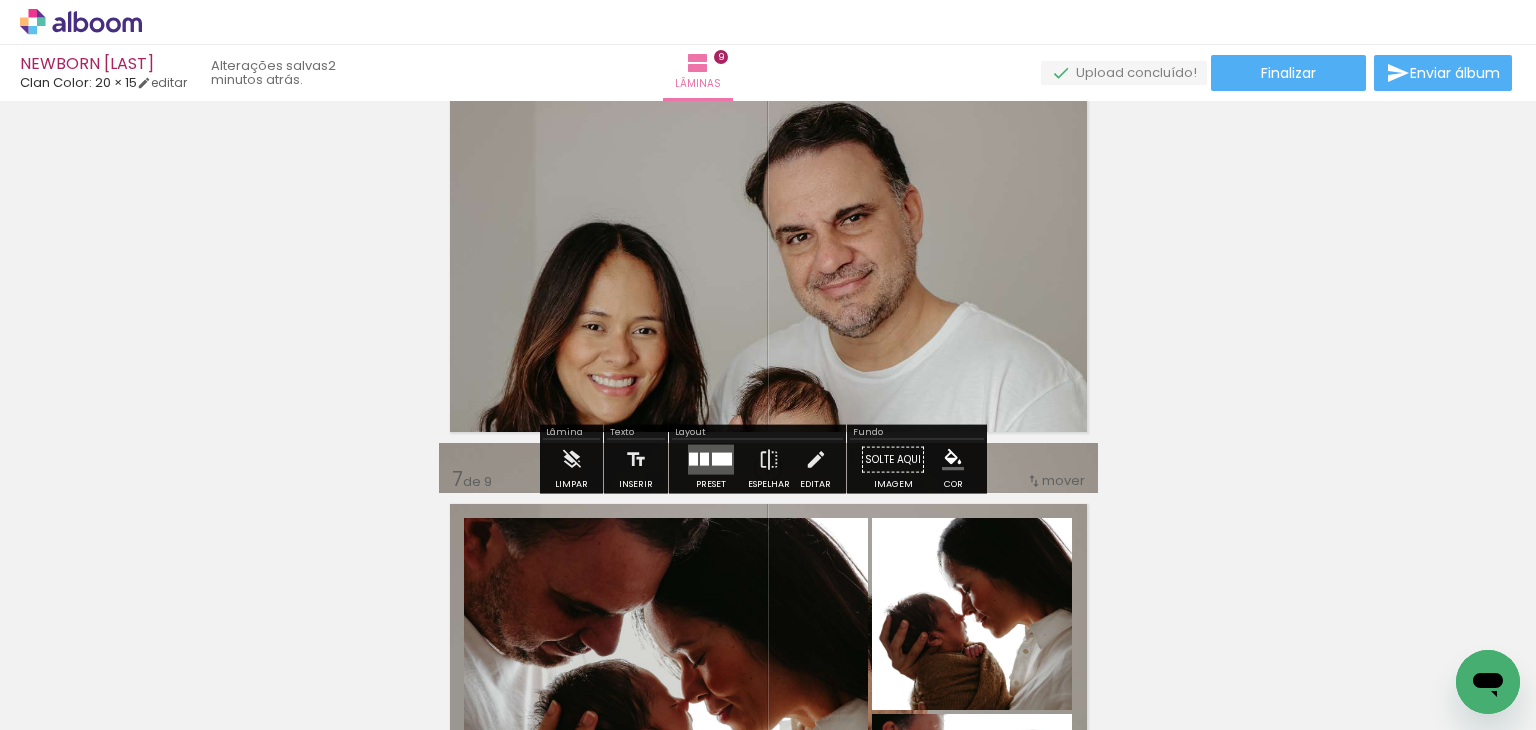 click at bounding box center [722, 459] 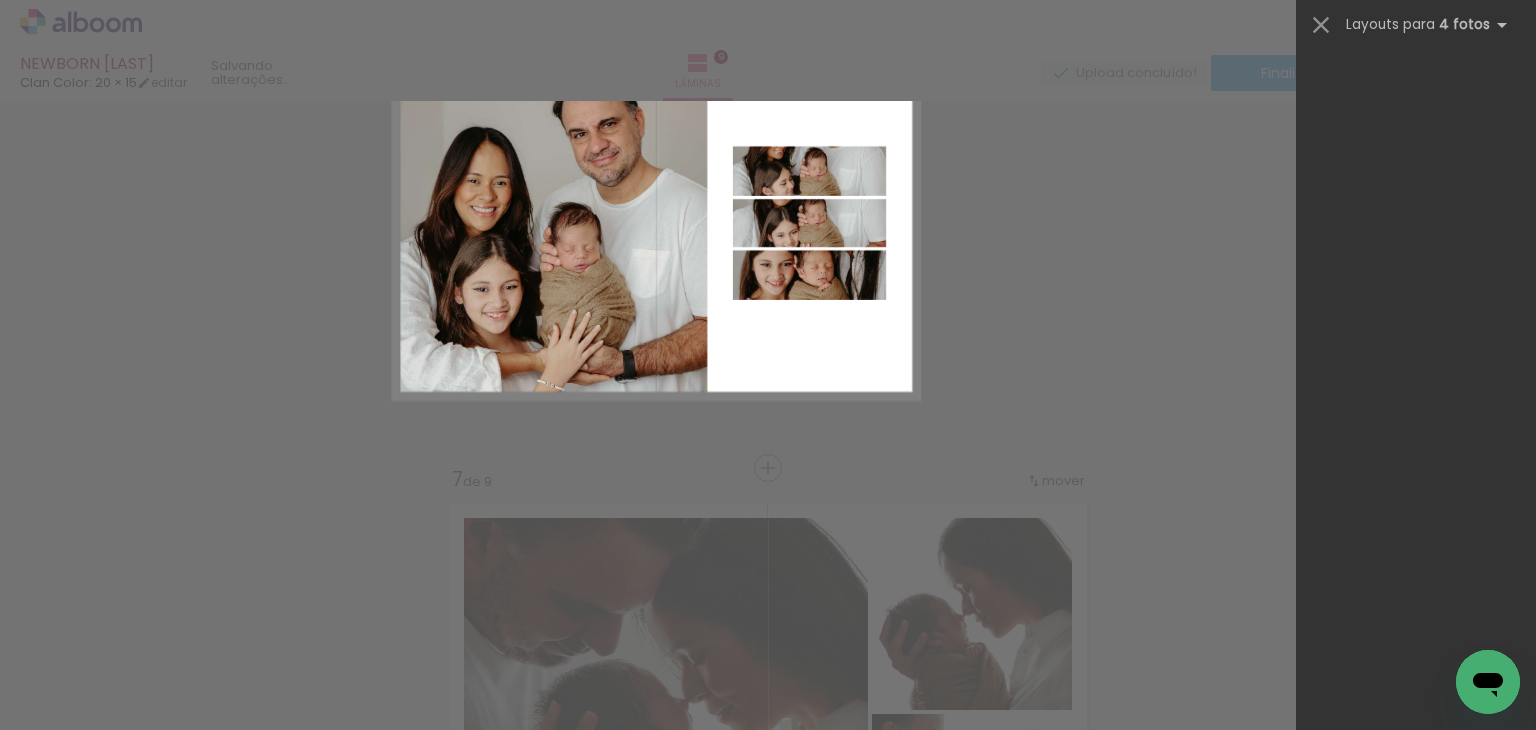 scroll, scrollTop: 56758, scrollLeft: 0, axis: vertical 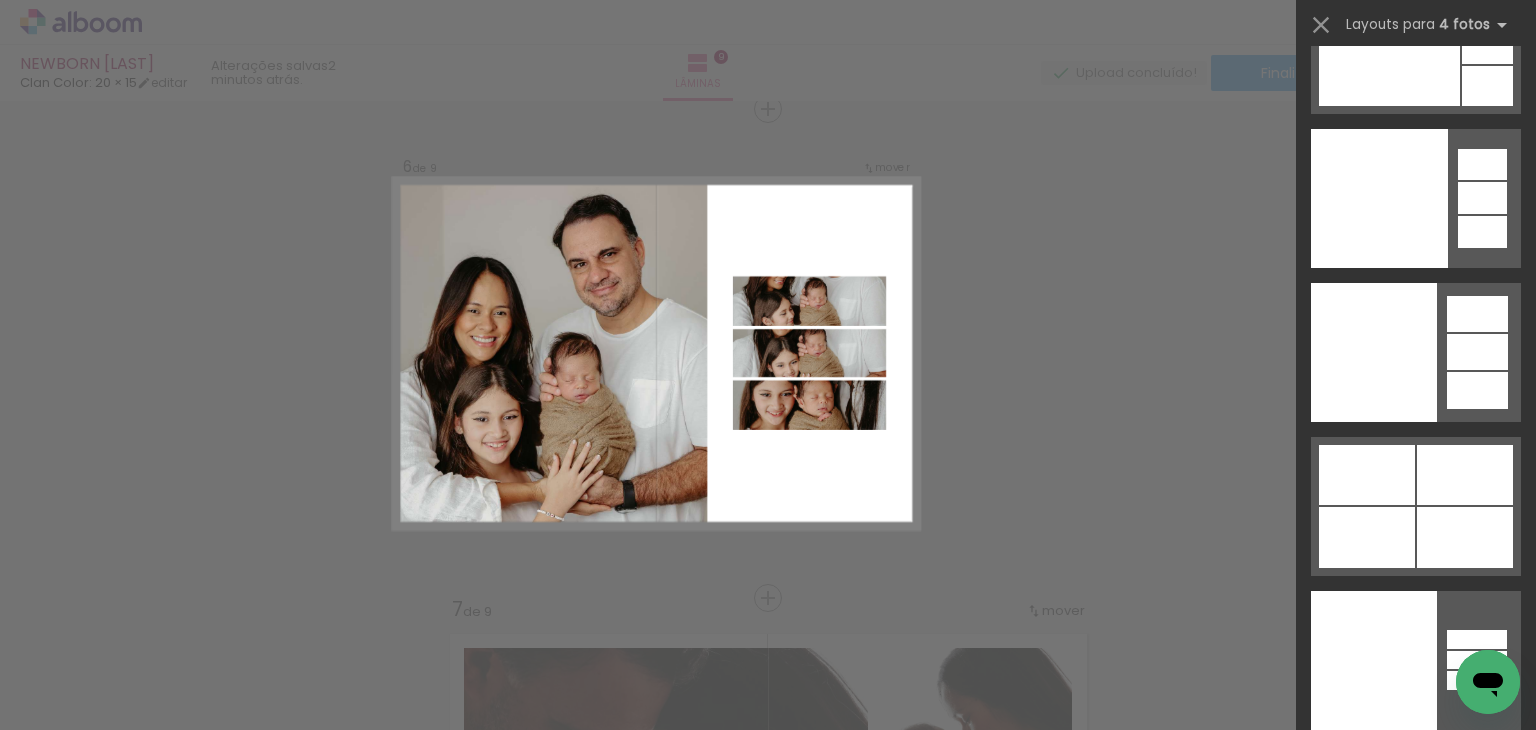 click on "Confirmar Cancelar" at bounding box center [768, 100] 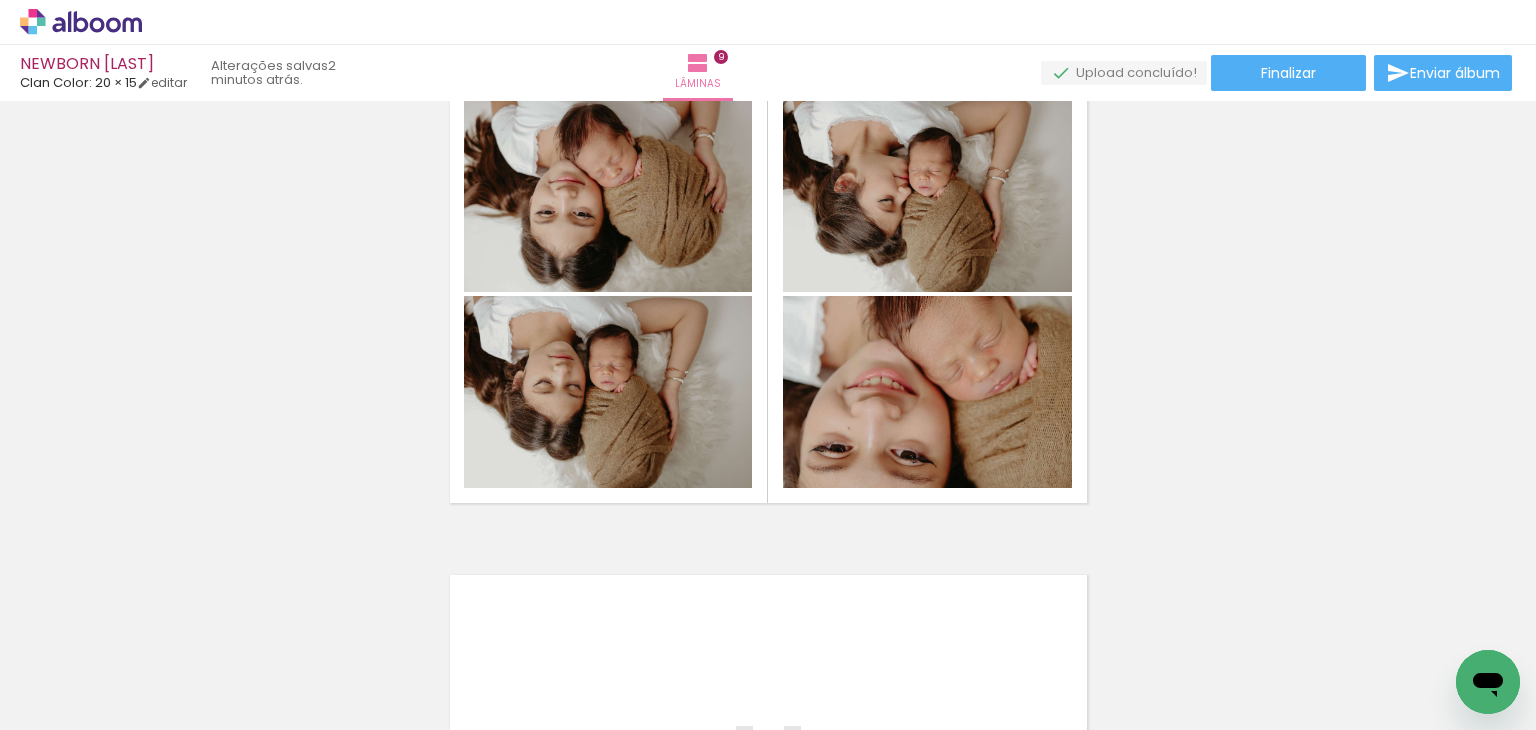 scroll, scrollTop: 3970, scrollLeft: 0, axis: vertical 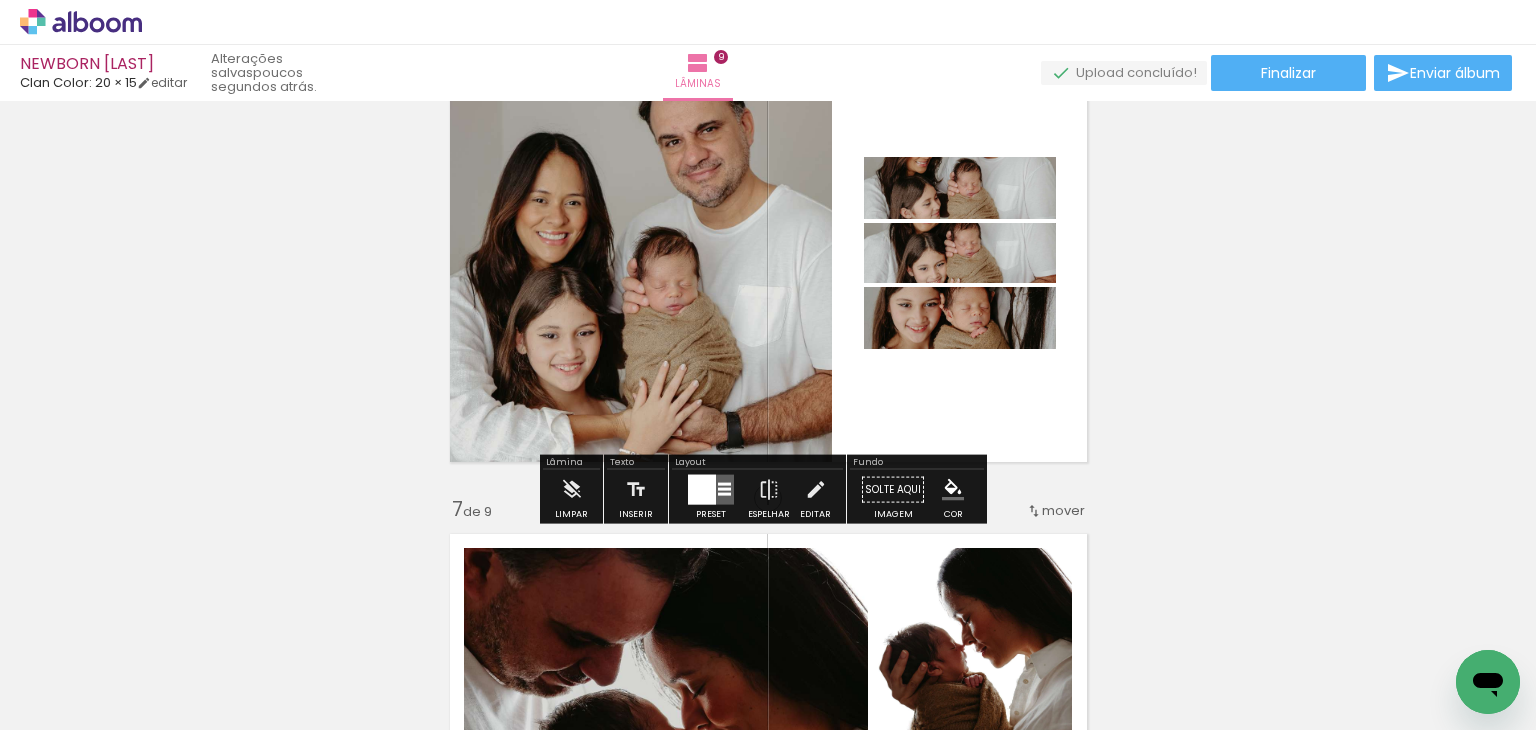 click at bounding box center (724, 494) 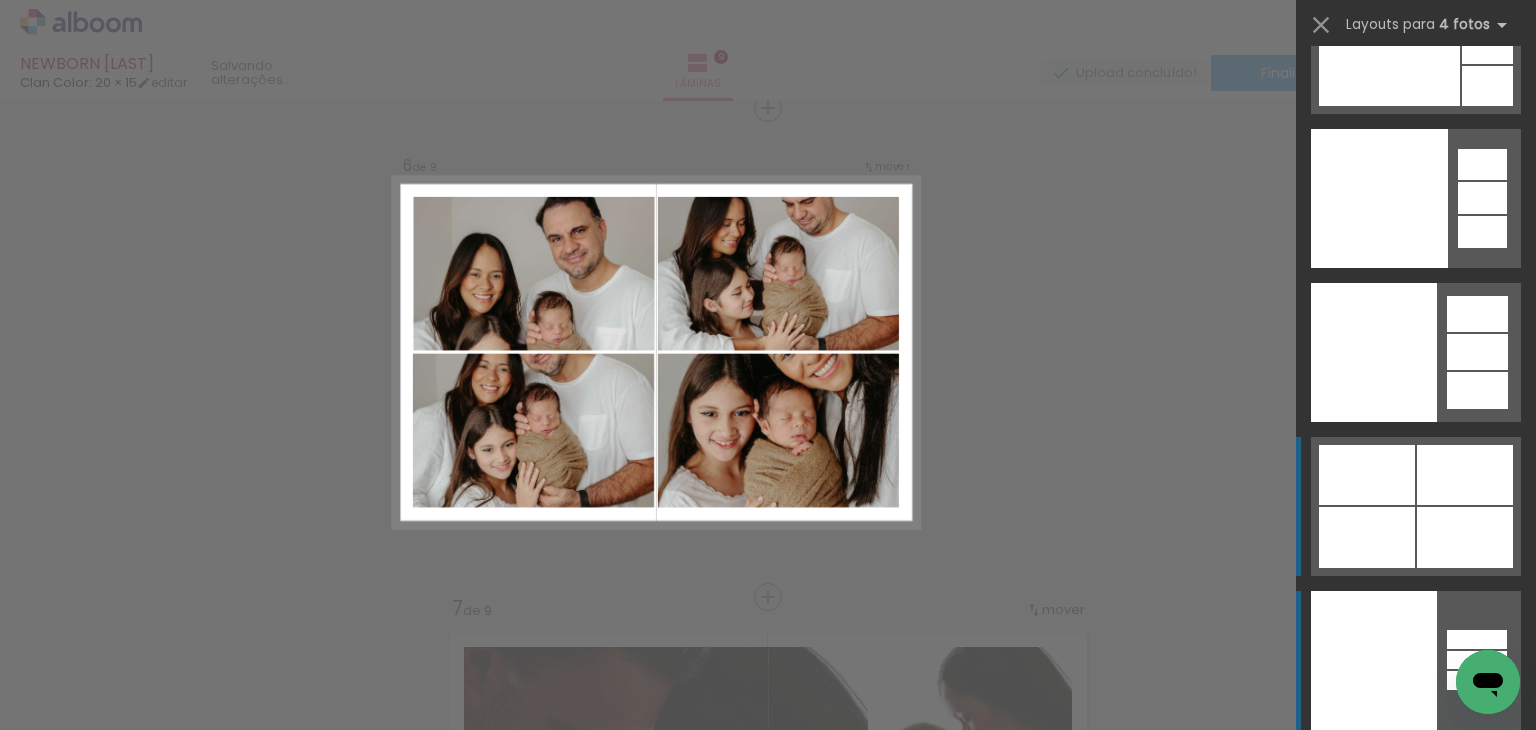 scroll, scrollTop: 2470, scrollLeft: 0, axis: vertical 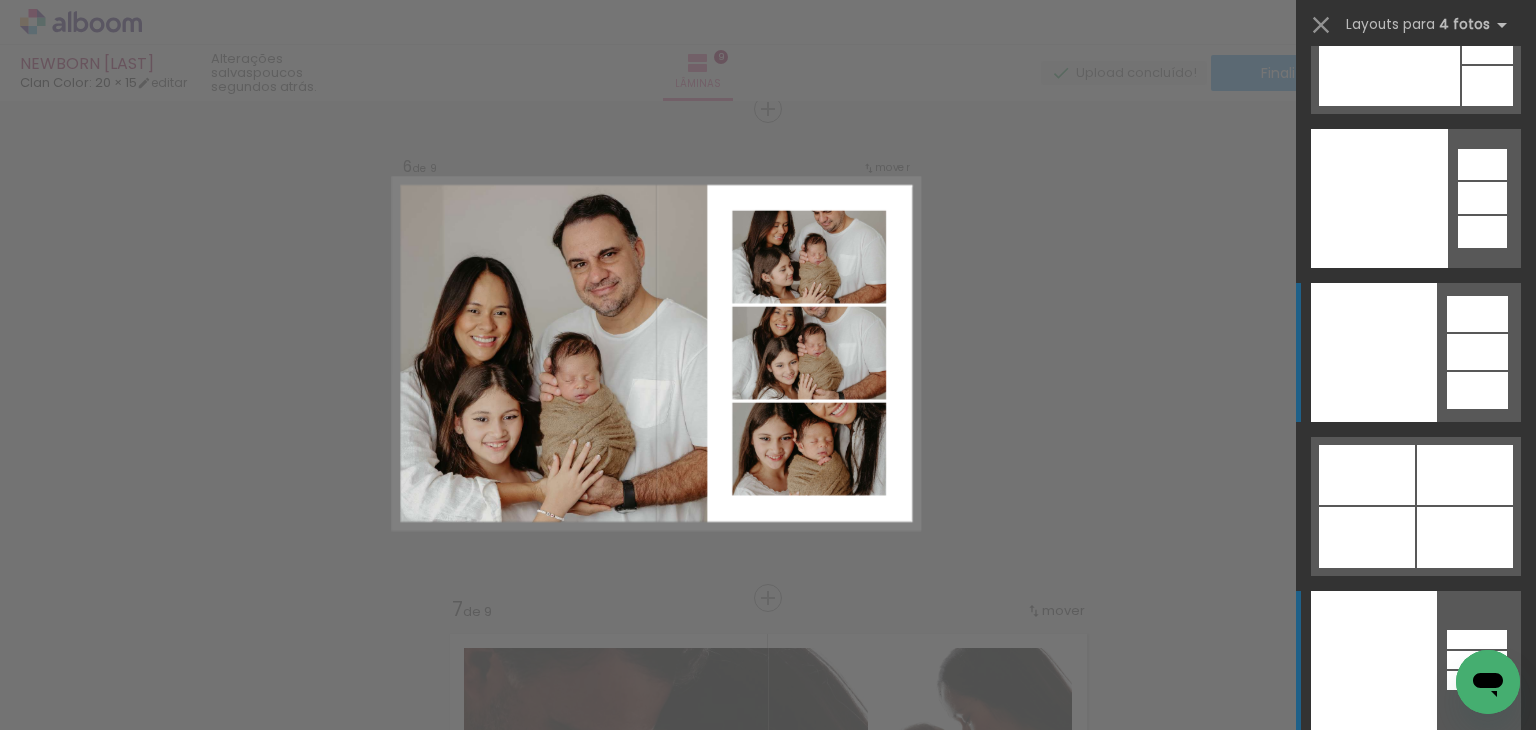 click at bounding box center (1374, -726) 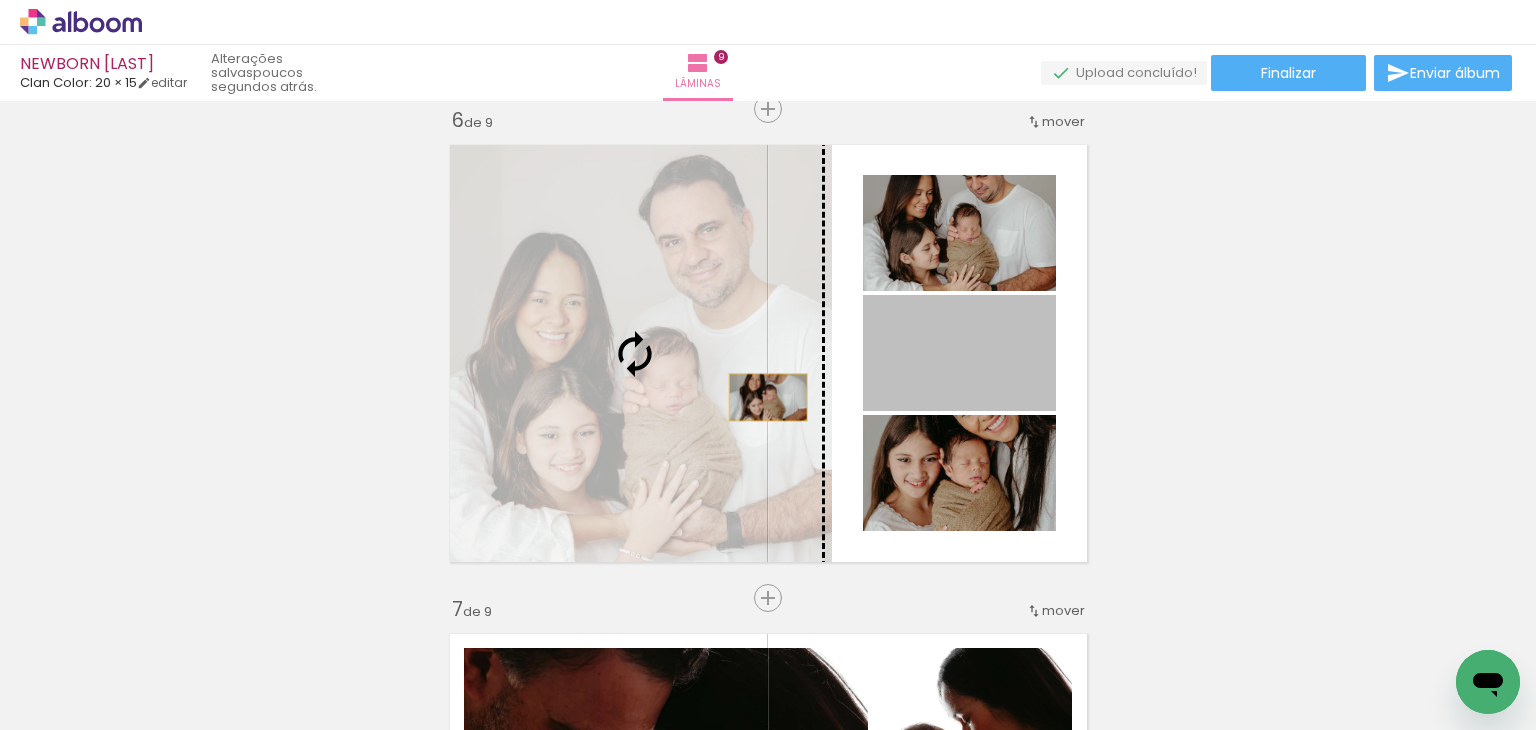 drag, startPoint x: 911, startPoint y: 385, endPoint x: 760, endPoint y: 397, distance: 151.47607 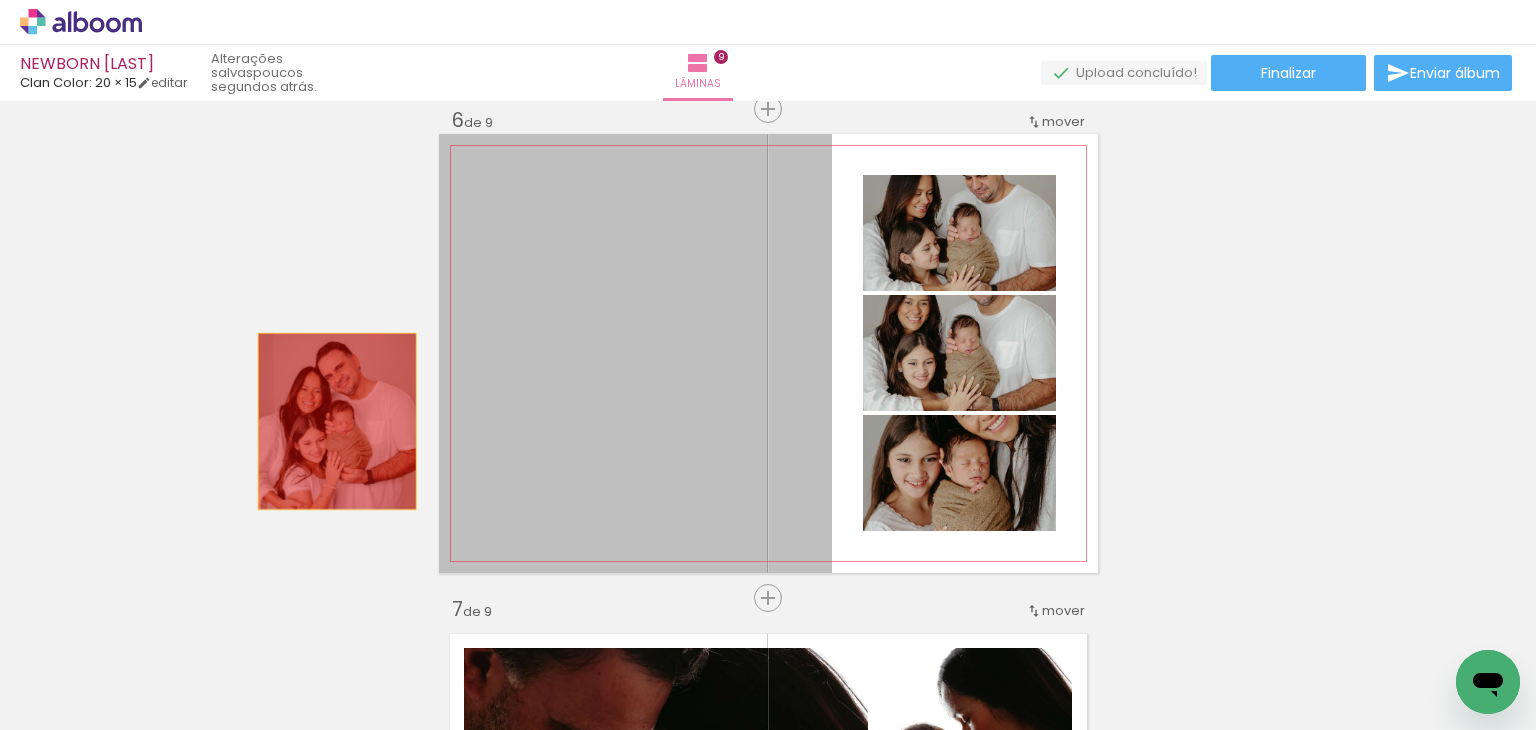 drag, startPoint x: 760, startPoint y: 397, endPoint x: 329, endPoint y: 421, distance: 431.6677 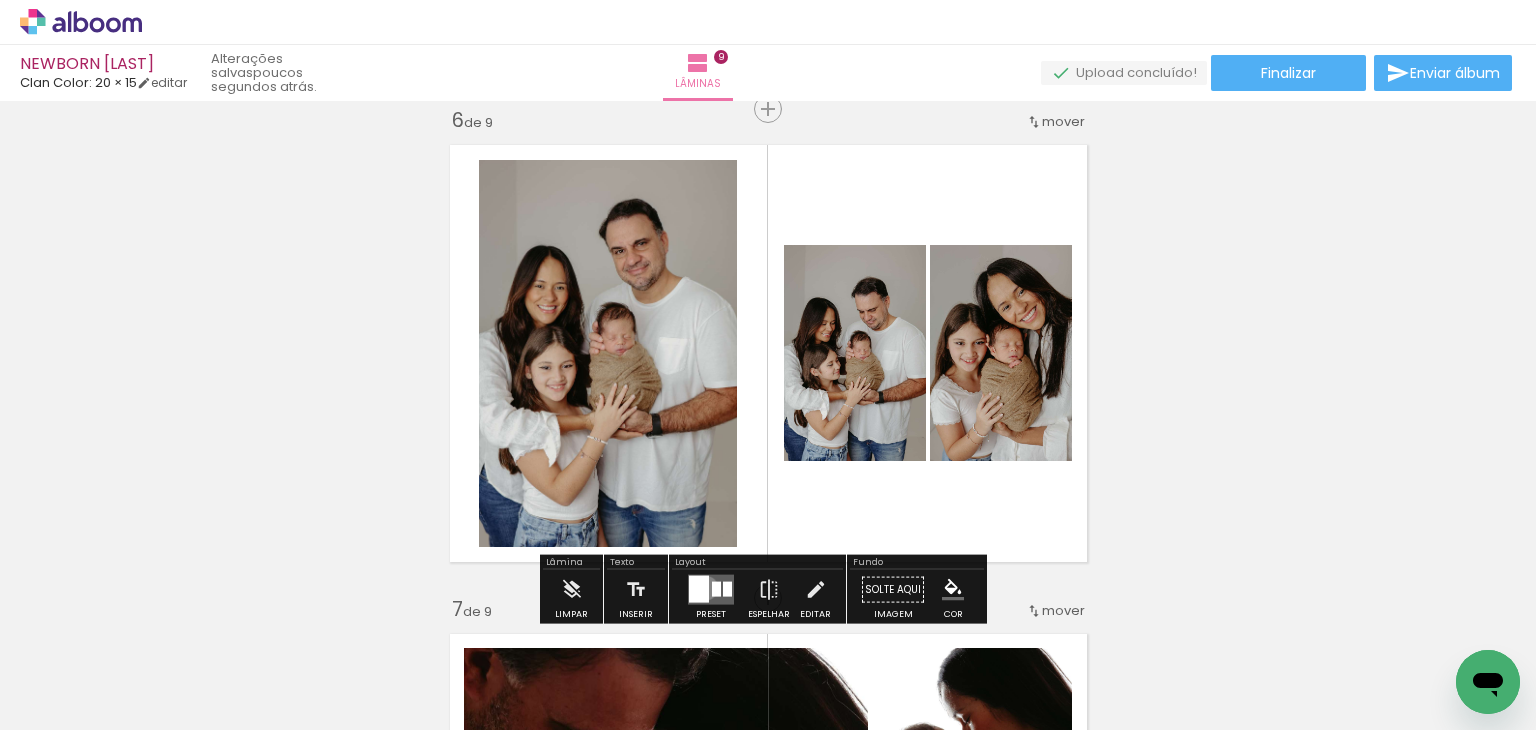 drag, startPoint x: 701, startPoint y: 587, endPoint x: 714, endPoint y: 581, distance: 14.3178215 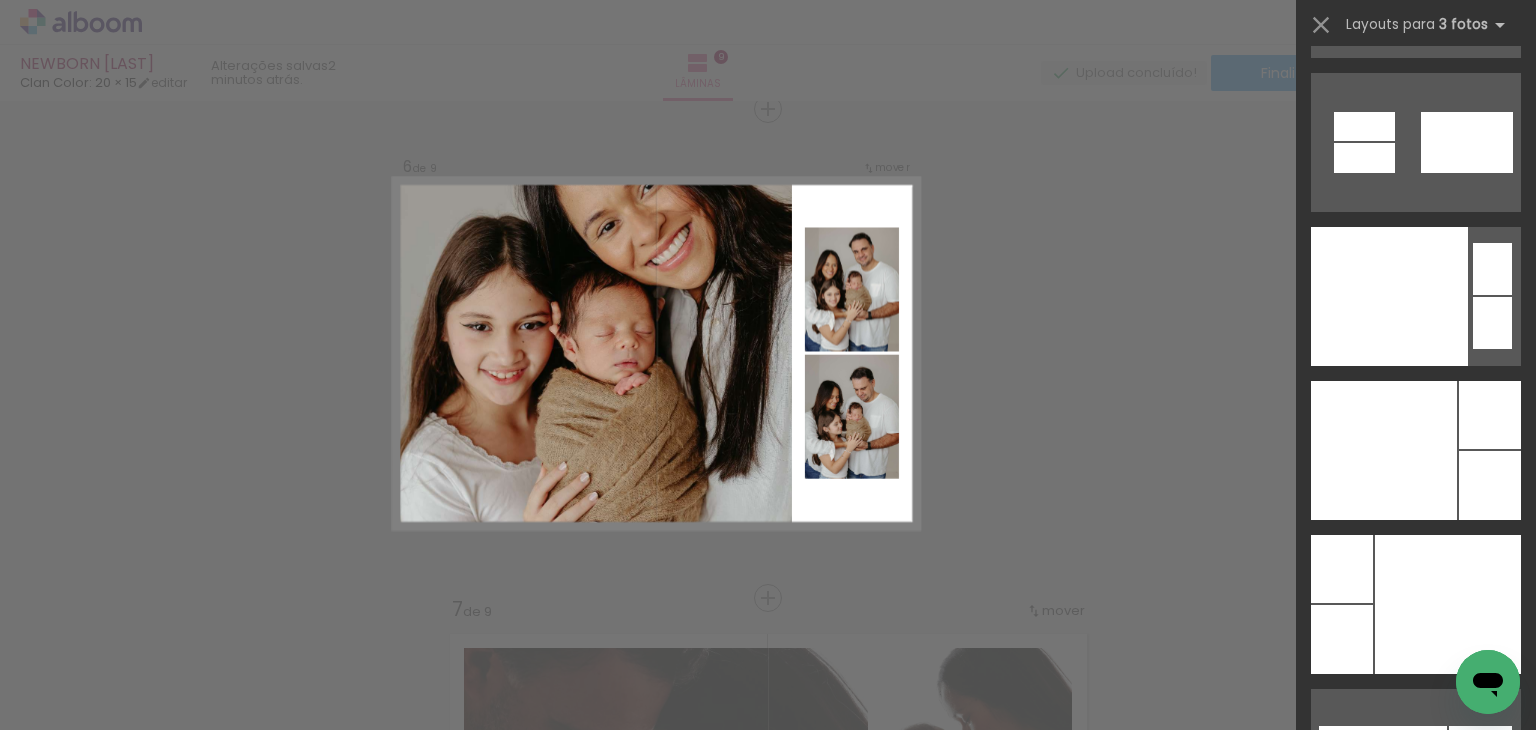 scroll, scrollTop: 30600, scrollLeft: 0, axis: vertical 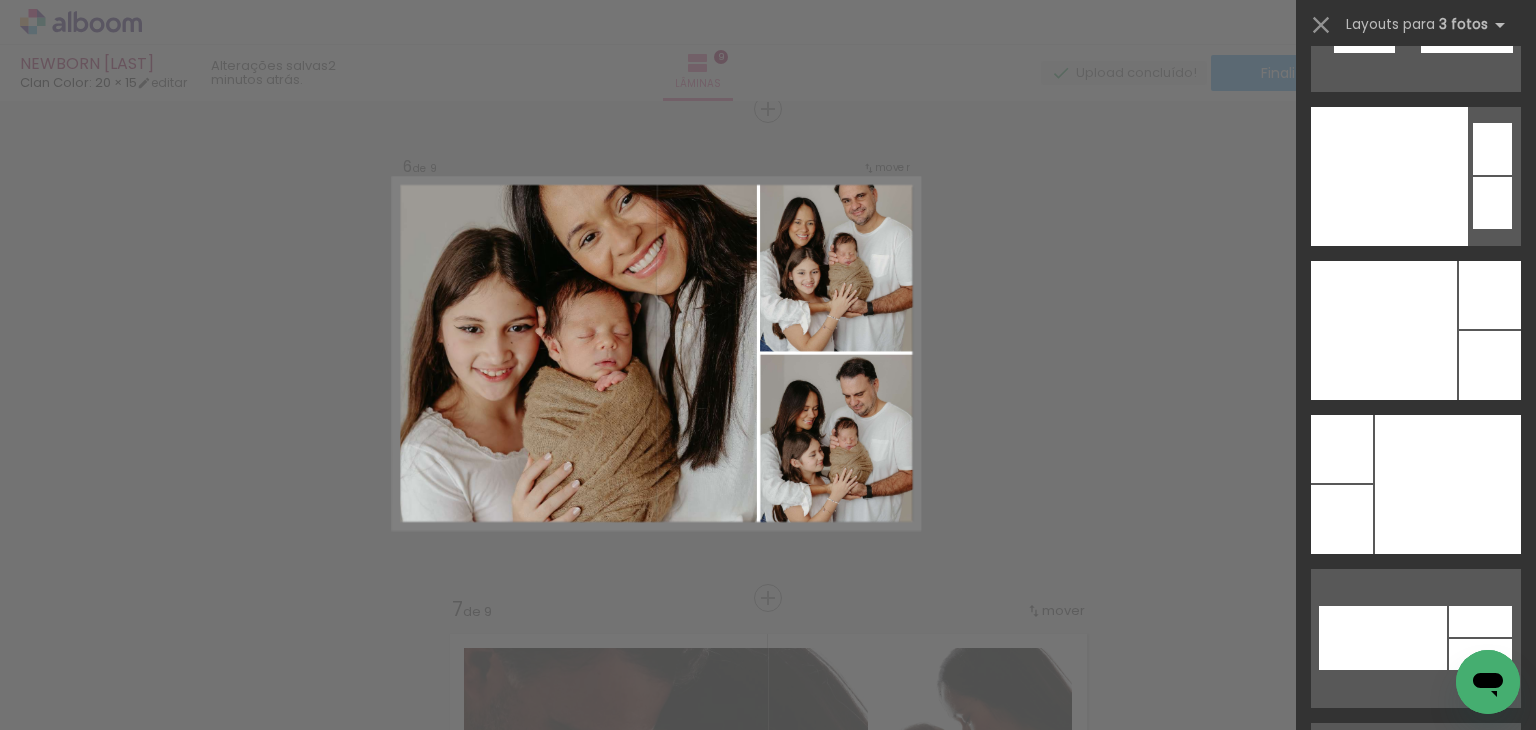 click at bounding box center [1396, -594] 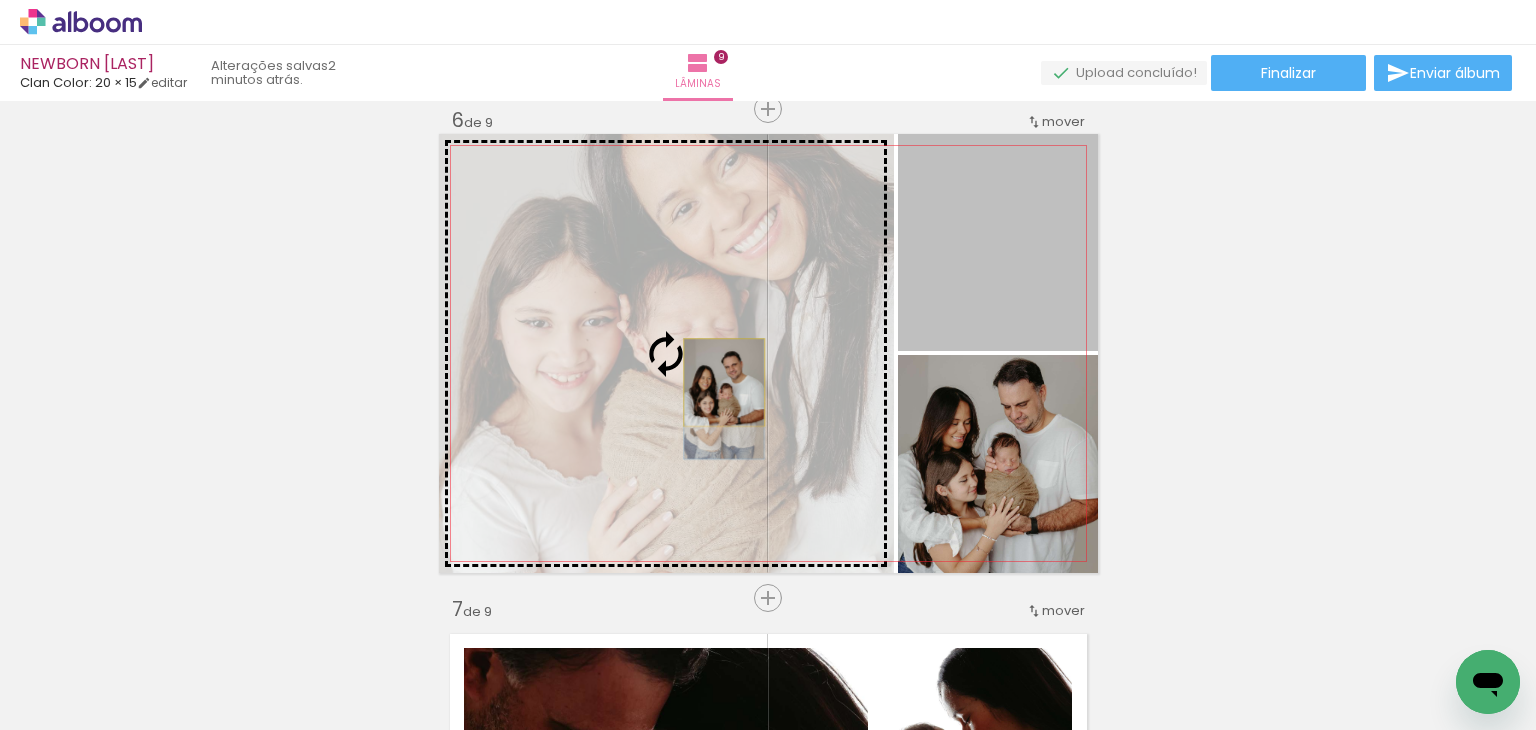 drag, startPoint x: 1008, startPoint y: 305, endPoint x: 709, endPoint y: 382, distance: 308.75555 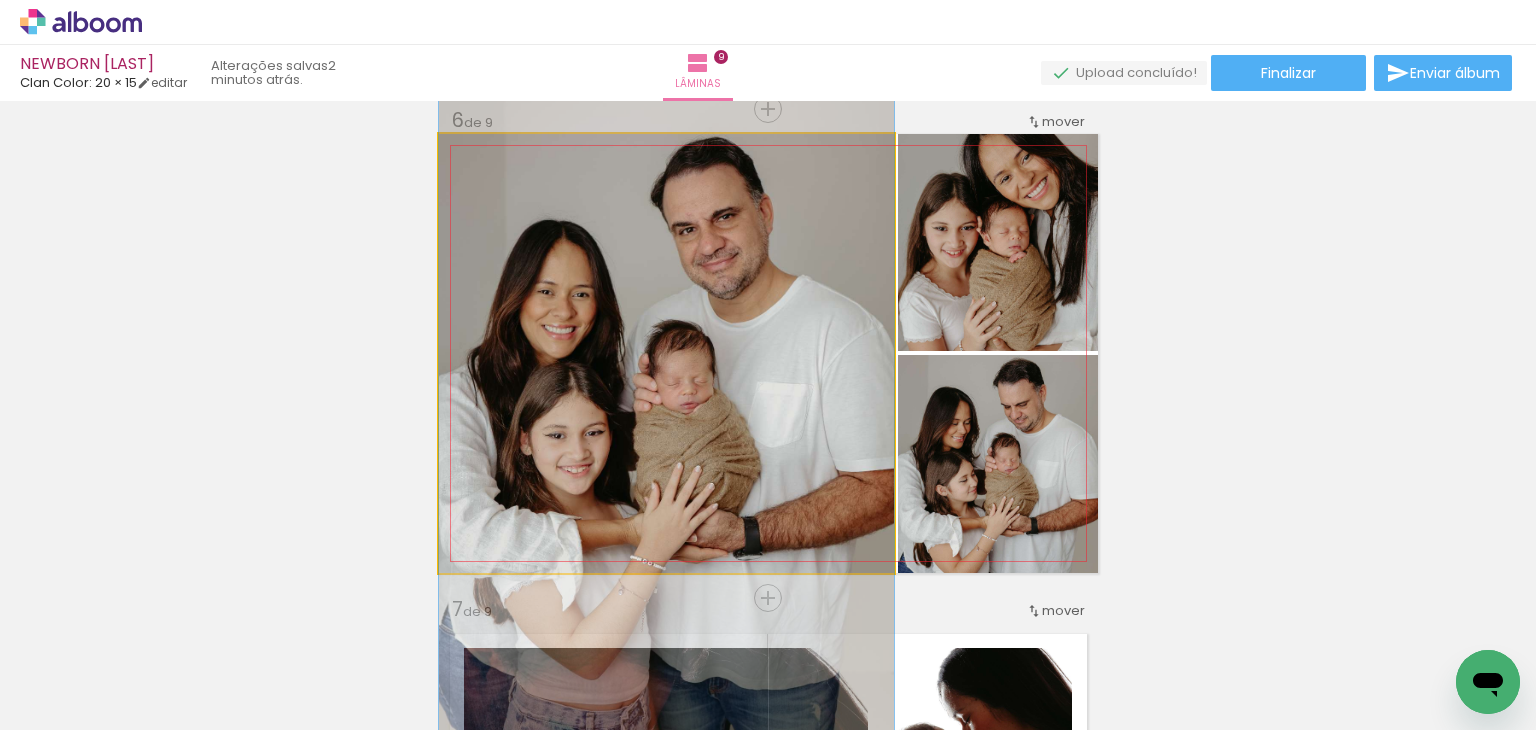 drag, startPoint x: 709, startPoint y: 382, endPoint x: 724, endPoint y: 439, distance: 58.940647 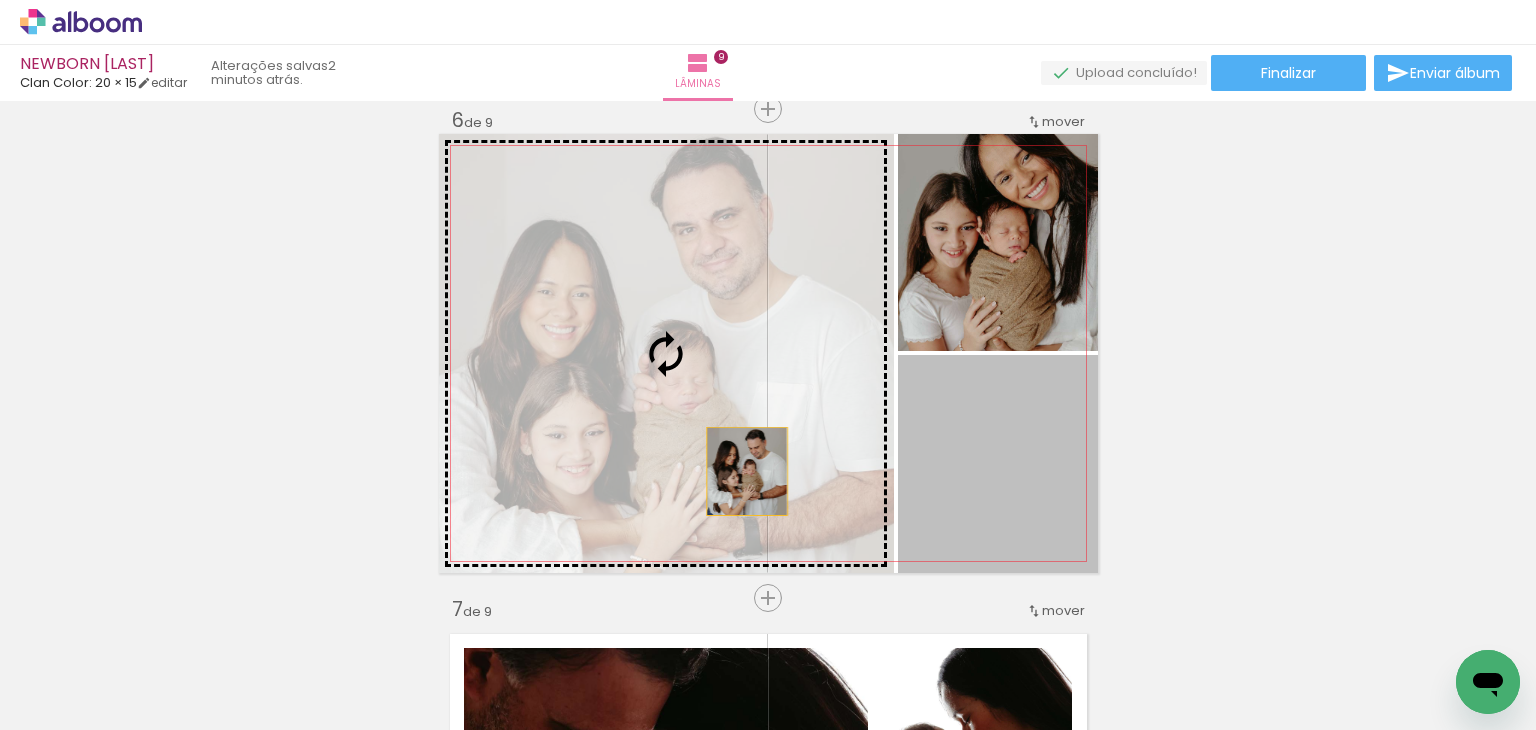 drag, startPoint x: 948, startPoint y: 490, endPoint x: 738, endPoint y: 470, distance: 210.95023 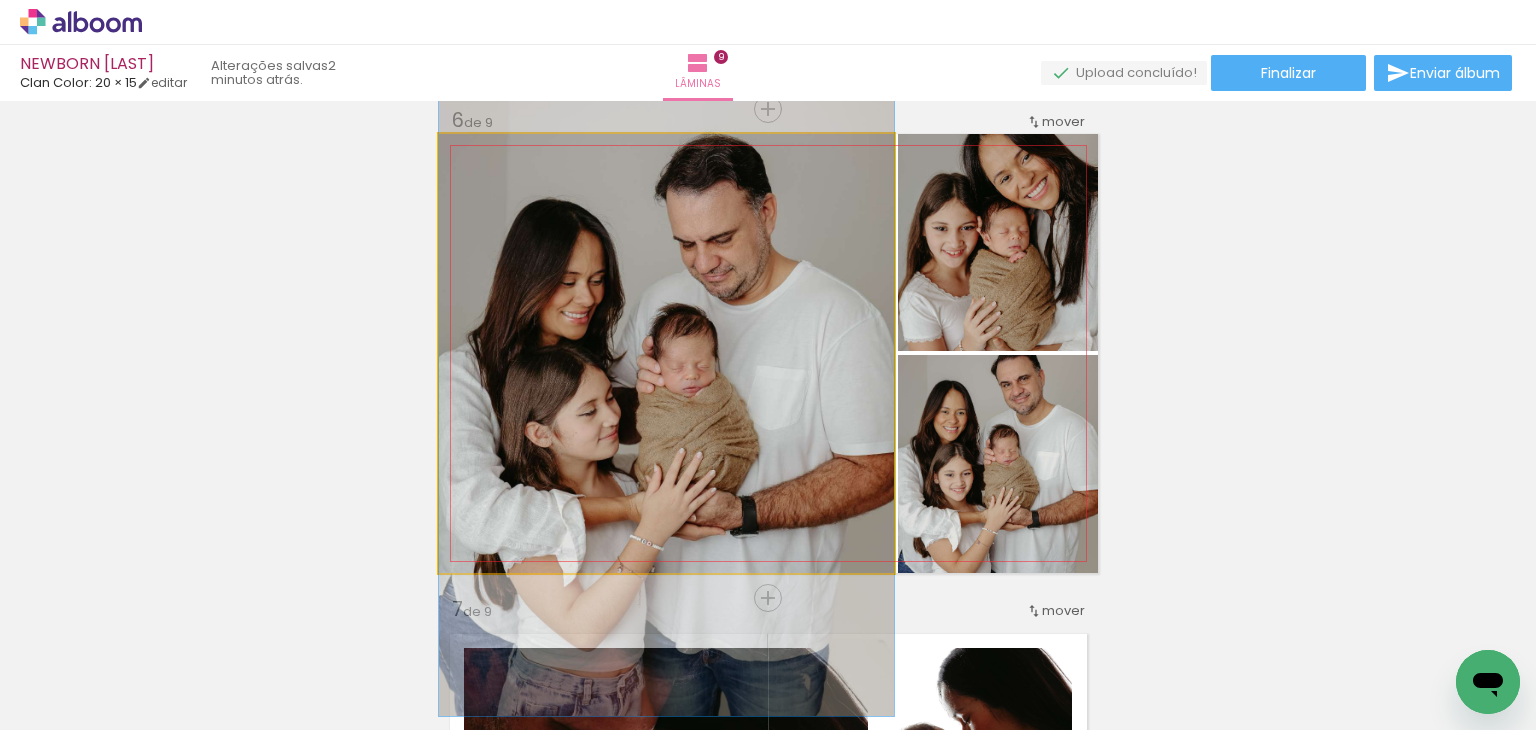 drag, startPoint x: 746, startPoint y: 465, endPoint x: 753, endPoint y: 482, distance: 18.384777 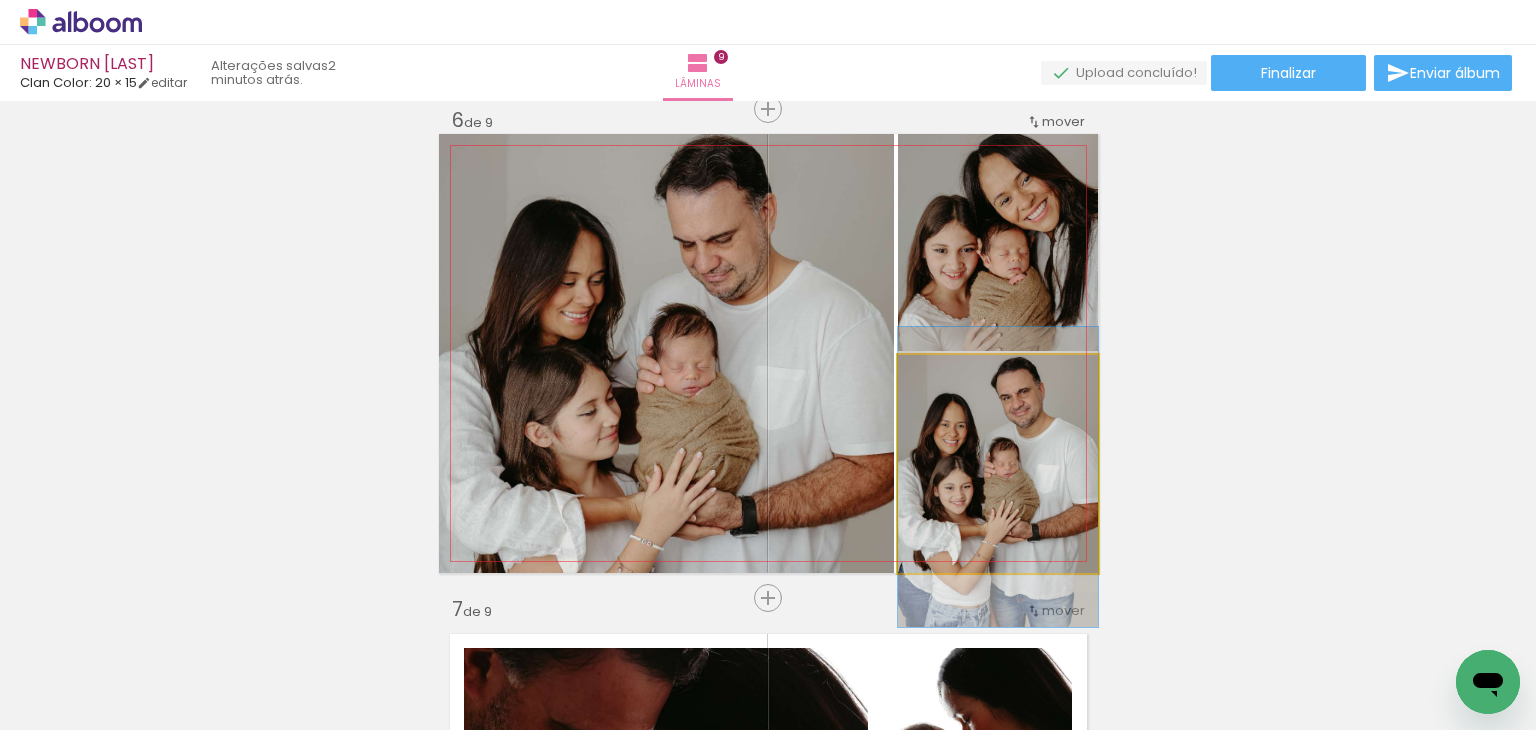 drag, startPoint x: 1014, startPoint y: 462, endPoint x: 1013, endPoint y: 475, distance: 13.038404 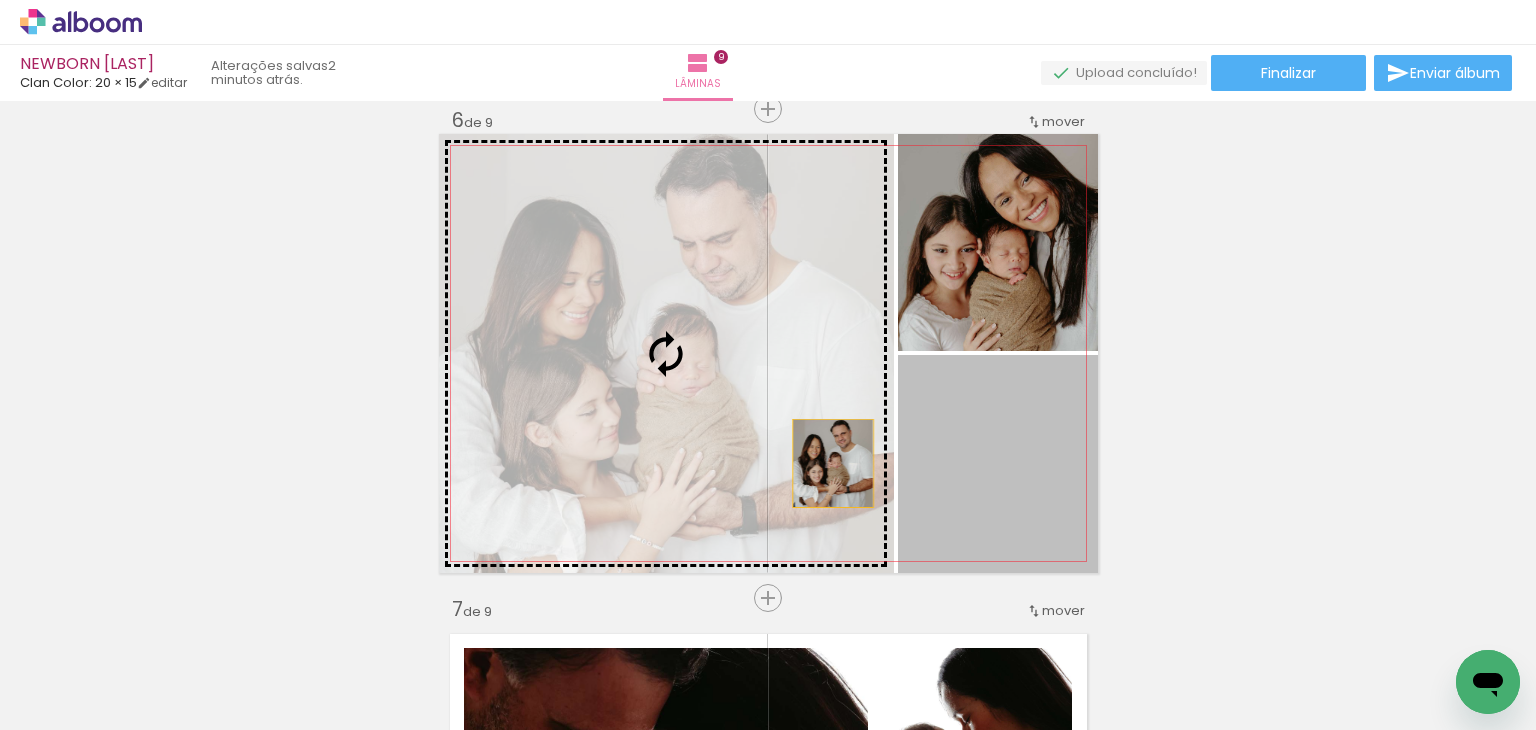 drag, startPoint x: 1015, startPoint y: 471, endPoint x: 783, endPoint y: 459, distance: 232.31013 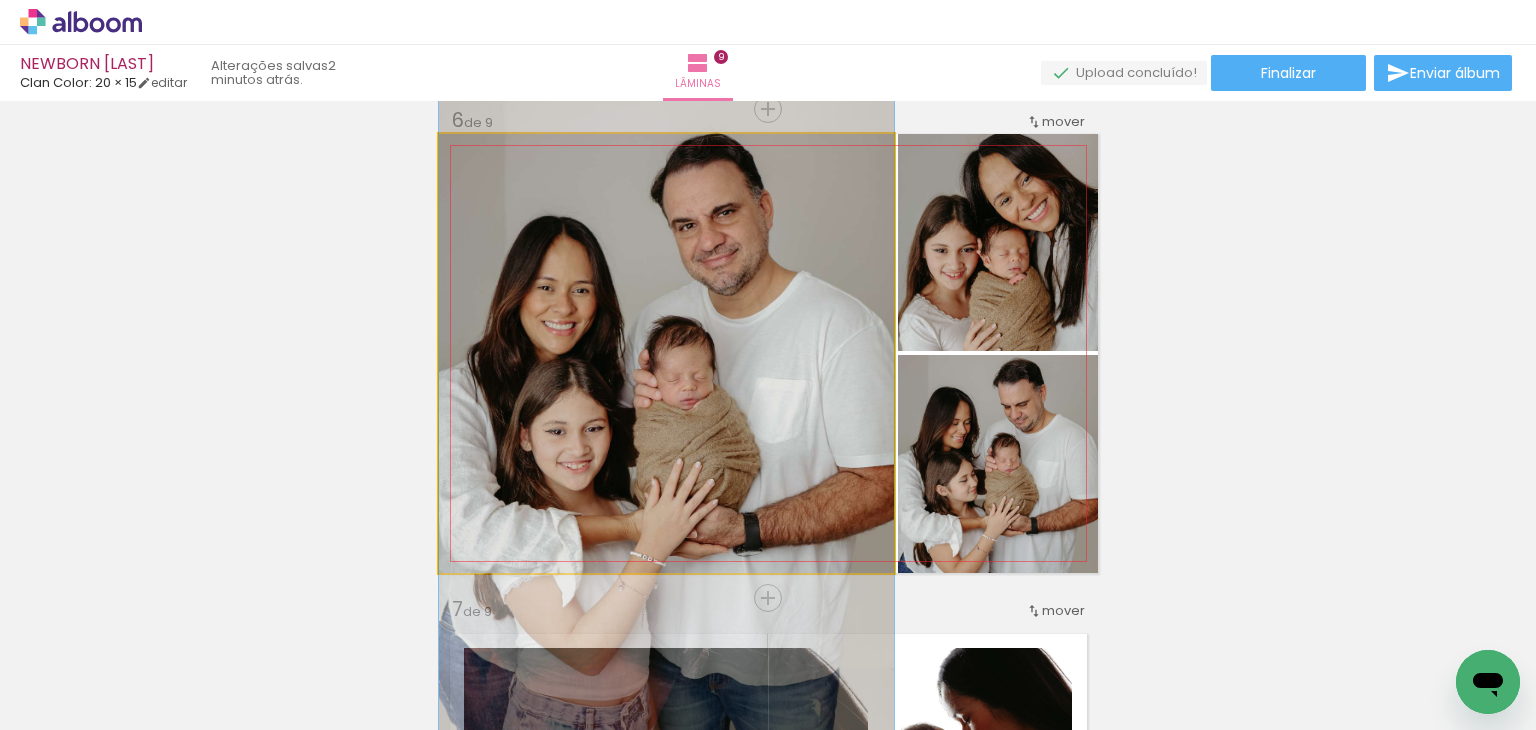 drag, startPoint x: 771, startPoint y: 368, endPoint x: 780, endPoint y: 421, distance: 53.75872 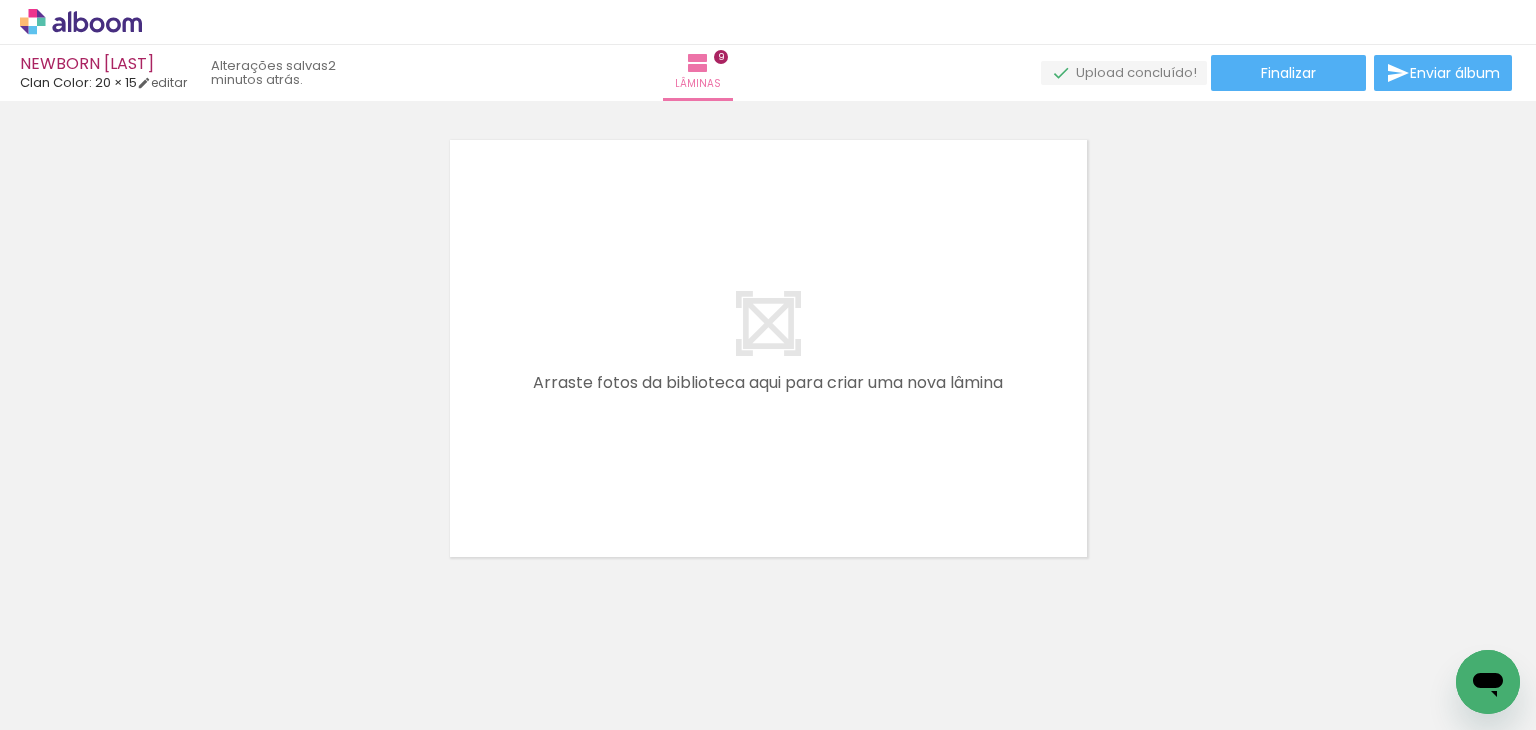 scroll, scrollTop: 4464, scrollLeft: 0, axis: vertical 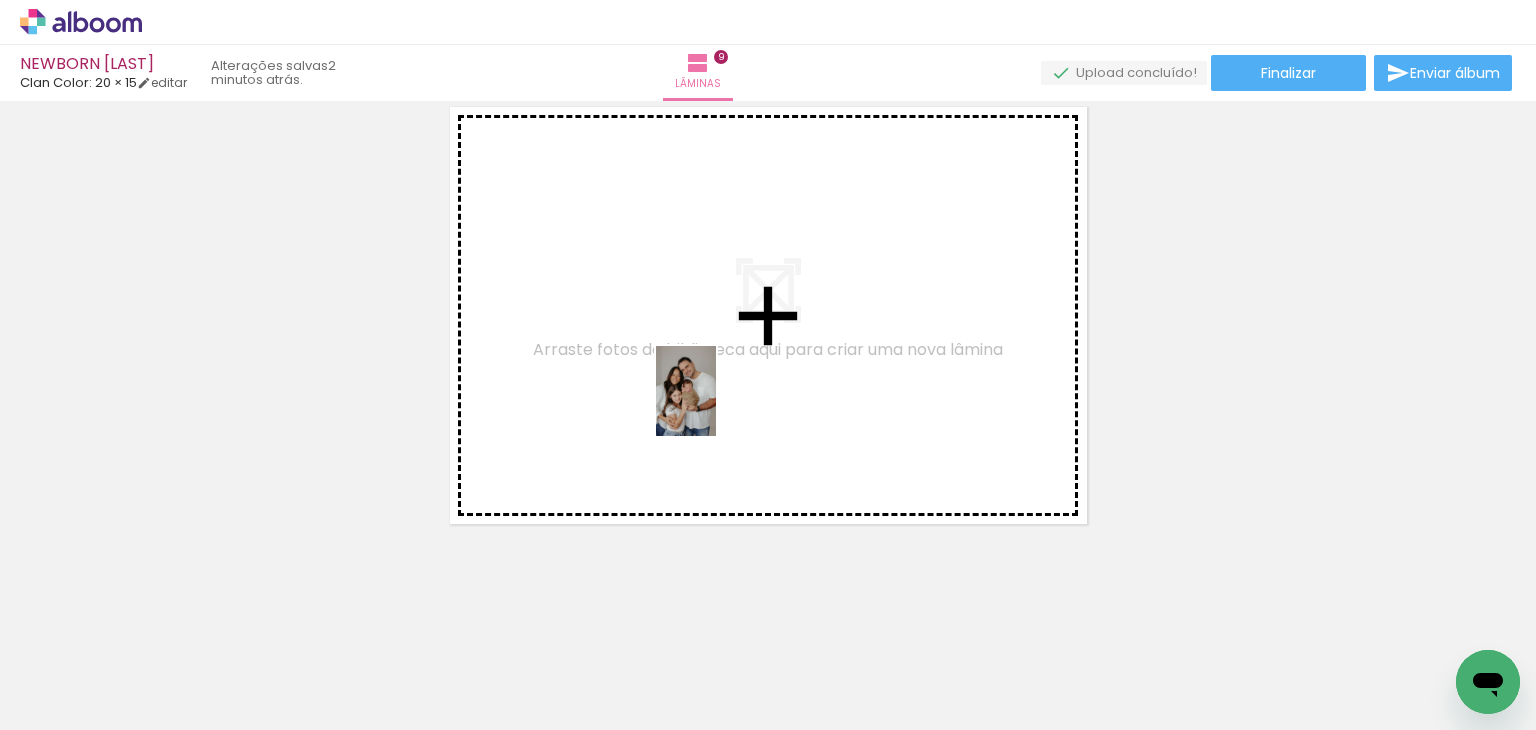 drag, startPoint x: 185, startPoint y: 639, endPoint x: 716, endPoint y: 406, distance: 579.87067 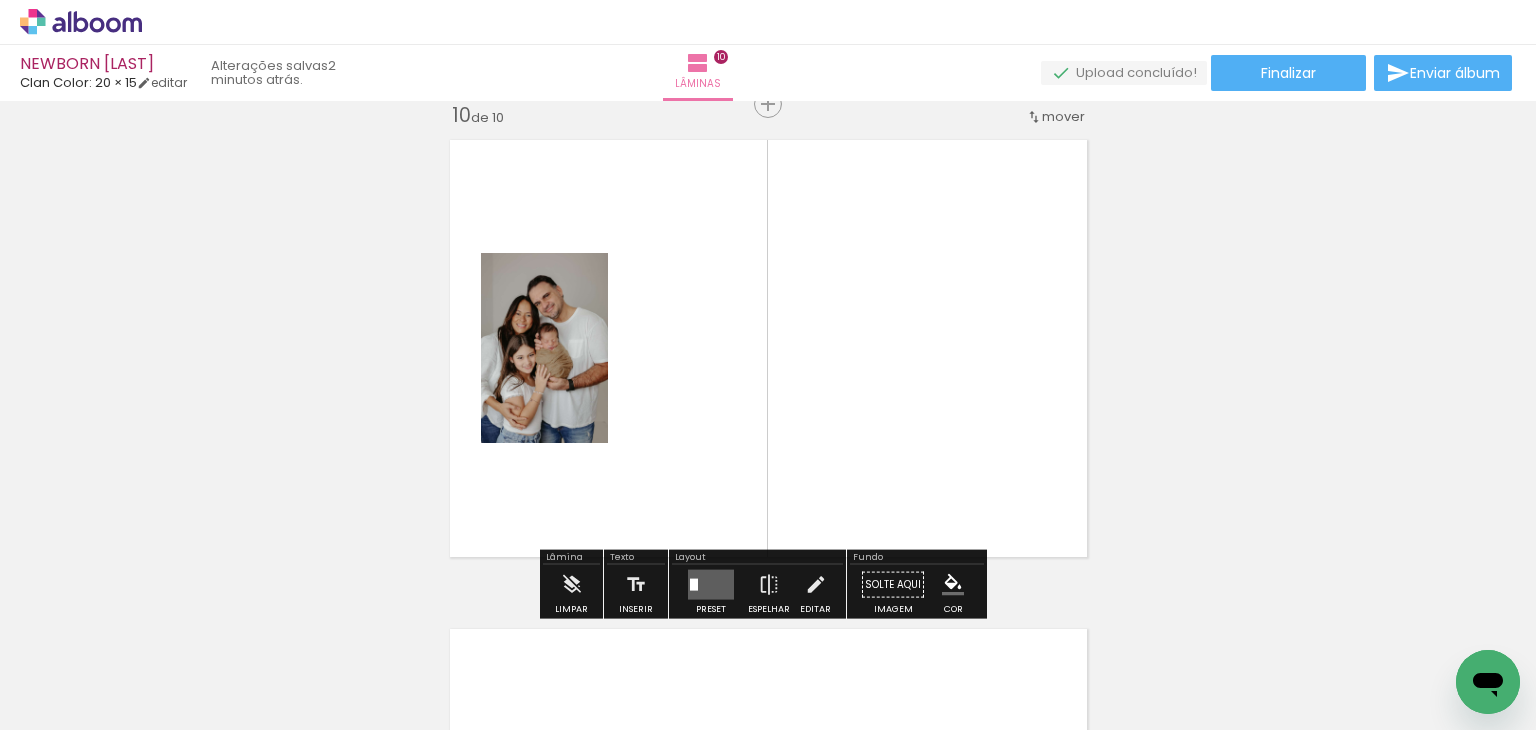 scroll, scrollTop: 4426, scrollLeft: 0, axis: vertical 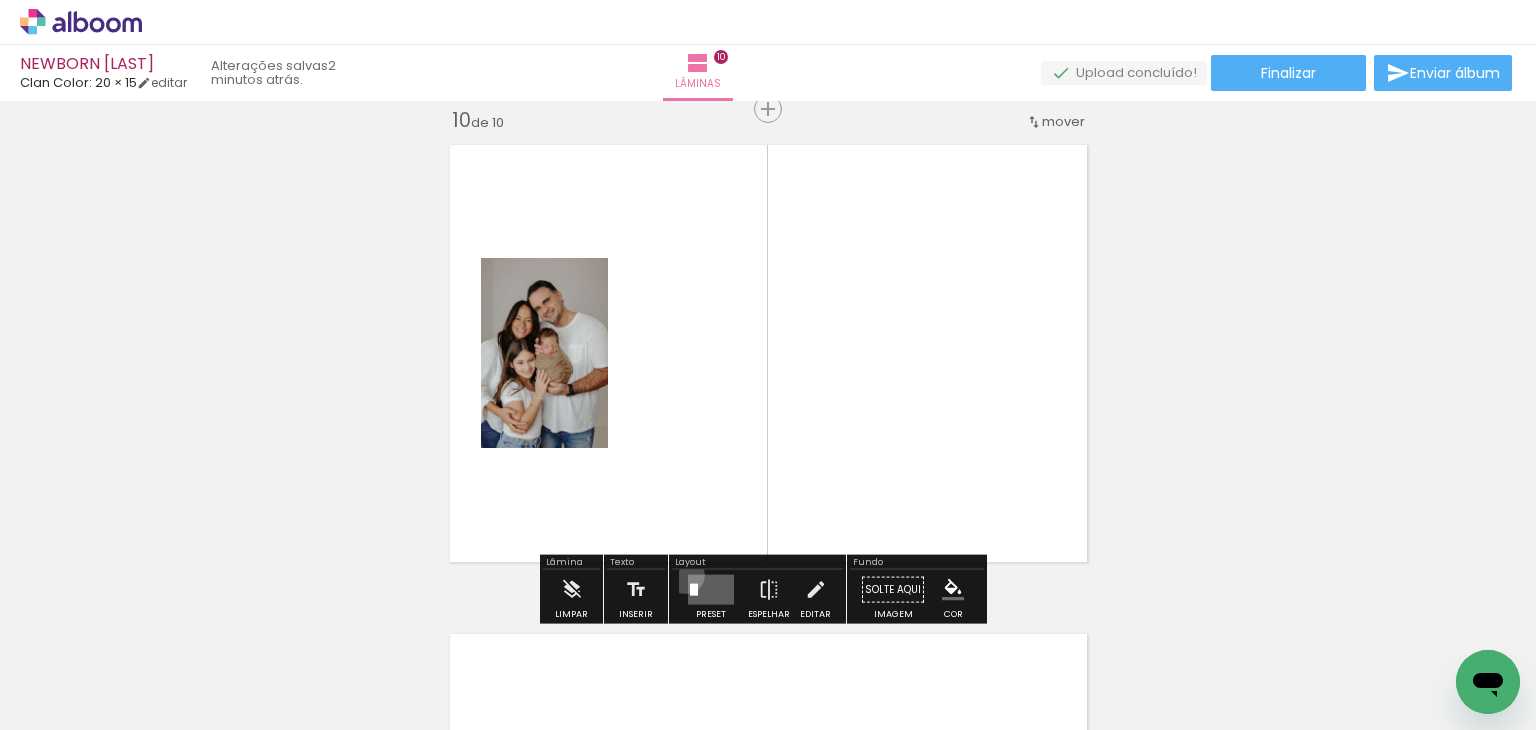 click at bounding box center [711, 590] 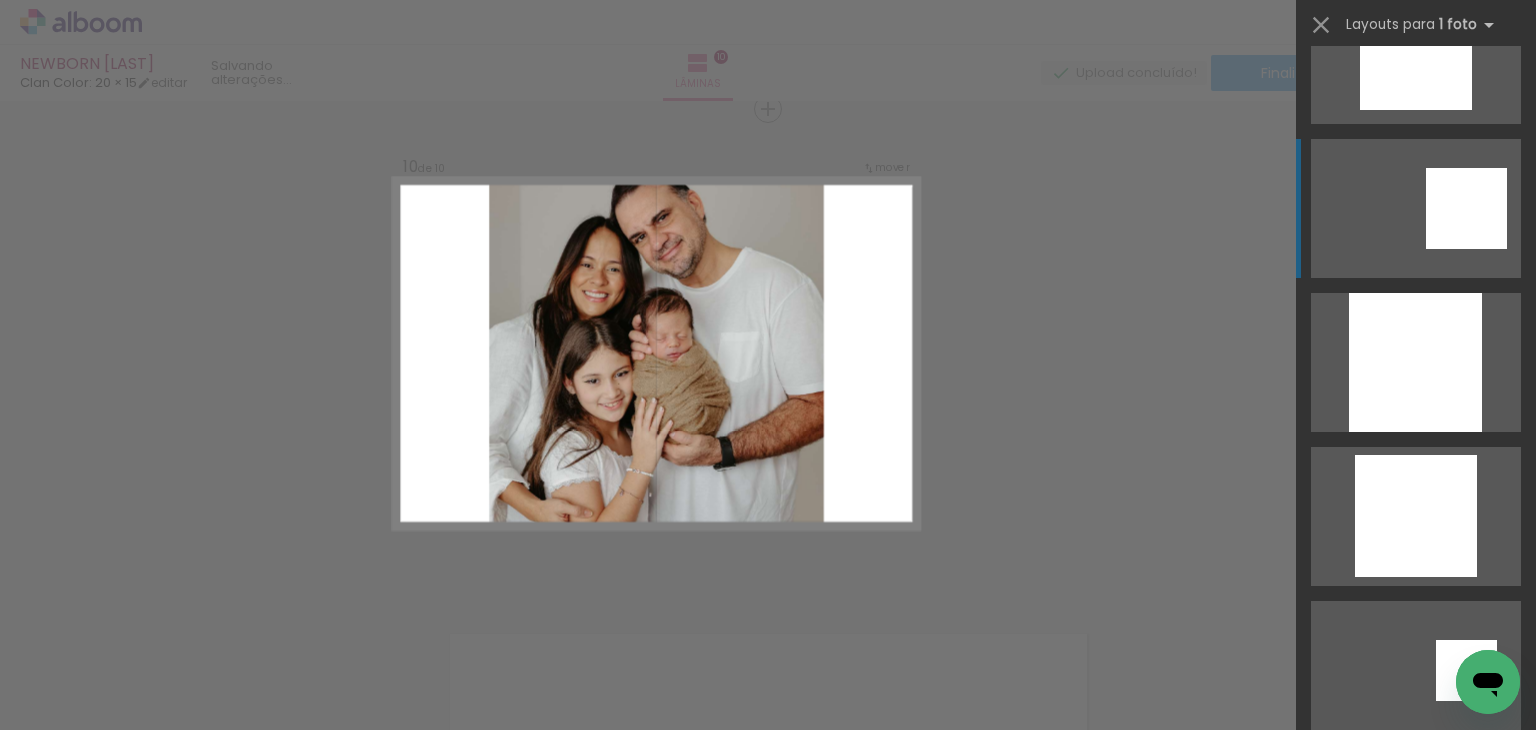 scroll, scrollTop: 1902, scrollLeft: 0, axis: vertical 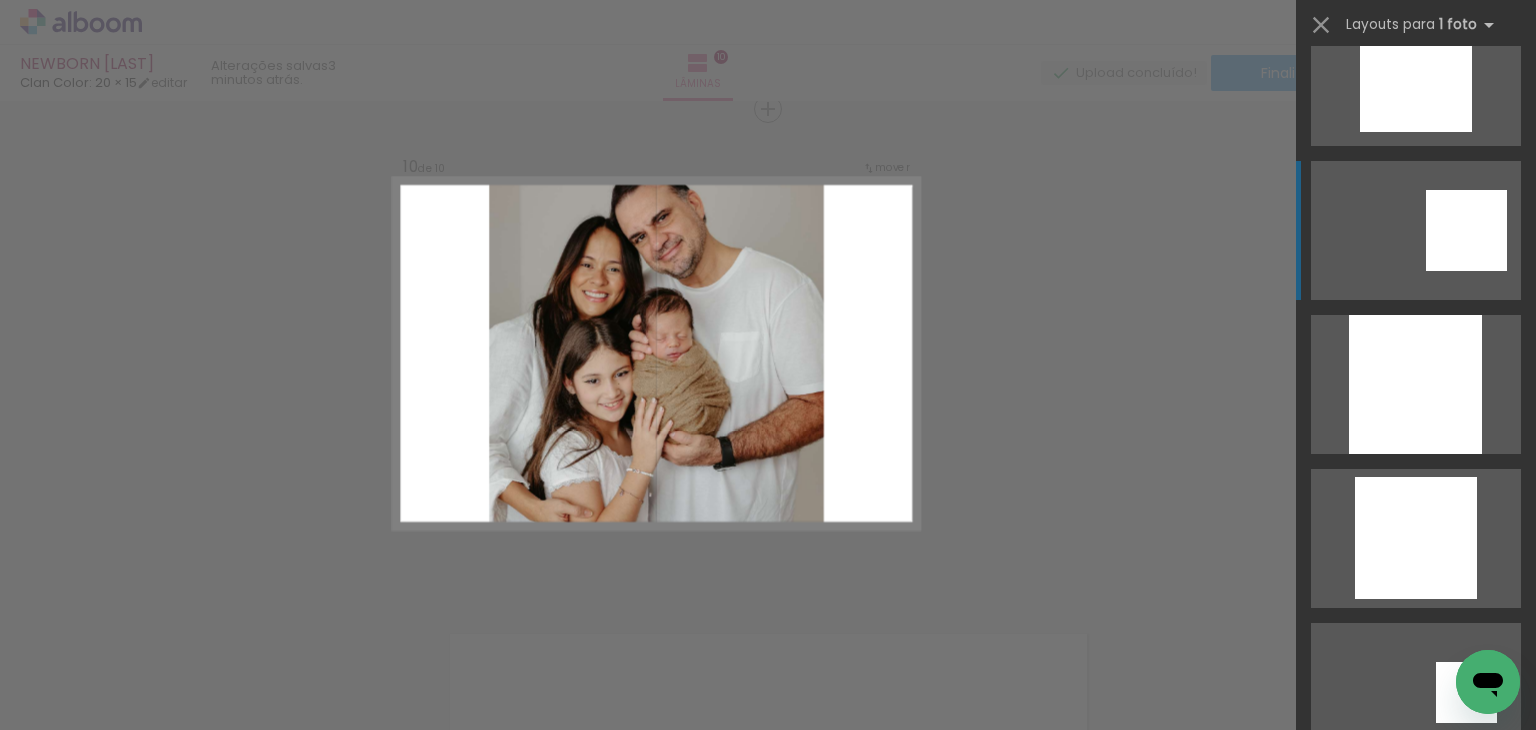 click at bounding box center (1415, 384) 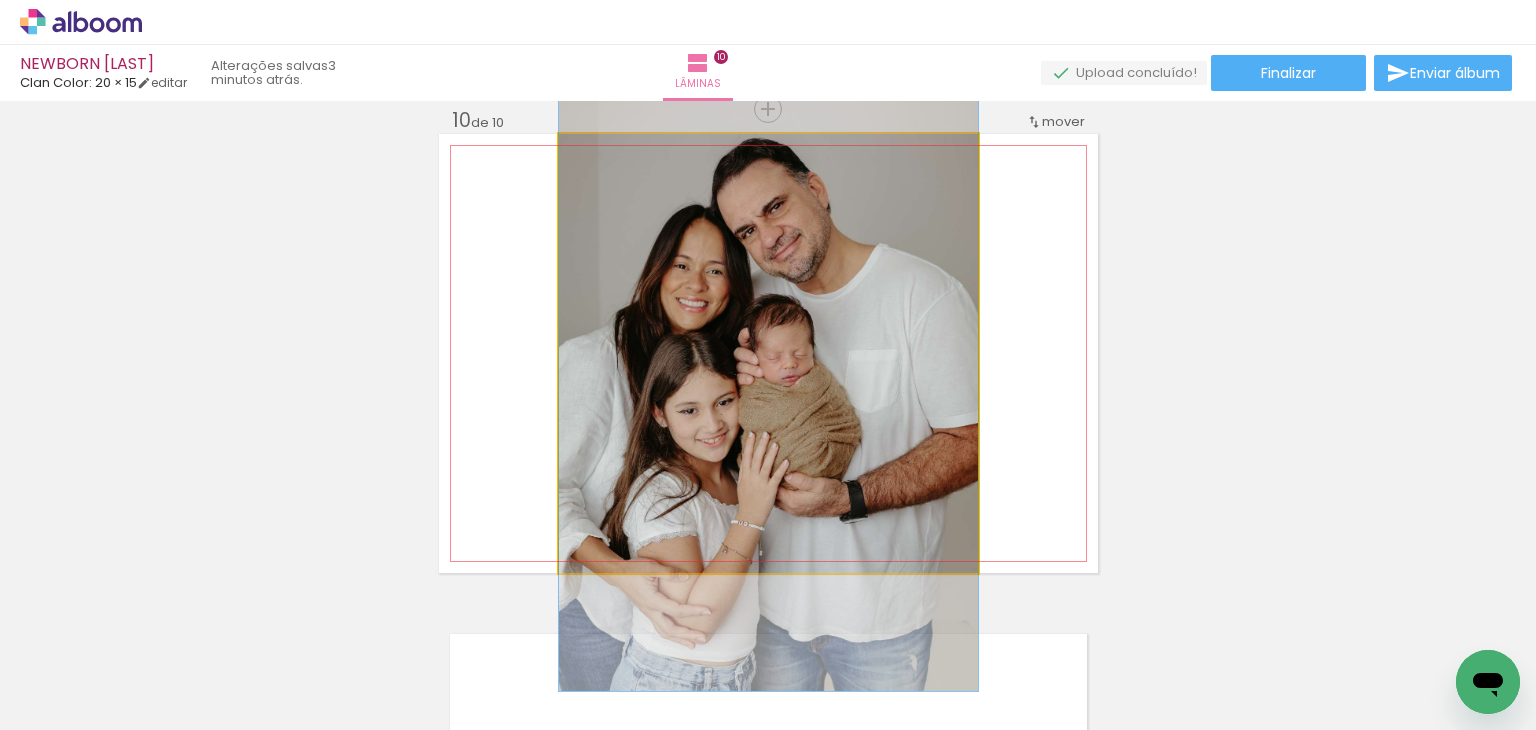 drag, startPoint x: 838, startPoint y: 311, endPoint x: 836, endPoint y: 334, distance: 23.086792 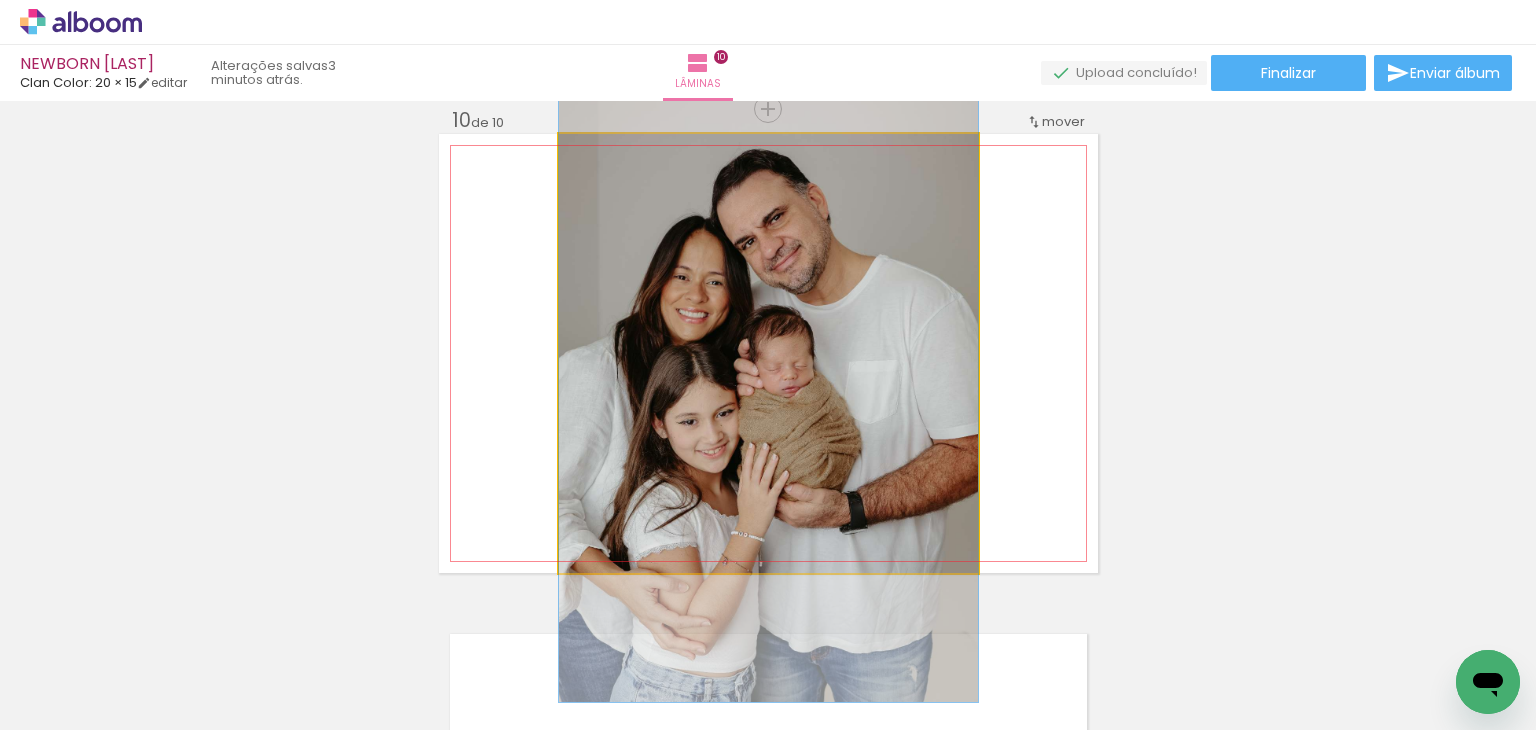 drag, startPoint x: 836, startPoint y: 334, endPoint x: 855, endPoint y: 345, distance: 21.954498 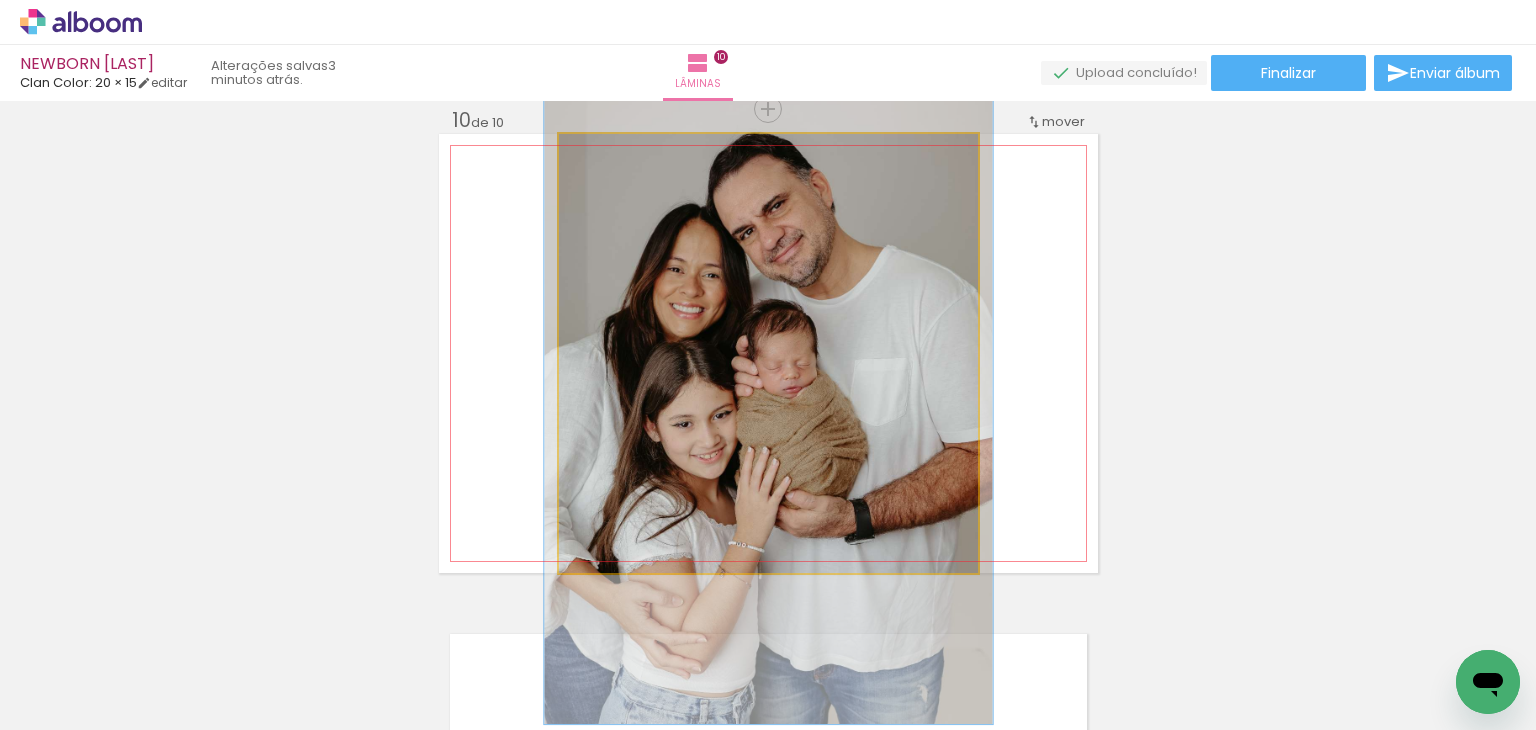 type on "107" 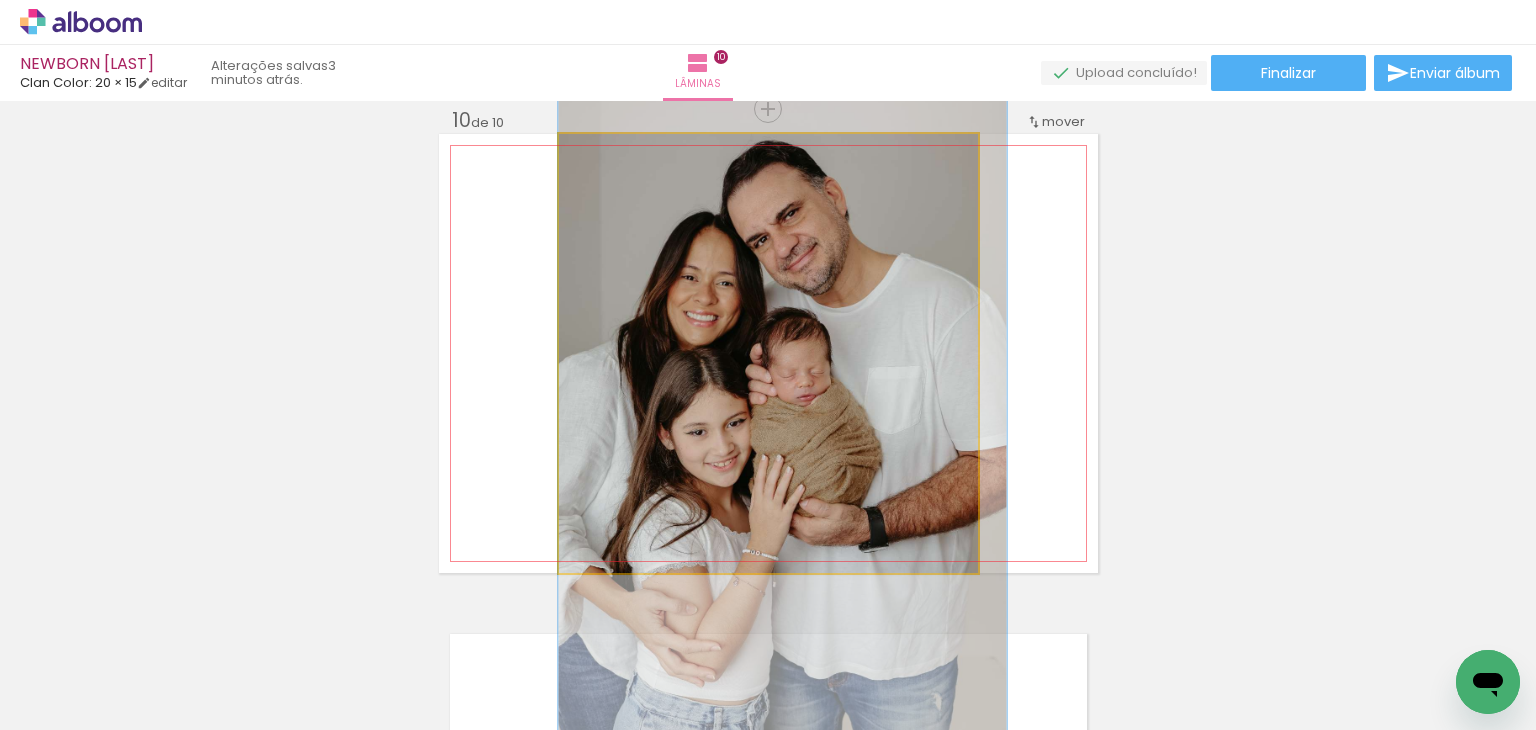 drag, startPoint x: 684, startPoint y: 293, endPoint x: 708, endPoint y: 298, distance: 24.5153 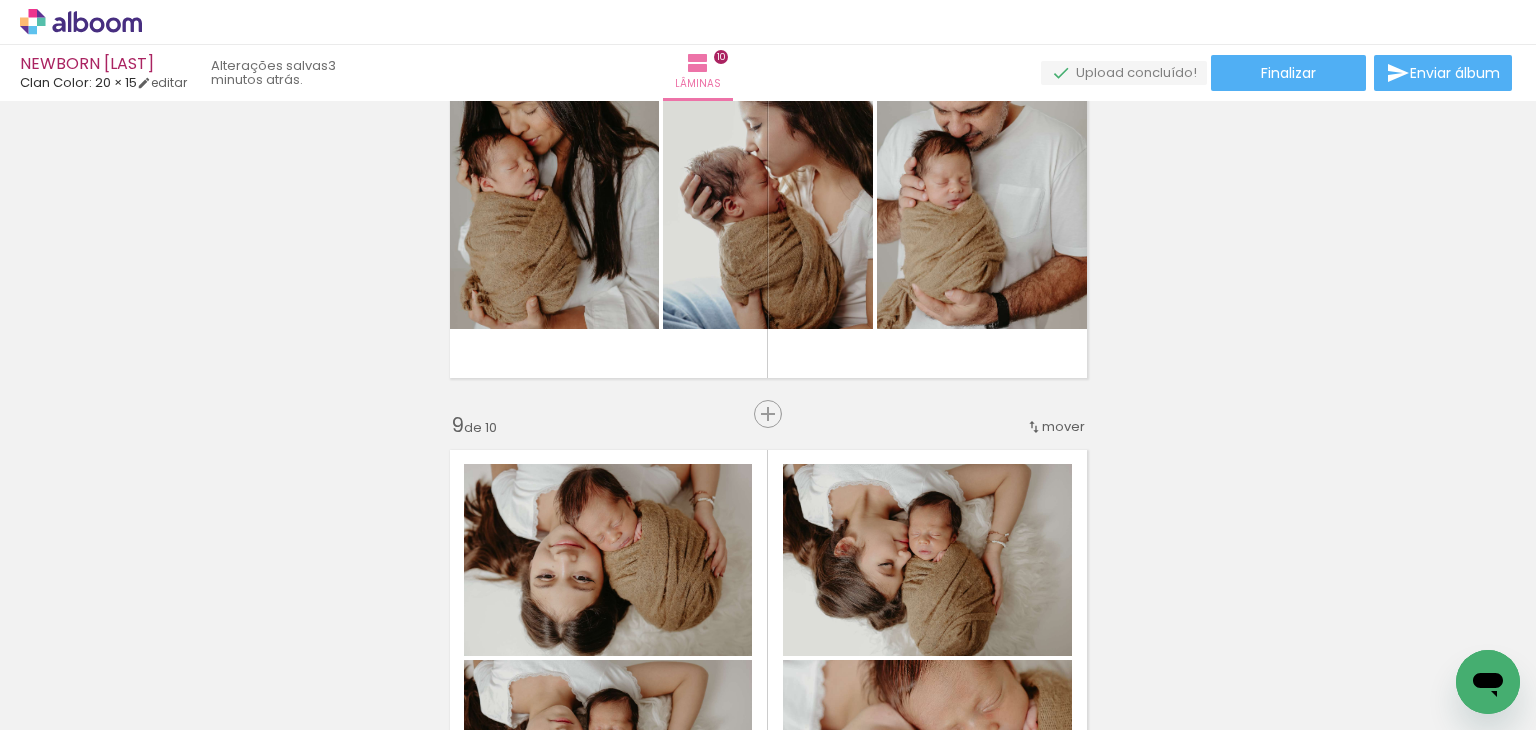 scroll, scrollTop: 3626, scrollLeft: 0, axis: vertical 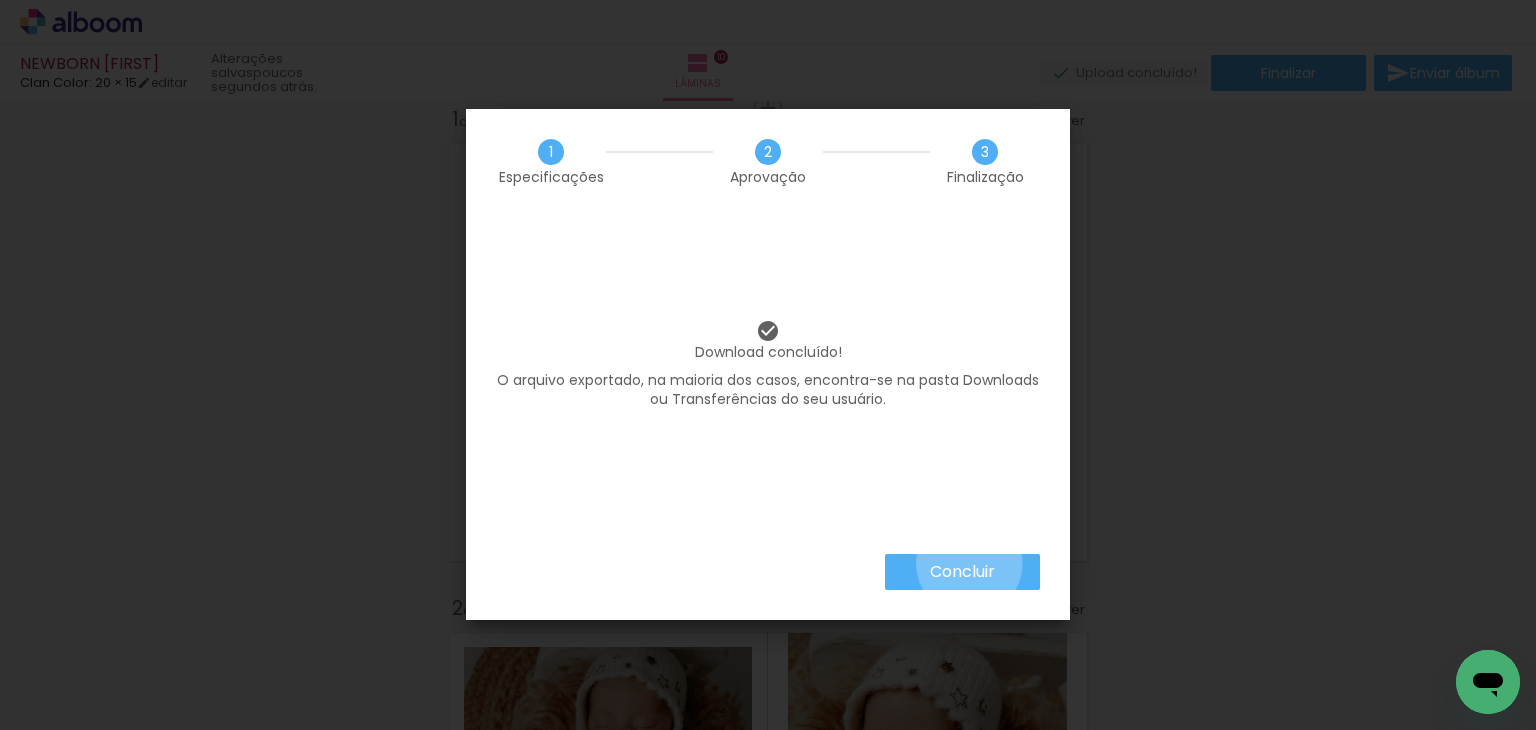 click on "Concluir" at bounding box center (0, 0) 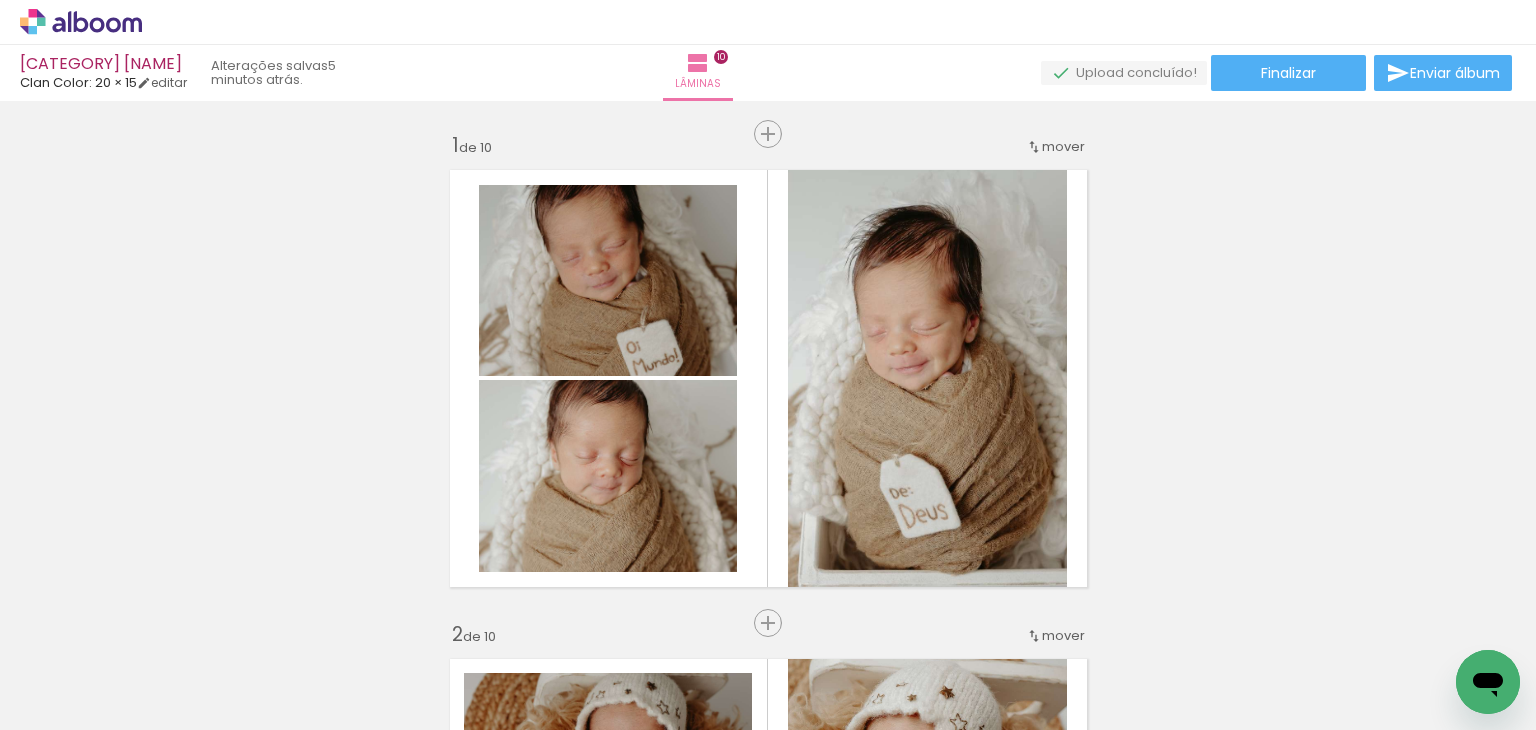 scroll, scrollTop: 0, scrollLeft: 0, axis: both 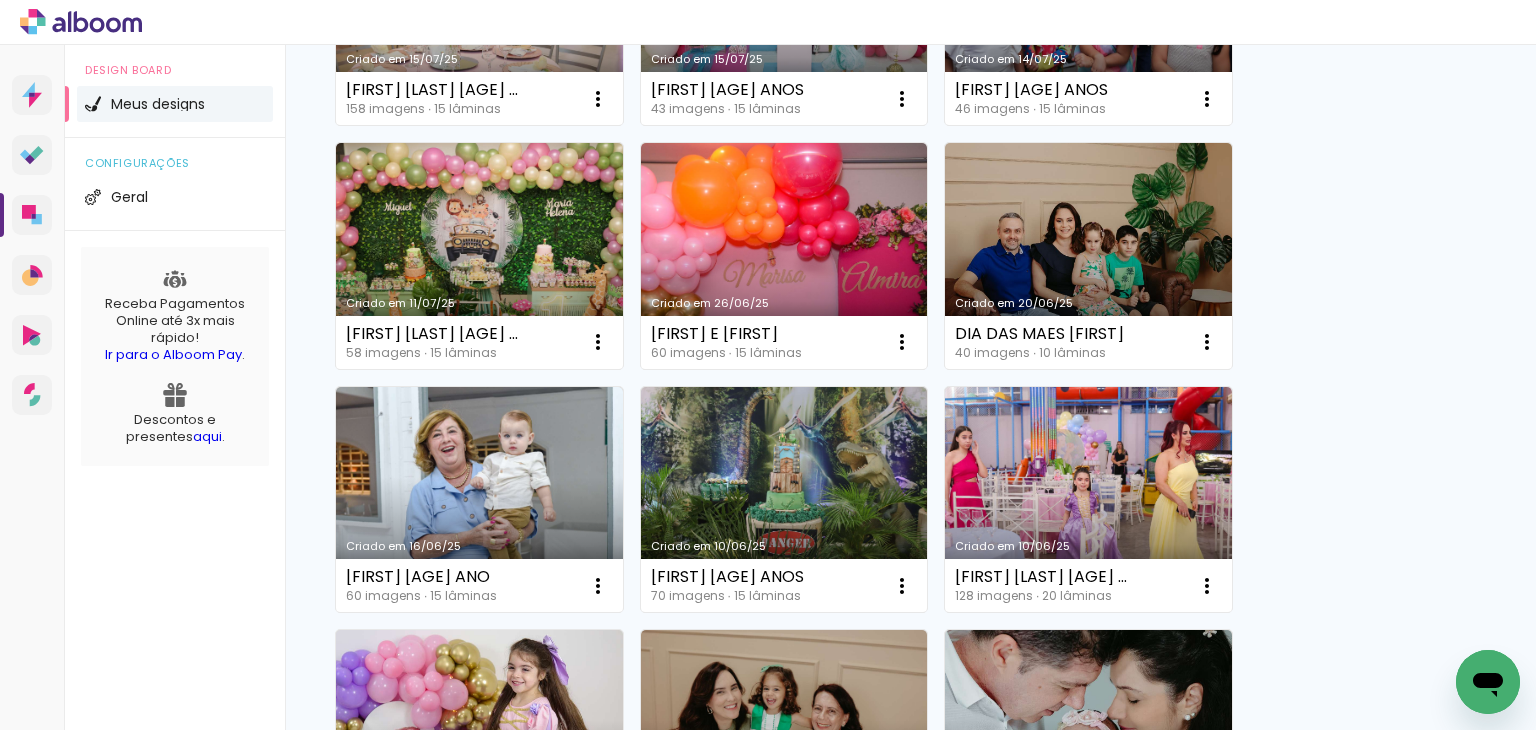 click on "Criado em 26/06/25" at bounding box center [784, 256] 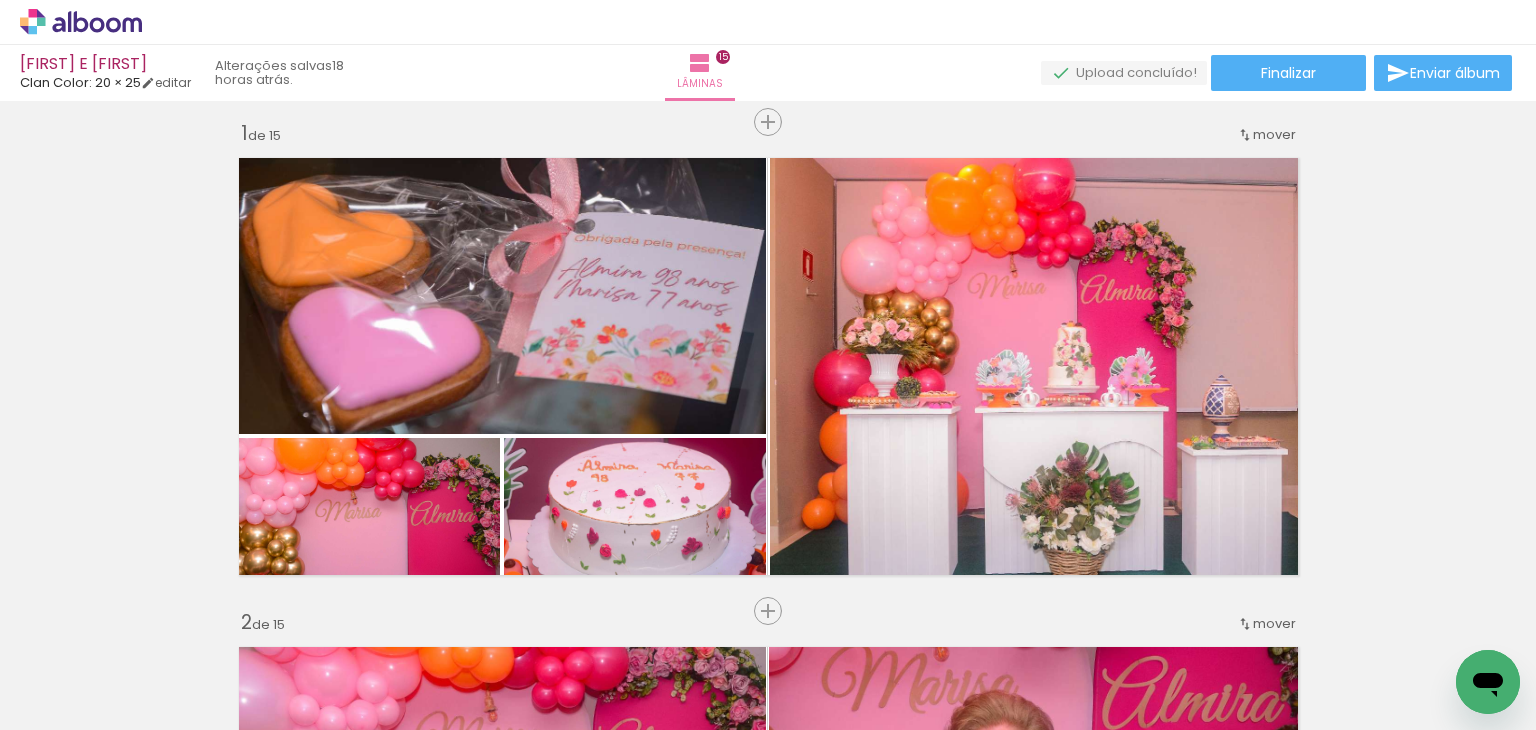 scroll, scrollTop: 0, scrollLeft: 0, axis: both 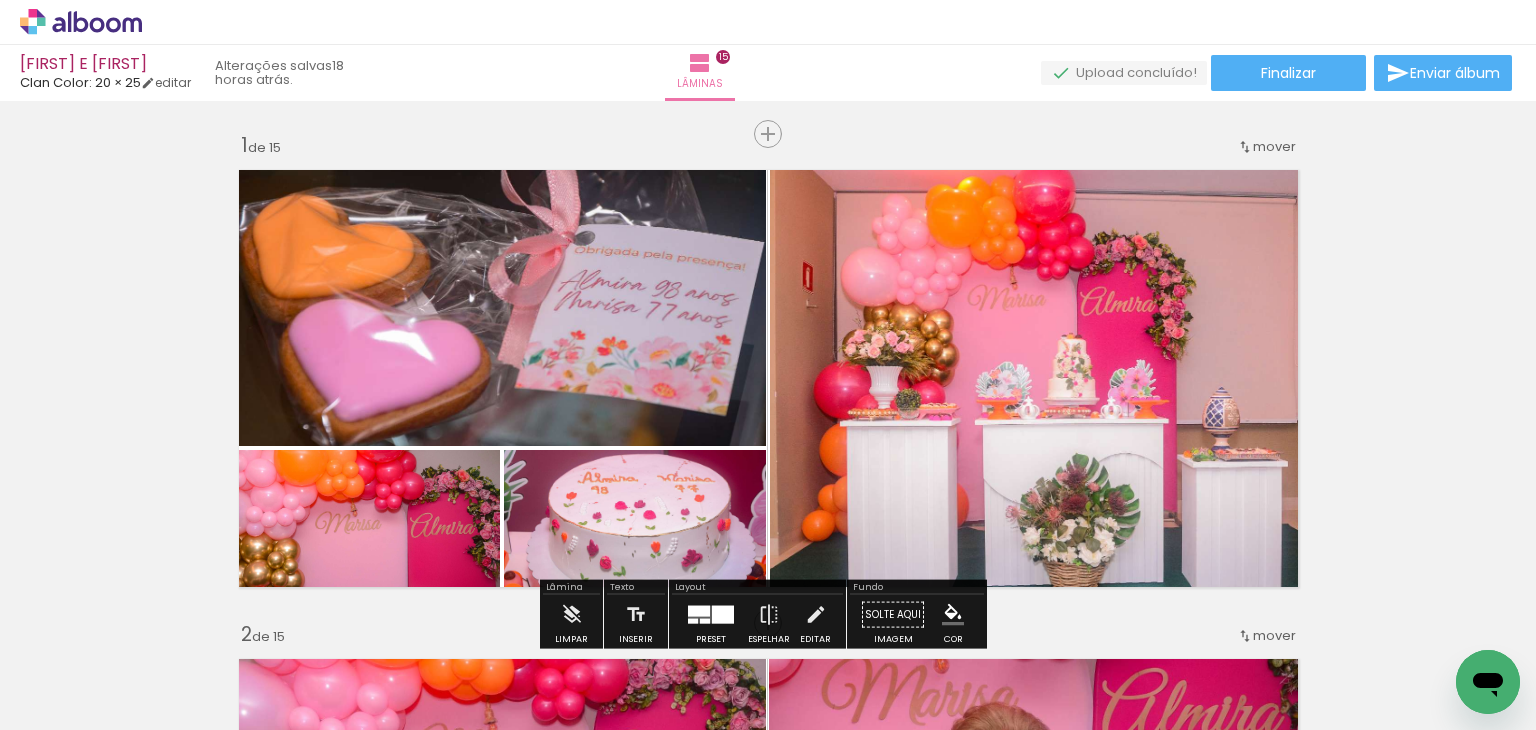 click 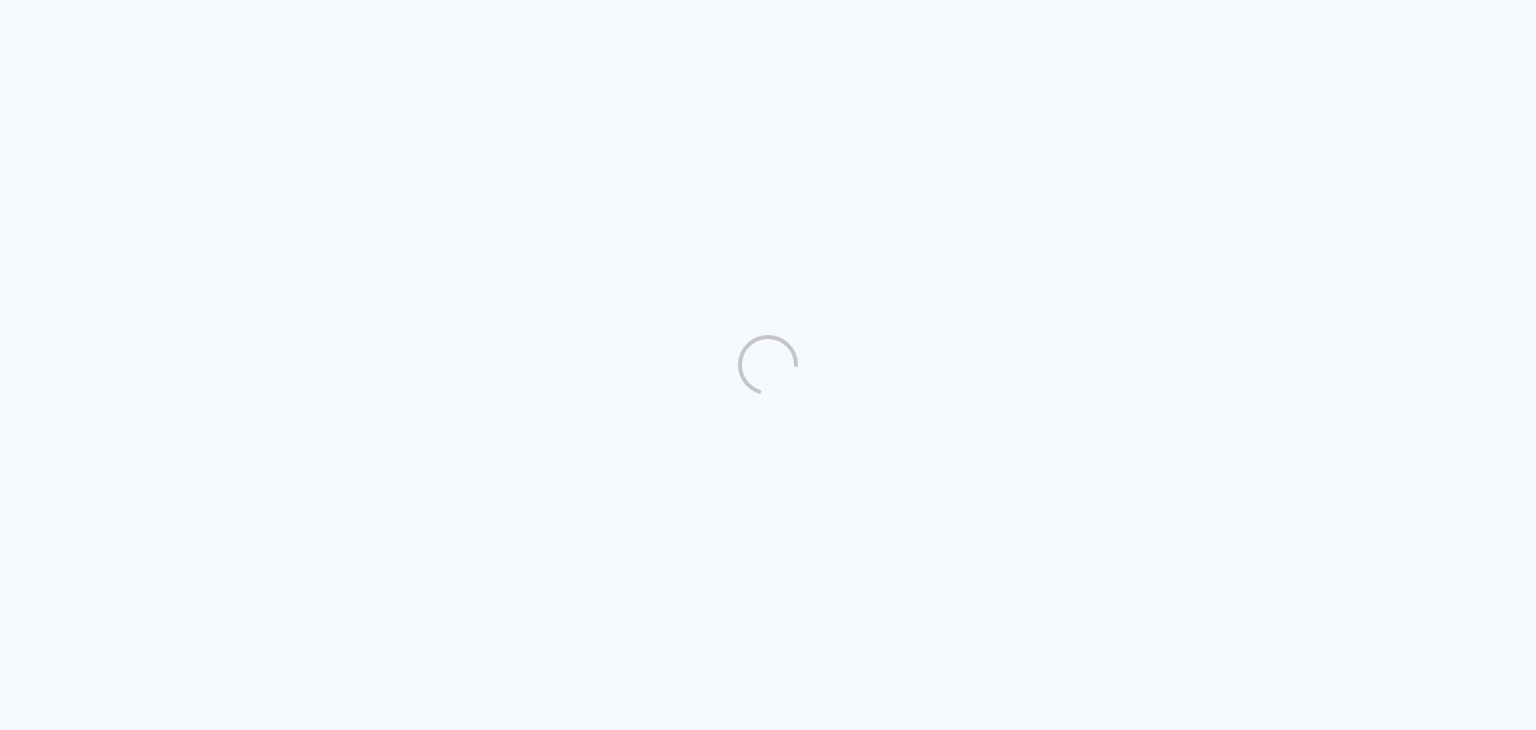 scroll, scrollTop: 0, scrollLeft: 0, axis: both 